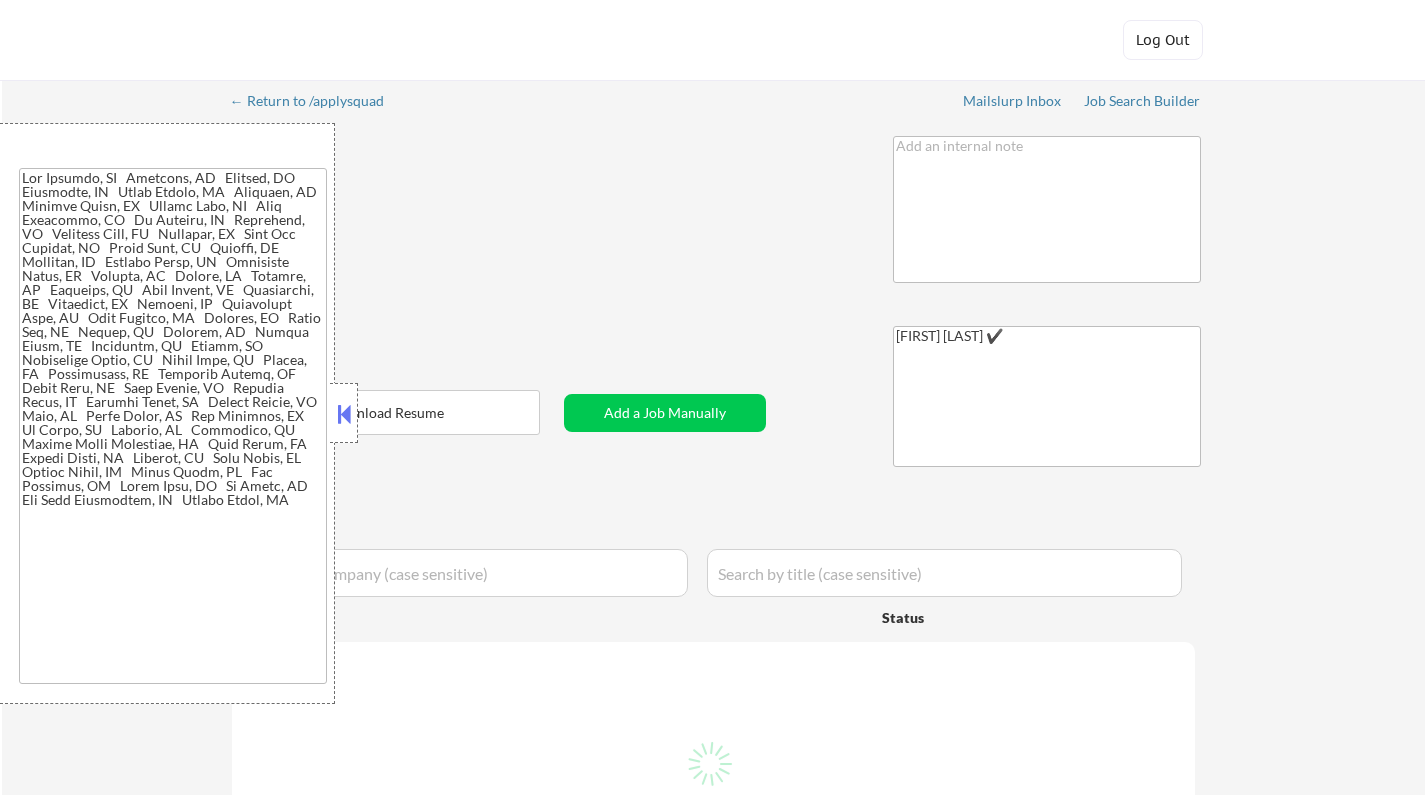 select on ""applied"" 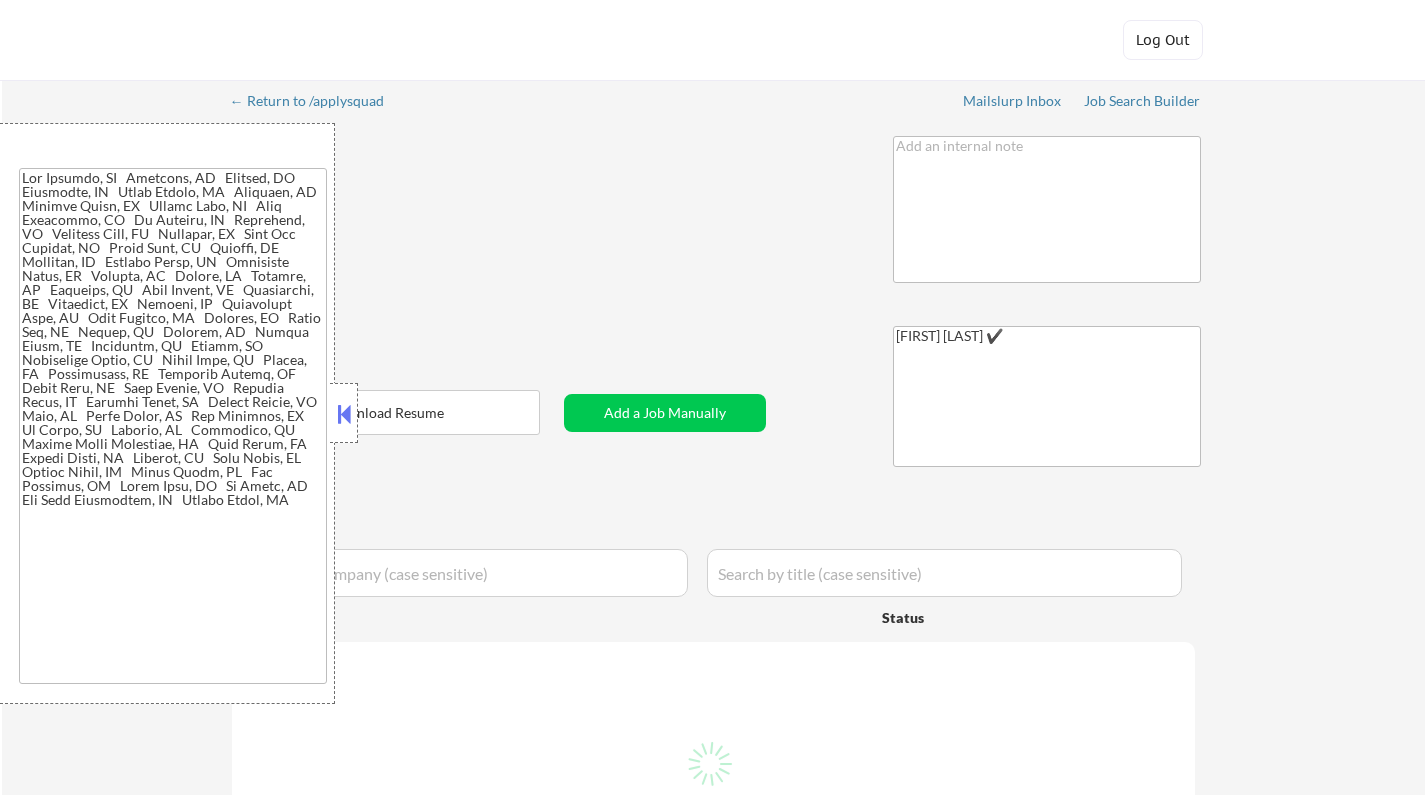select on ""applied"" 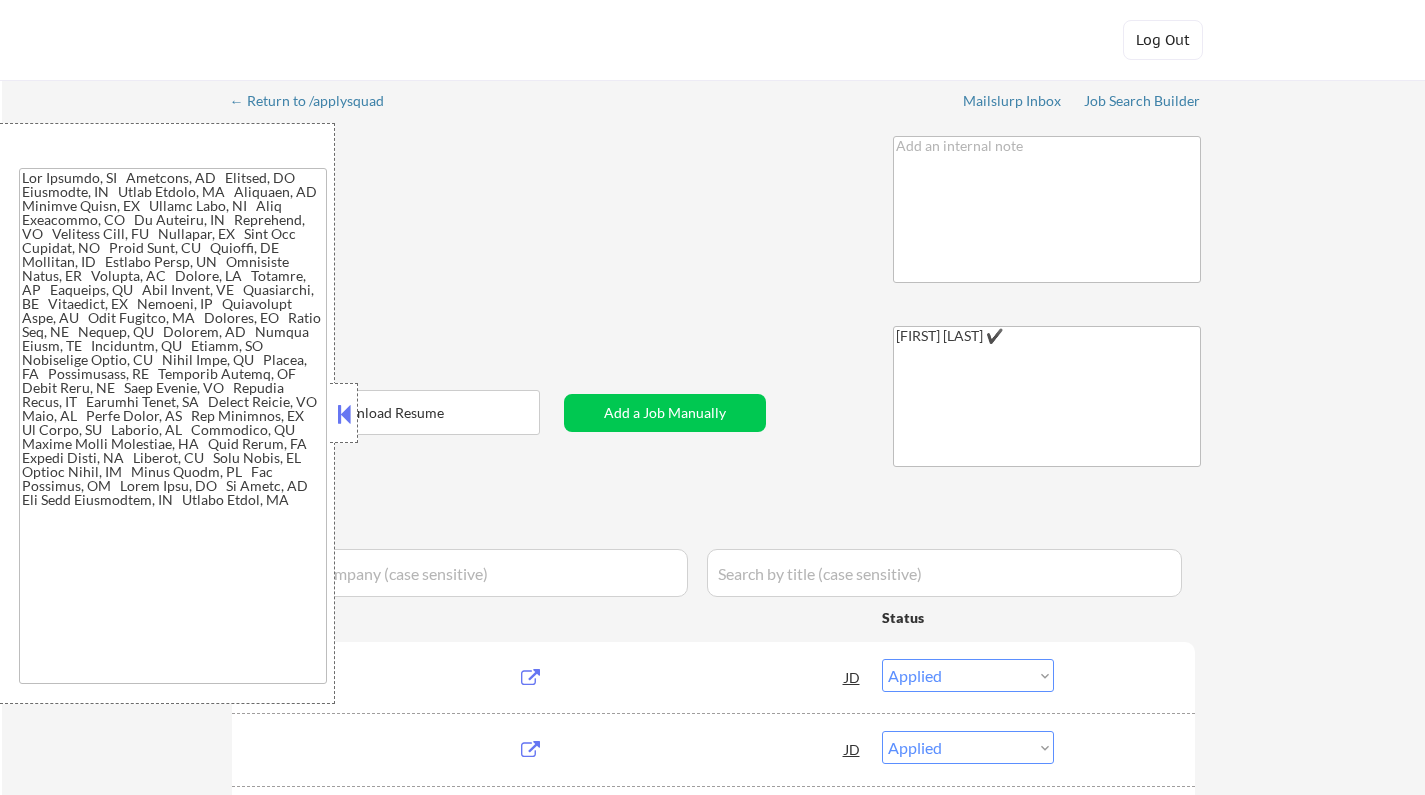 scroll, scrollTop: 0, scrollLeft: 0, axis: both 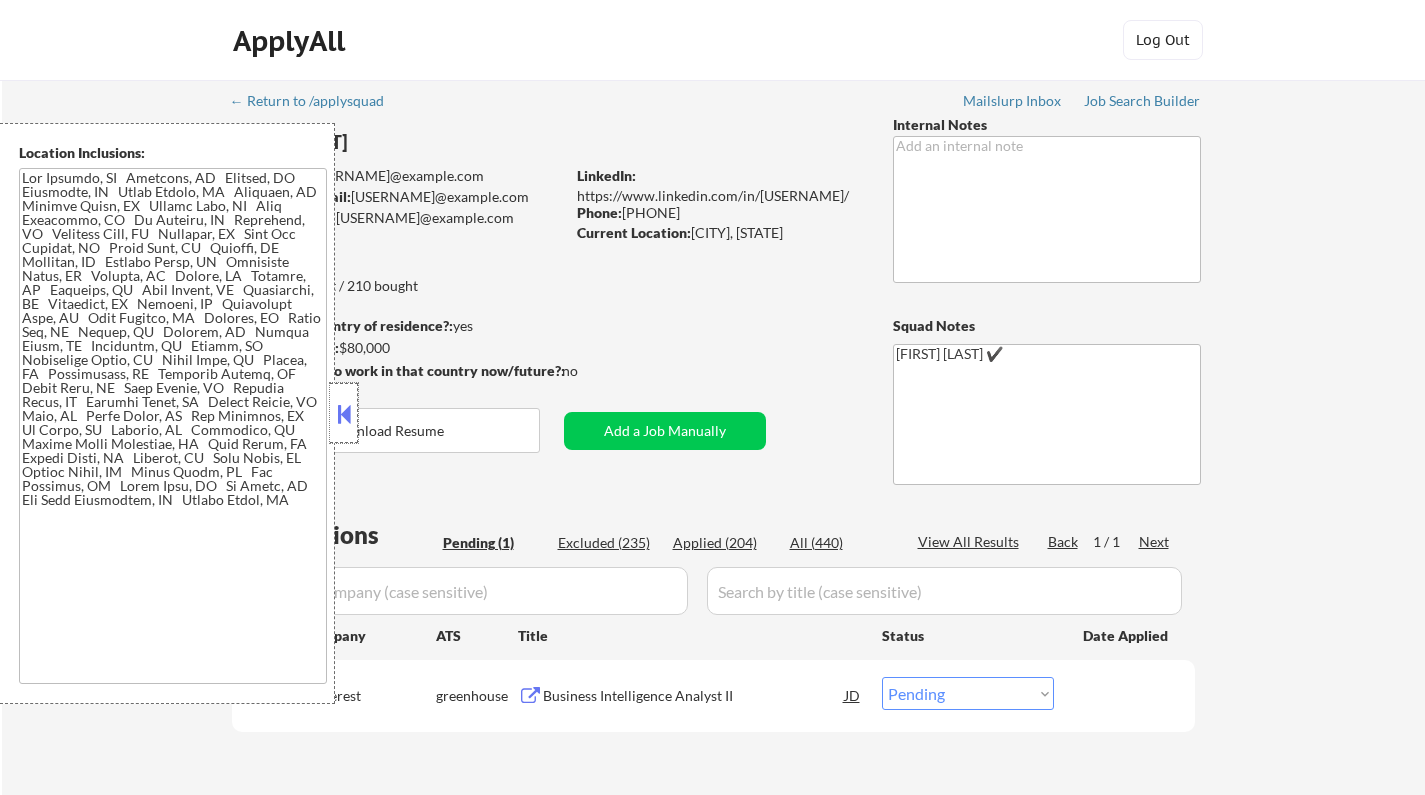 click at bounding box center [344, 413] 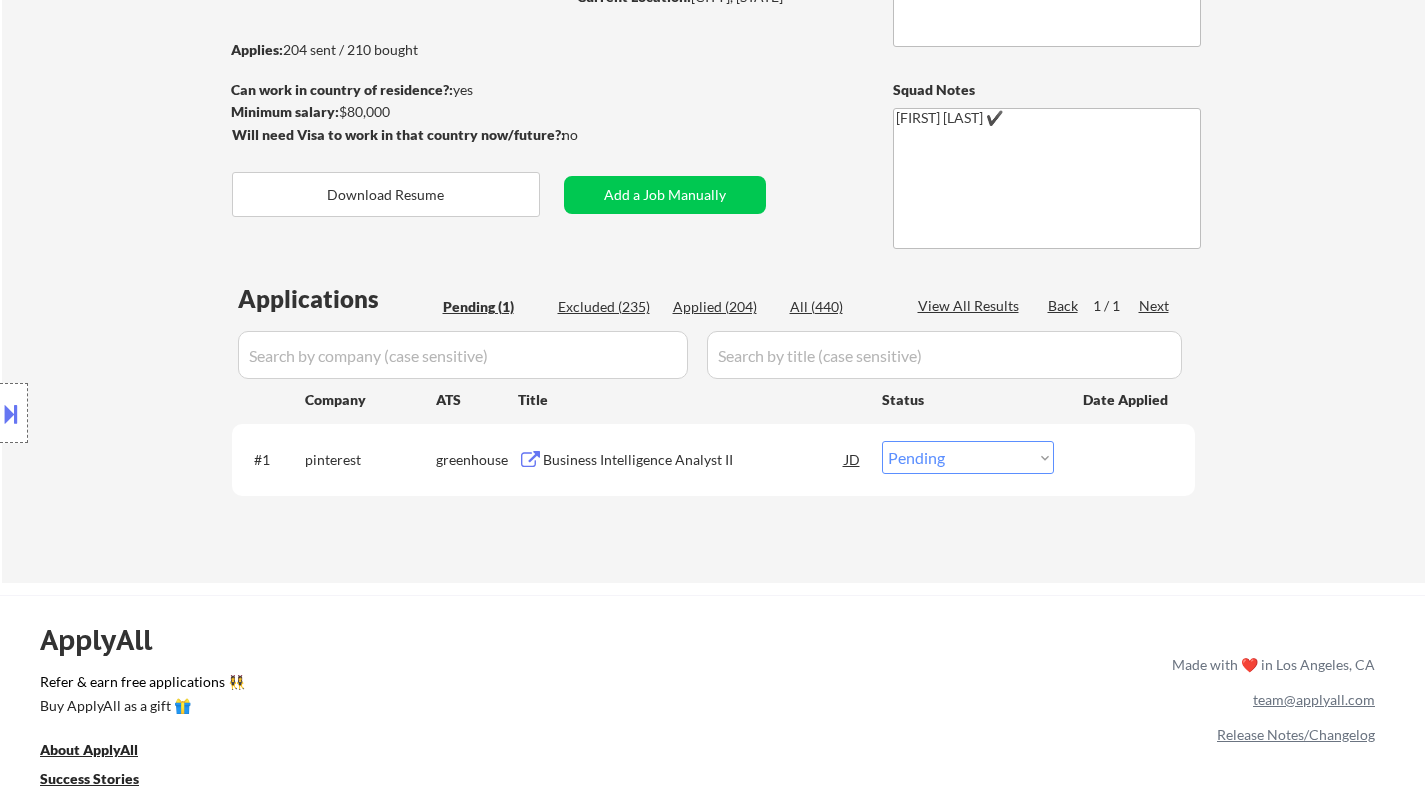 scroll, scrollTop: 300, scrollLeft: 0, axis: vertical 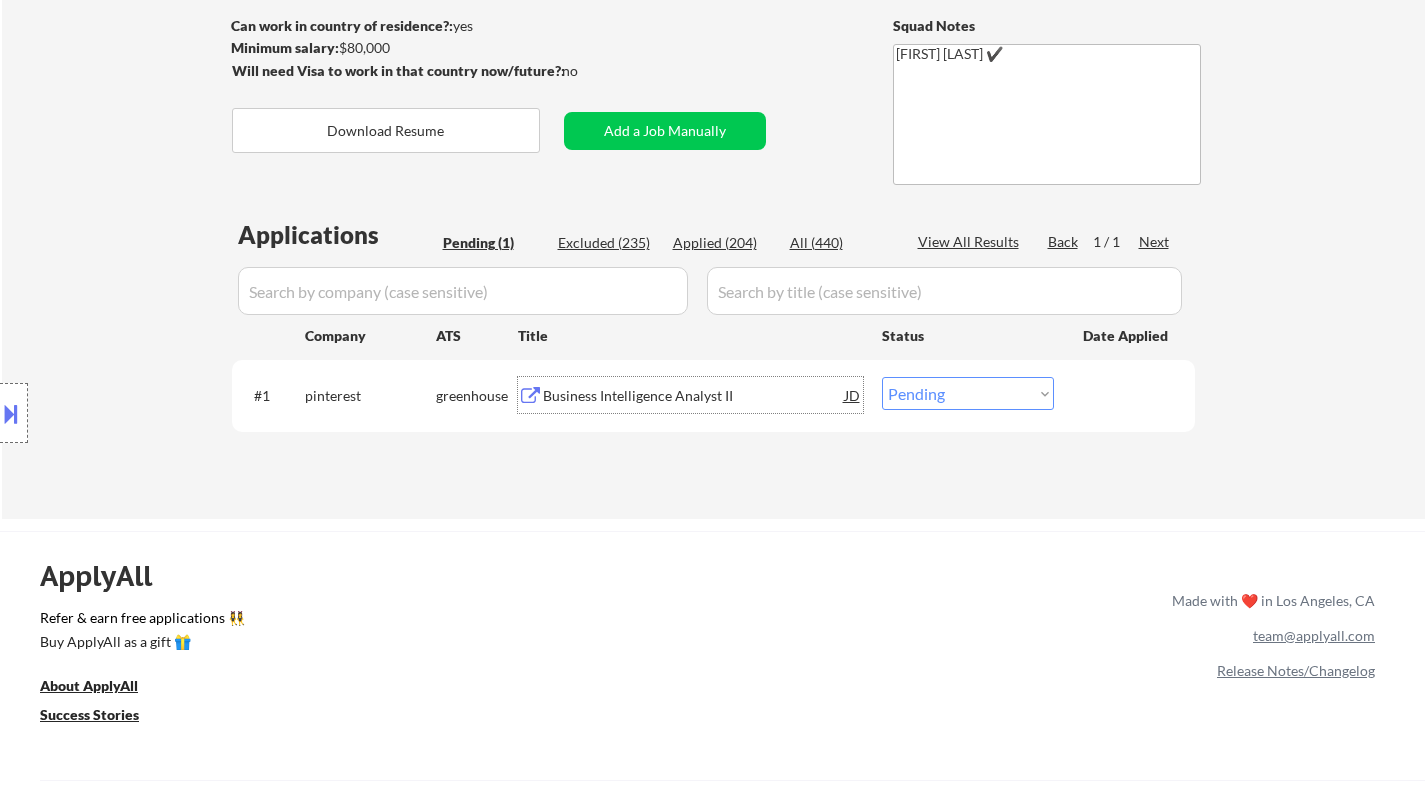 click on "Business Intelligence Analyst II" at bounding box center (694, 395) 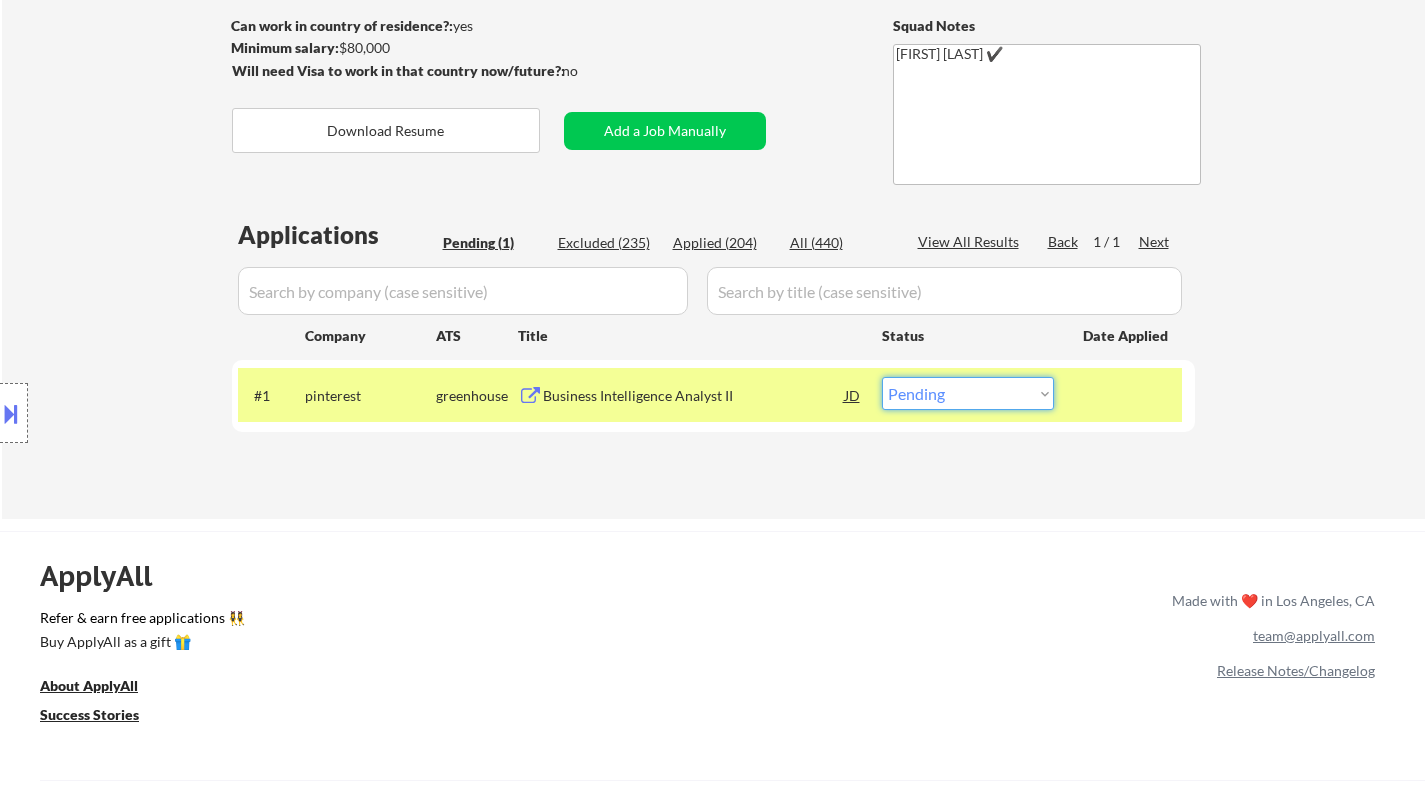 drag, startPoint x: 962, startPoint y: 396, endPoint x: 962, endPoint y: 408, distance: 12 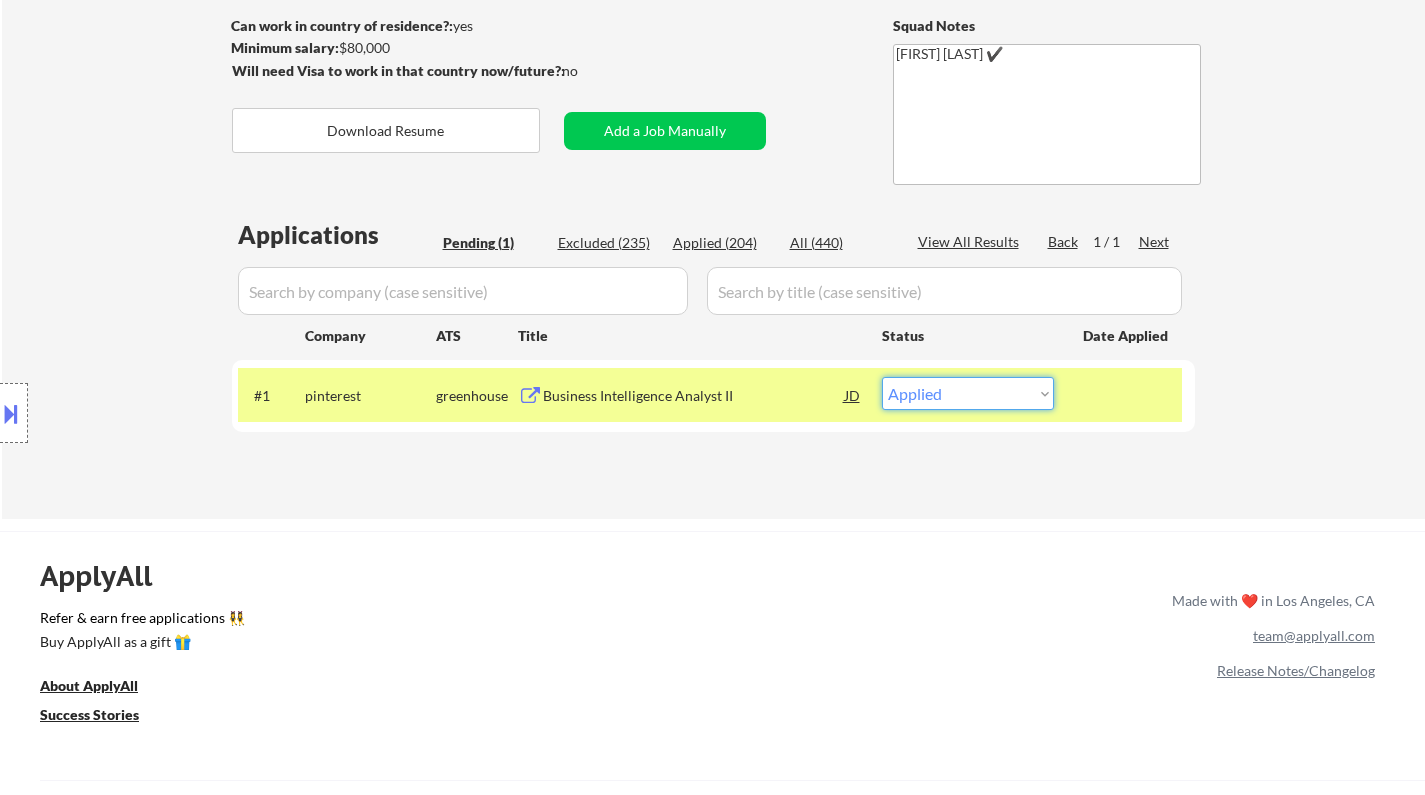 click on "Choose an option... Pending Applied Excluded (Questions) Excluded (Expired) Excluded (Location) Excluded (Bad Match) Excluded (Blocklist) Excluded (Salary) Excluded (Other)" at bounding box center [968, 393] 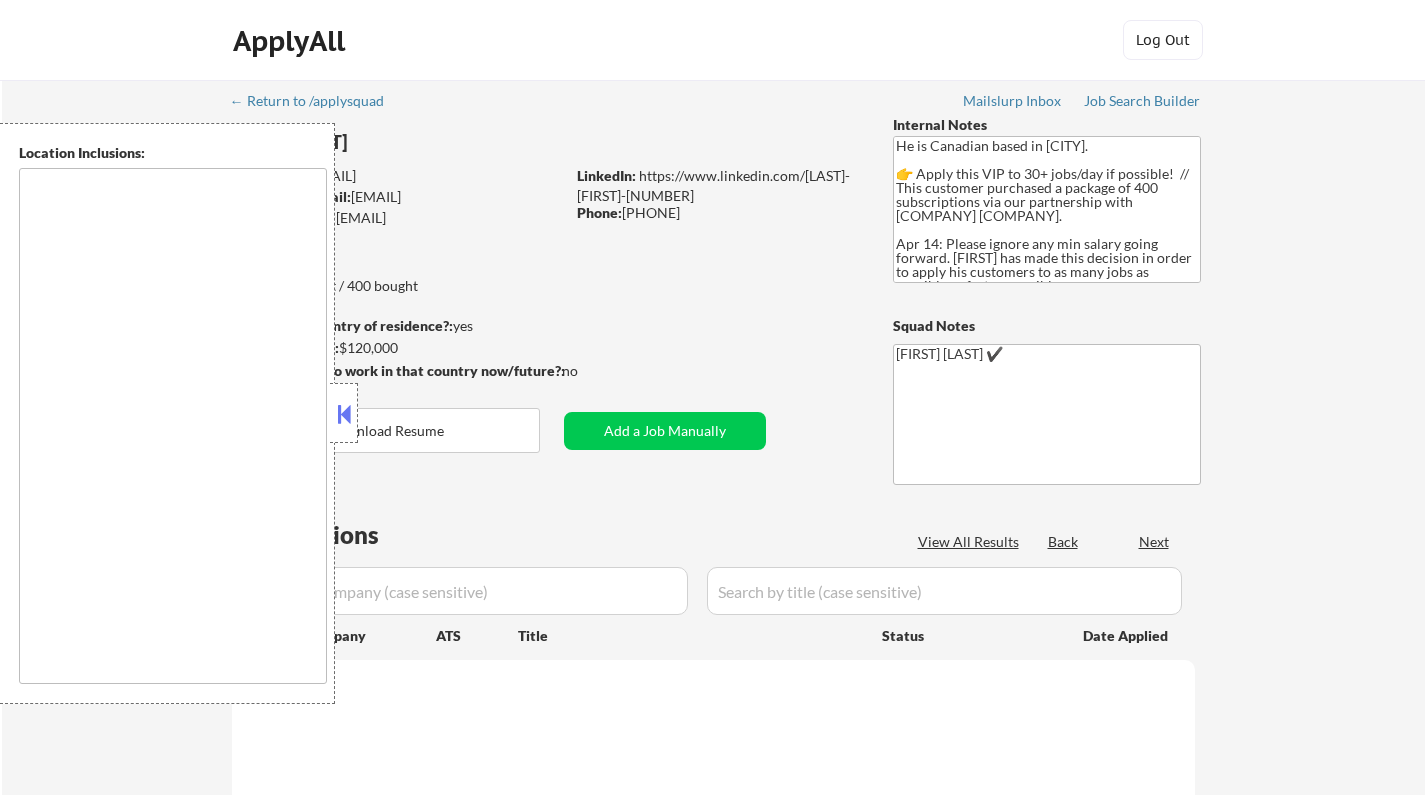 scroll, scrollTop: 0, scrollLeft: 0, axis: both 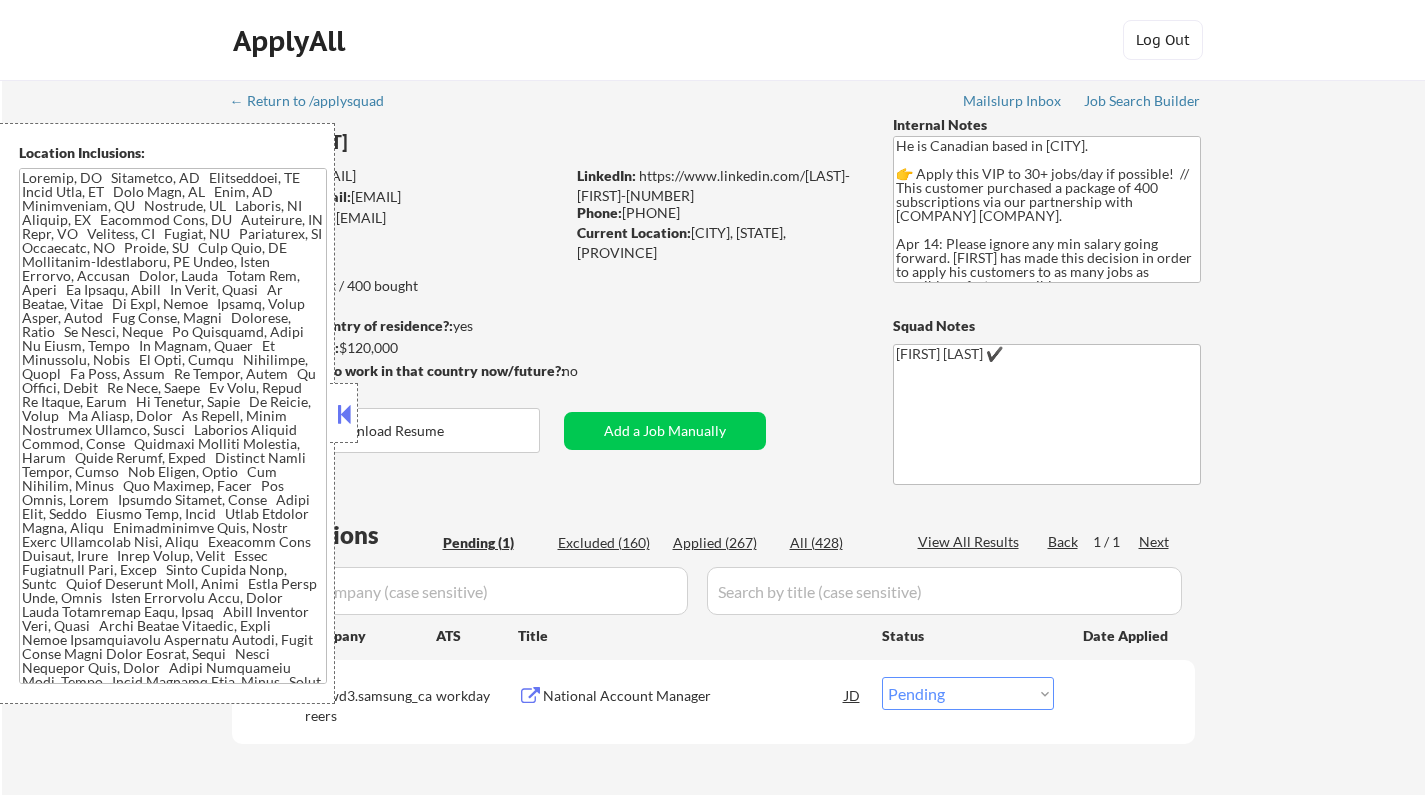 click at bounding box center (344, 414) 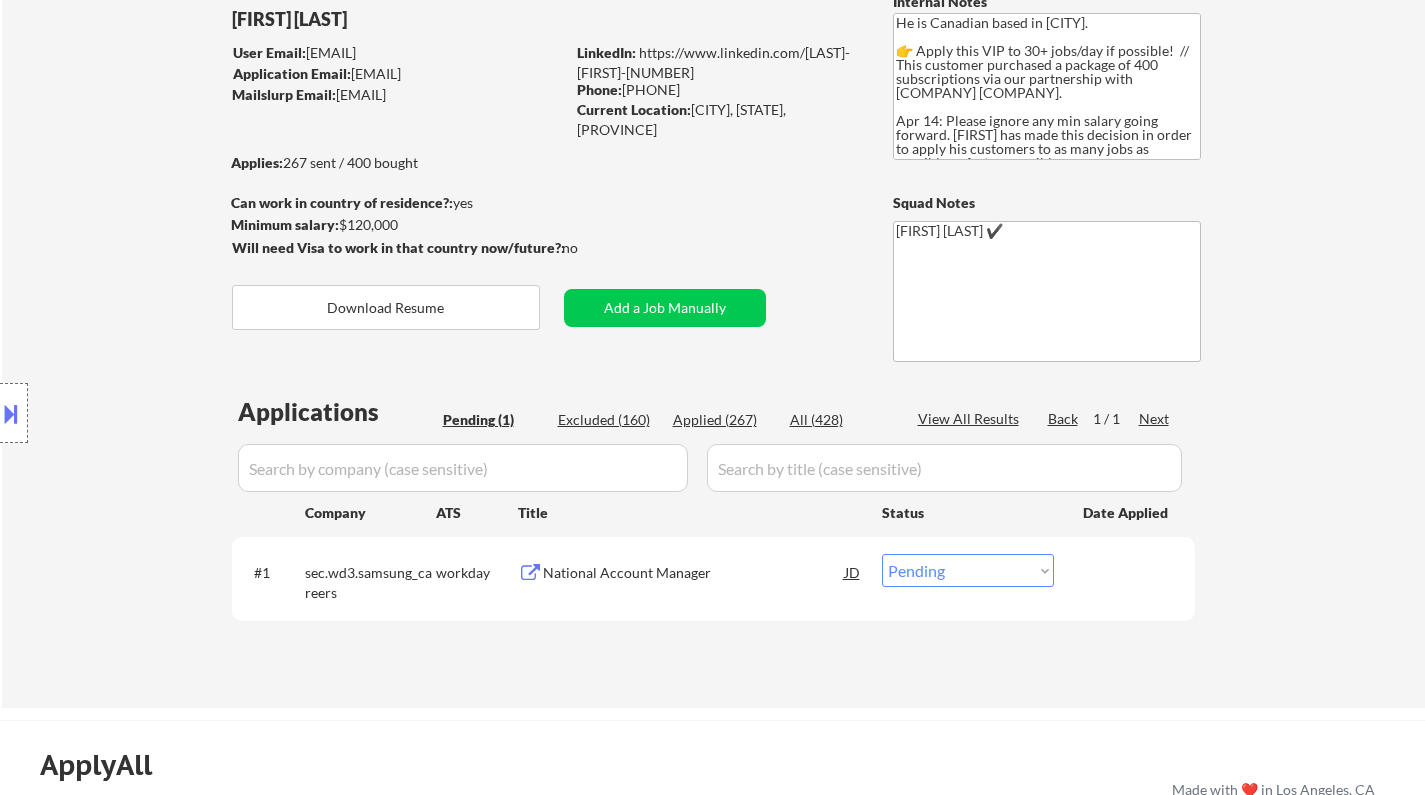 scroll, scrollTop: 300, scrollLeft: 0, axis: vertical 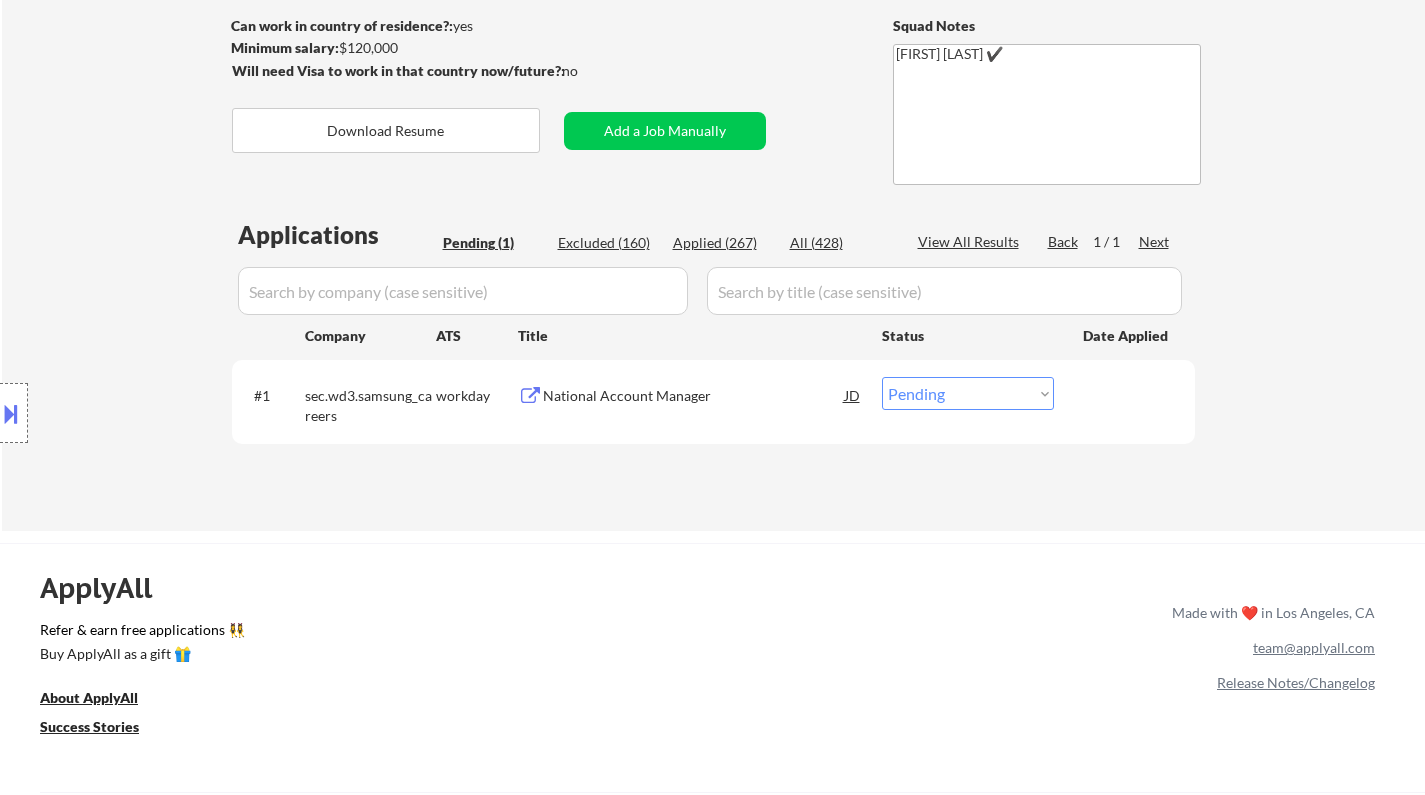 click on "National Account Manager" at bounding box center (694, 396) 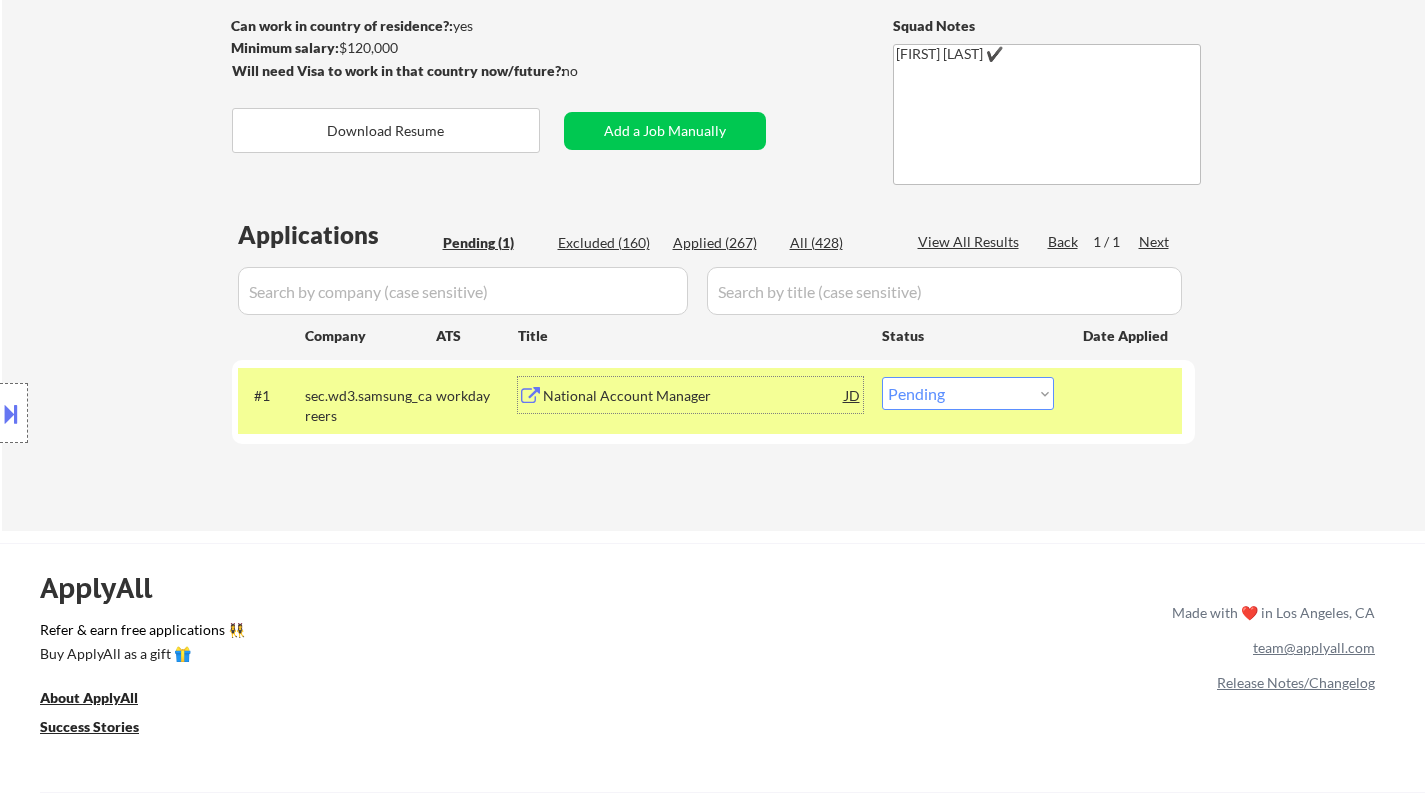 click on "Choose an option... Pending Applied Excluded (Questions) Excluded (Expired) Excluded (Location) Excluded (Bad Match) Excluded (Blocklist) Excluded (Salary) Excluded (Other)" at bounding box center (968, 393) 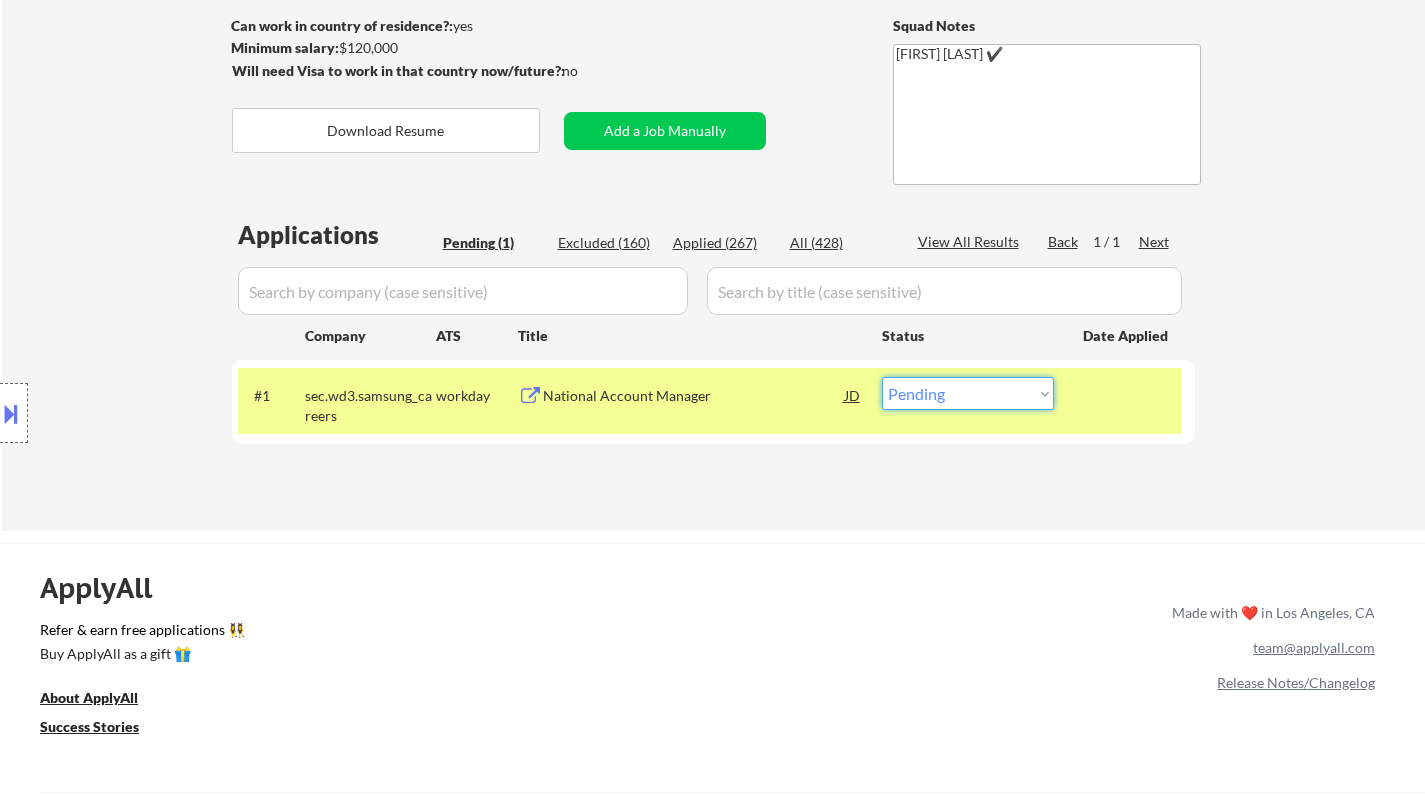select on ""excluded__bad_match_"" 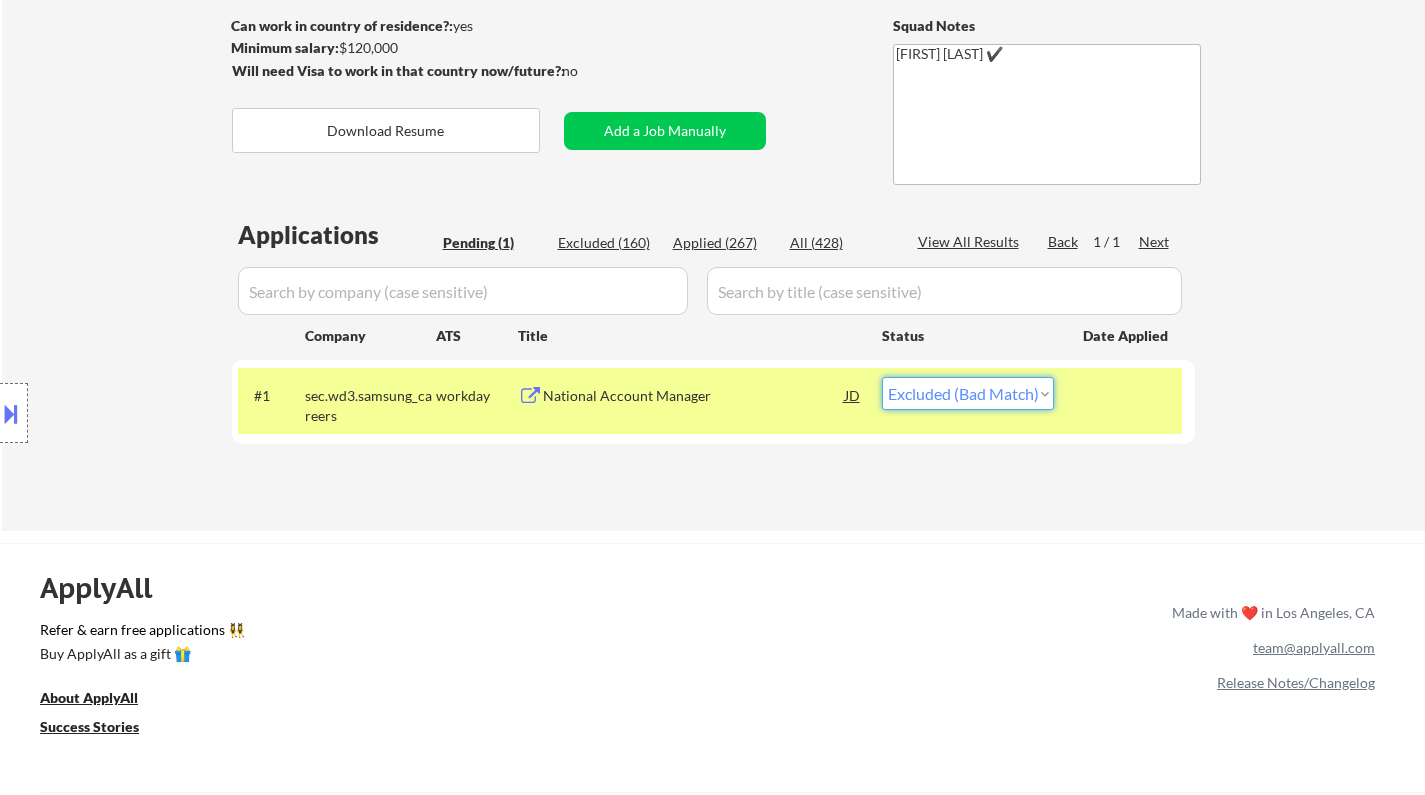 click on "Choose an option... Pending Applied Excluded (Questions) Excluded (Expired) Excluded (Location) Excluded (Bad Match) Excluded (Blocklist) Excluded (Salary) Excluded (Other)" at bounding box center (968, 393) 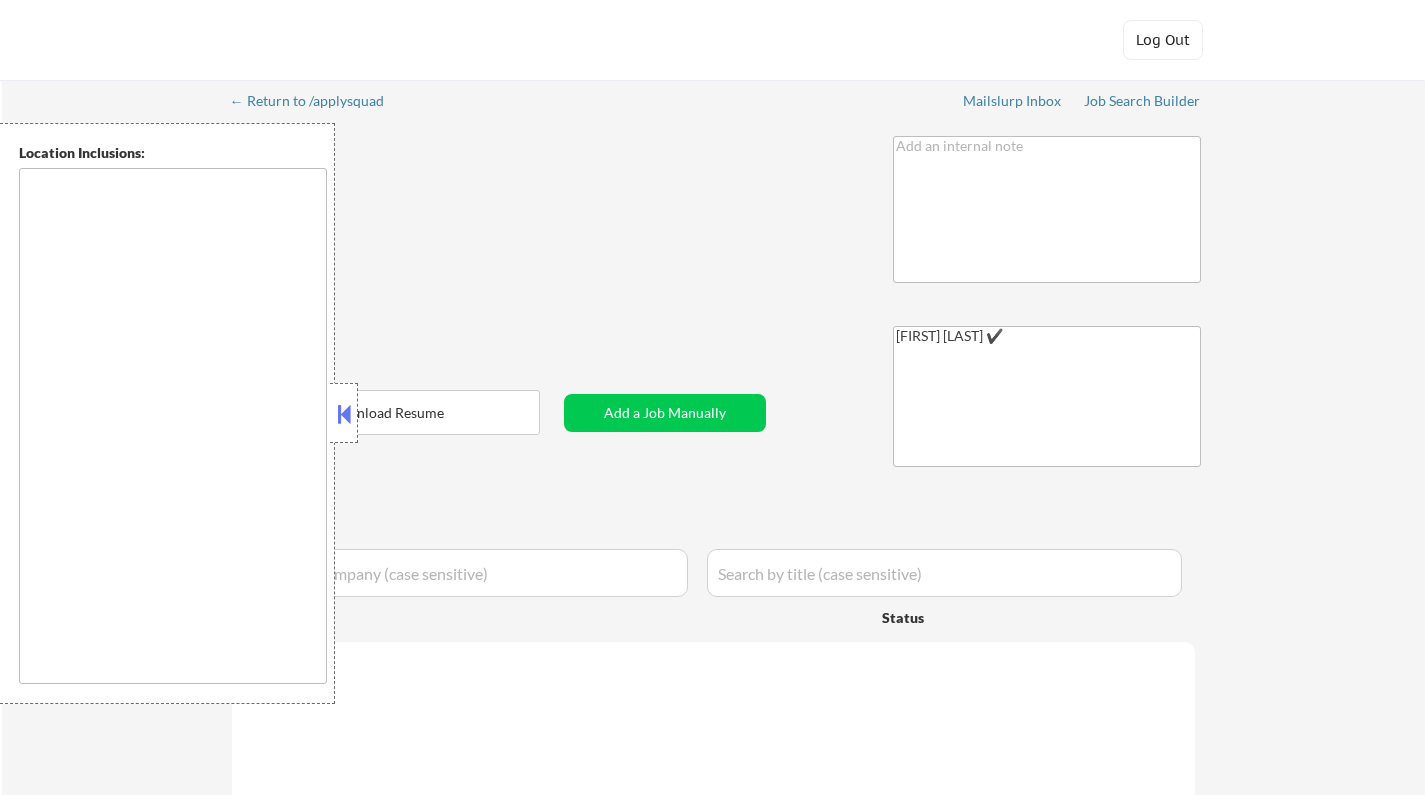scroll, scrollTop: 0, scrollLeft: 0, axis: both 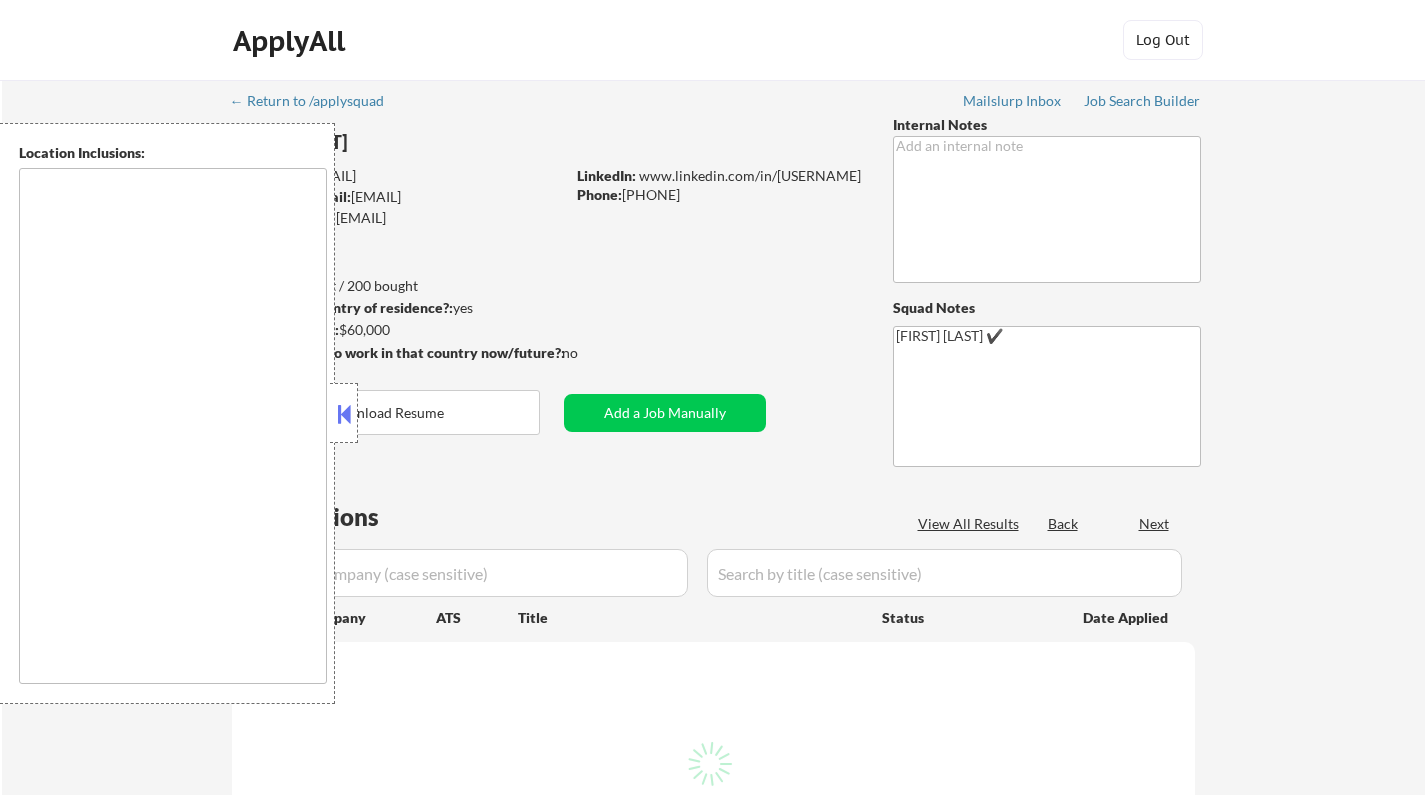 type on "[STATE]   [CITY], [STATE]   [CITY], [STATE]   [CITY], [STATE]   [CITY], [STATE]   [CITY], [STATE]   [CITY], [STATE]   [CITY], [STATE]   [CITY], [STATE]   [CITY], [STATE]   [CITY], [STATE]   [CITY], [STATE]   [CITY], [STATE]   [CITY], [STATE]   [CITY], [STATE]   [CITY], [STATE]   [CITY], [STATE]   [CITY], [STATE]   [CITY], [STATE]   [CITY], [STATE]   [CITY], [STATE]   [CITY], [STATE]   [CITY], [STATE]   [CITY], [STATE]   [CITY], [STATE]   [CITY], [STATE]   [CITY], [STATE]   [CITY], [STATE]   [CITY], [STATE]   [CITY], [STATE]   [CITY], [STATE]   [CITY], [STATE]   [CITY], [STATE]   [CITY], [STATE]   [CITY], [STATE]   [CITY], [STATE]   [CITY], [STATE]" 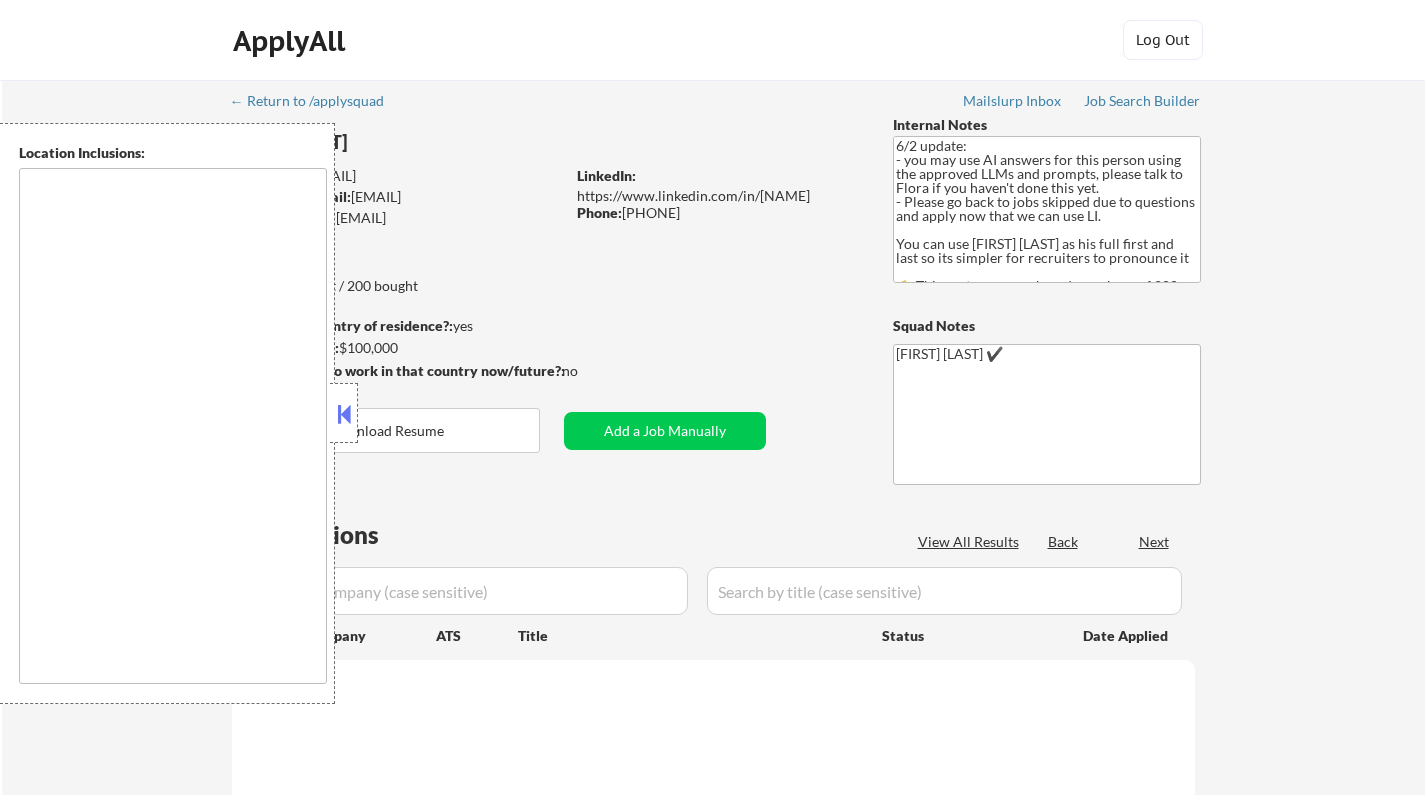 scroll, scrollTop: 0, scrollLeft: 0, axis: both 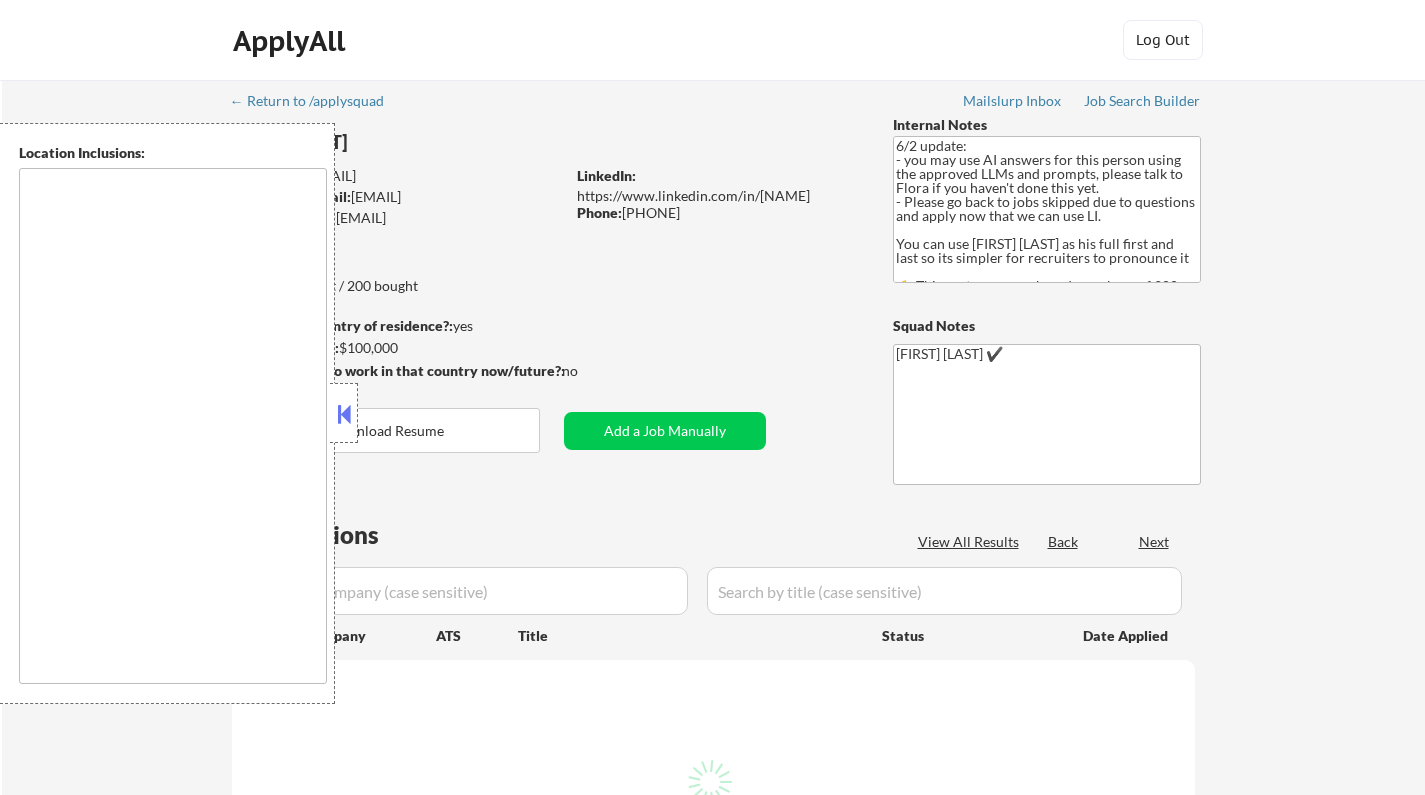 type on "[CITY], [STATE]   [CITY], [STATE]   [CITY], [STATE]   [CITY], [STATE]   [CITY], [STATE]   [CITY], [STATE]   [CITY], [STATE]   [CITY], [STATE]   [CITY], [STATE]   [CITY], [STATE]   [CITY], [STATE]   [CITY], [STATE]   [CITY], [STATE]   [CITY], [STATE]   [CITY], [STATE]   [CITY], [STATE]   [CITY], [STATE]   [CITY], [STATE]   [CITY], [STATE]" 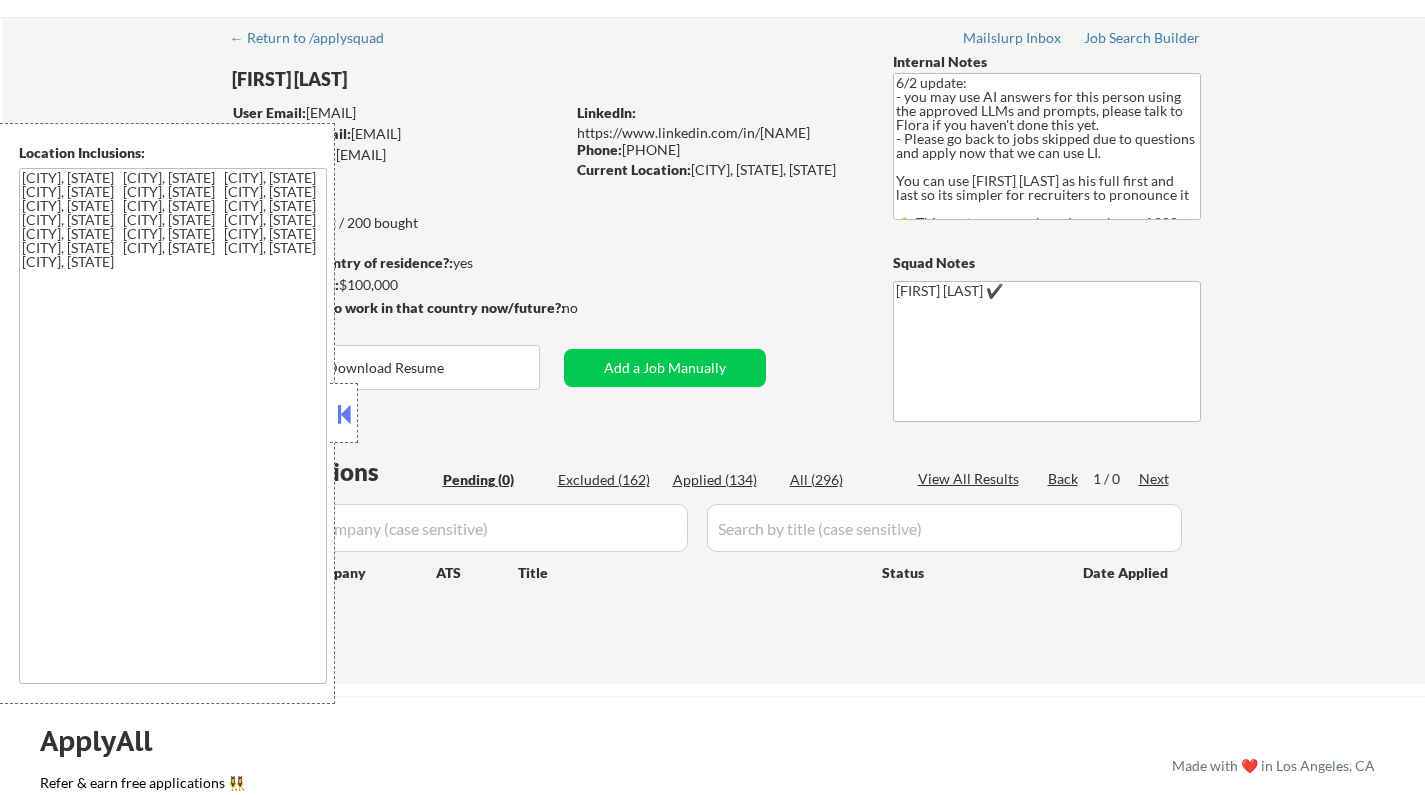 scroll, scrollTop: 100, scrollLeft: 0, axis: vertical 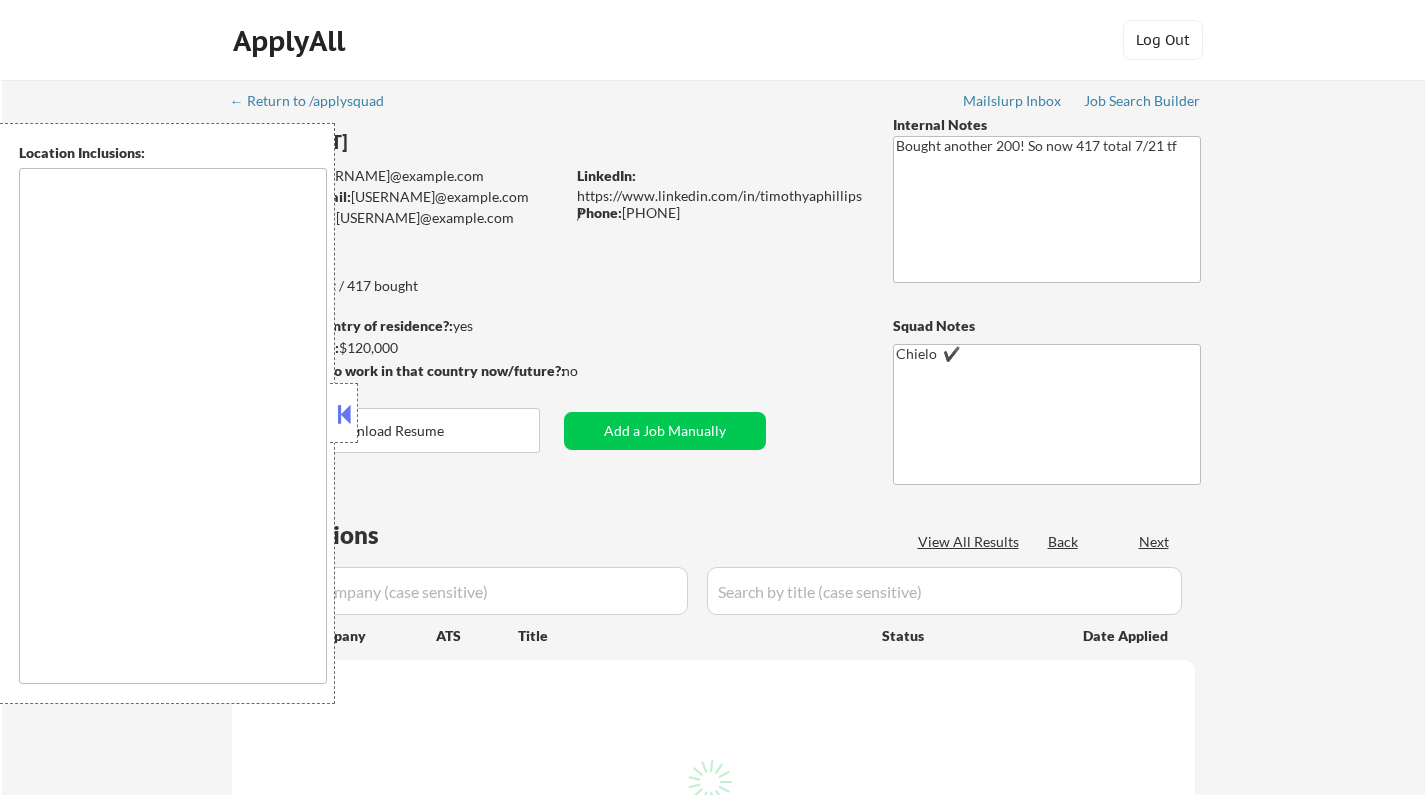 type on "[CITY], [STATE]   [CITY] [STATE]   [CITY] [STATE]   [CITY] [STATE]   [CITY] [STATE]   [CITY] [STATE]   [CITY] [STATE]   [CITY] [STATE]   [CITY] [STATE]   [CITY] [STATE]   [CITY] [STATE]   [CITY] [STATE]   [CITY], [STATE]   [CITY], [STATE]   [CITY], [STATE]   [CITY], [STATE]   [CITY], [STATE]   [CITY] [STATE]   [CITY] [STATE]   [CITY] [STATE]   [CITY], [STATE]   [CITY] [STATE]   [CITY], [STATE]   [CITY], [STATE]   [CITY], [STATE]   [CITY] [STATE]   [CITY], [STATE]   [CITY], [STATE]   [CITY], [STATE]   [CITY], [STATE]   [CITY] [STATE]   [CITY], [STATE]   [CITY], [STATE]   [CITY] [STATE]   [CITY], [STATE]   [CITY] [STATE]   [CITY], [STATE]   [CITY], [STATE]   [CITY], [STATE]   [CITY], [STATE]   [CITY], [STATE]   [CITY], [STATE]   [CITY], [STATE]   [CITY], [STATE]   [CITY], [STATE]   [CITY], [STATE]   [CITY], [STATE]   ..." 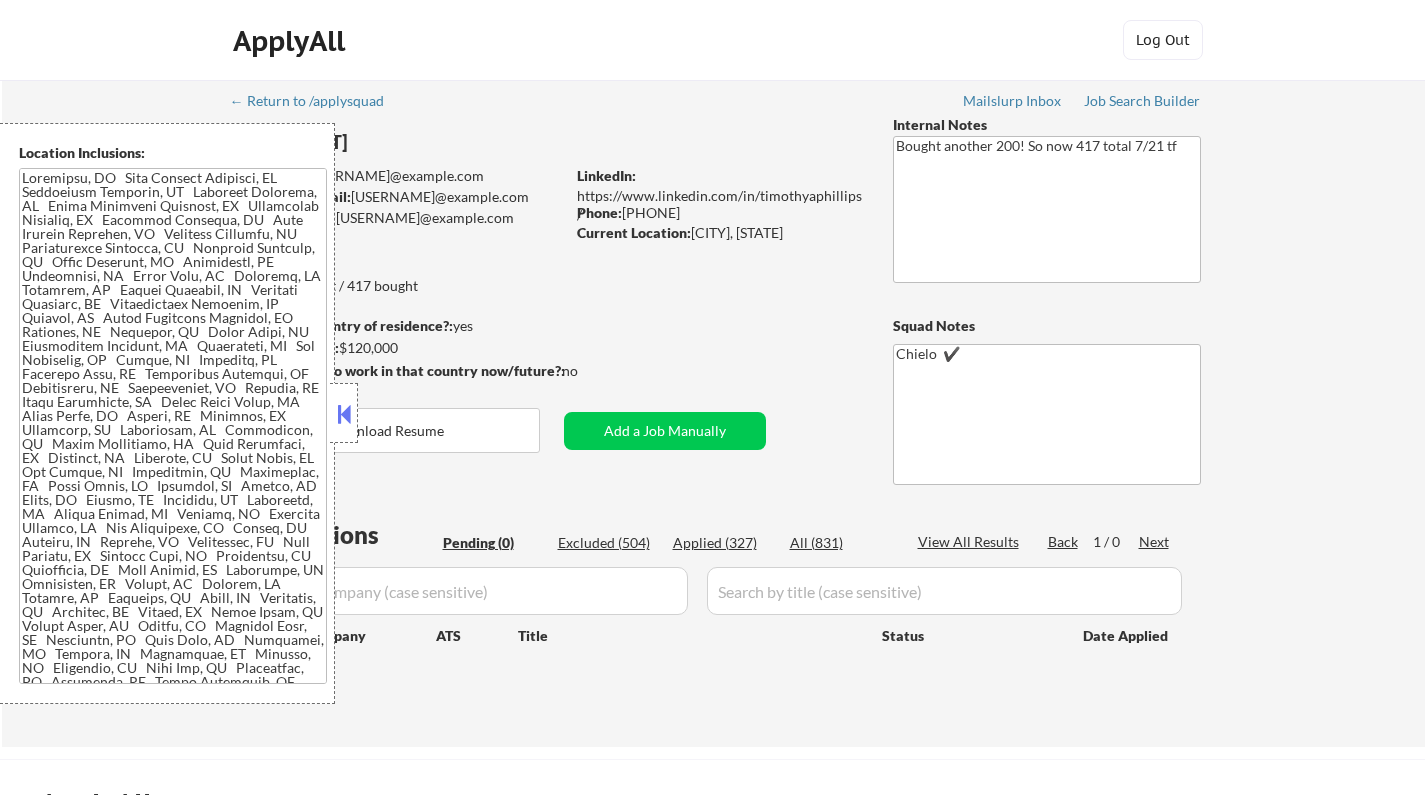 click at bounding box center (344, 414) 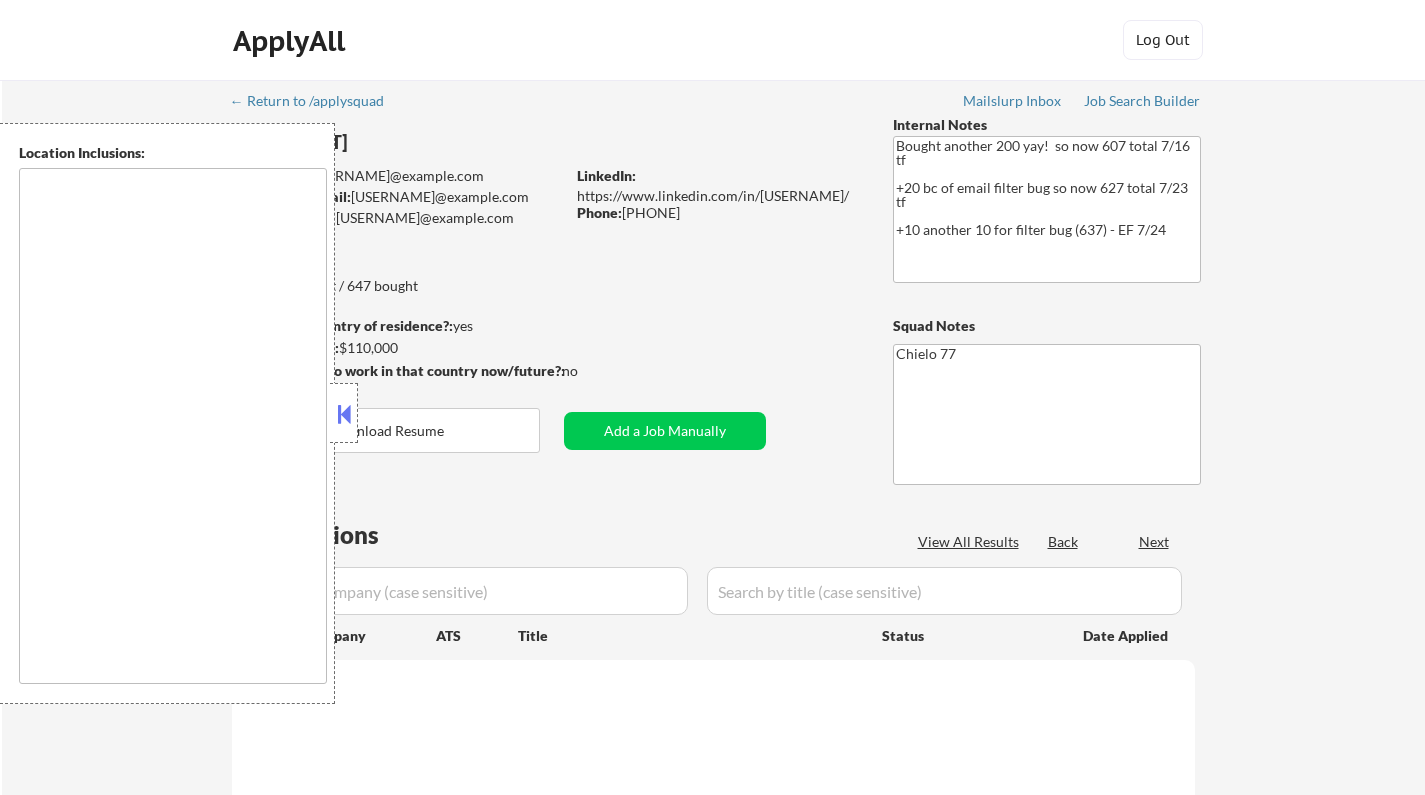 scroll, scrollTop: 0, scrollLeft: 0, axis: both 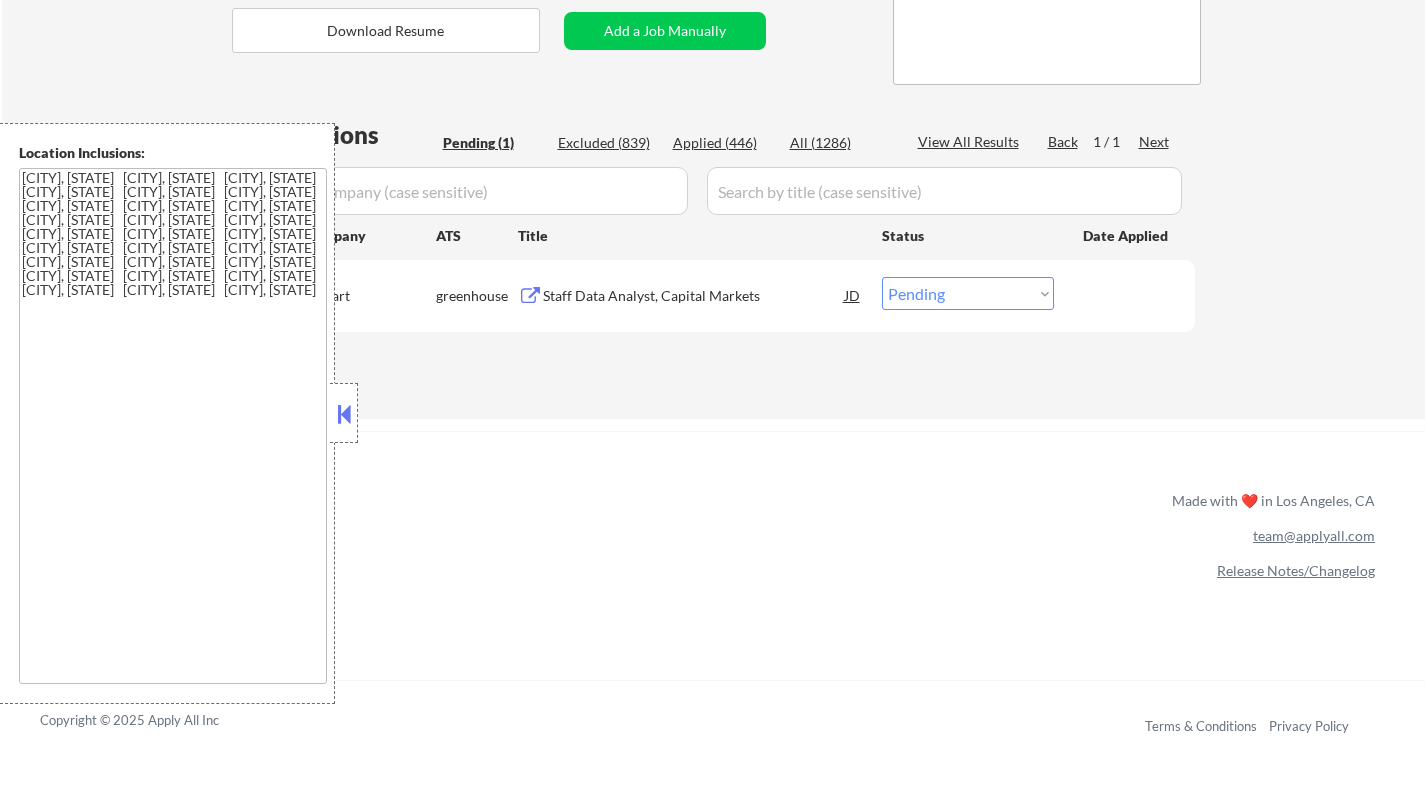 click at bounding box center (344, 414) 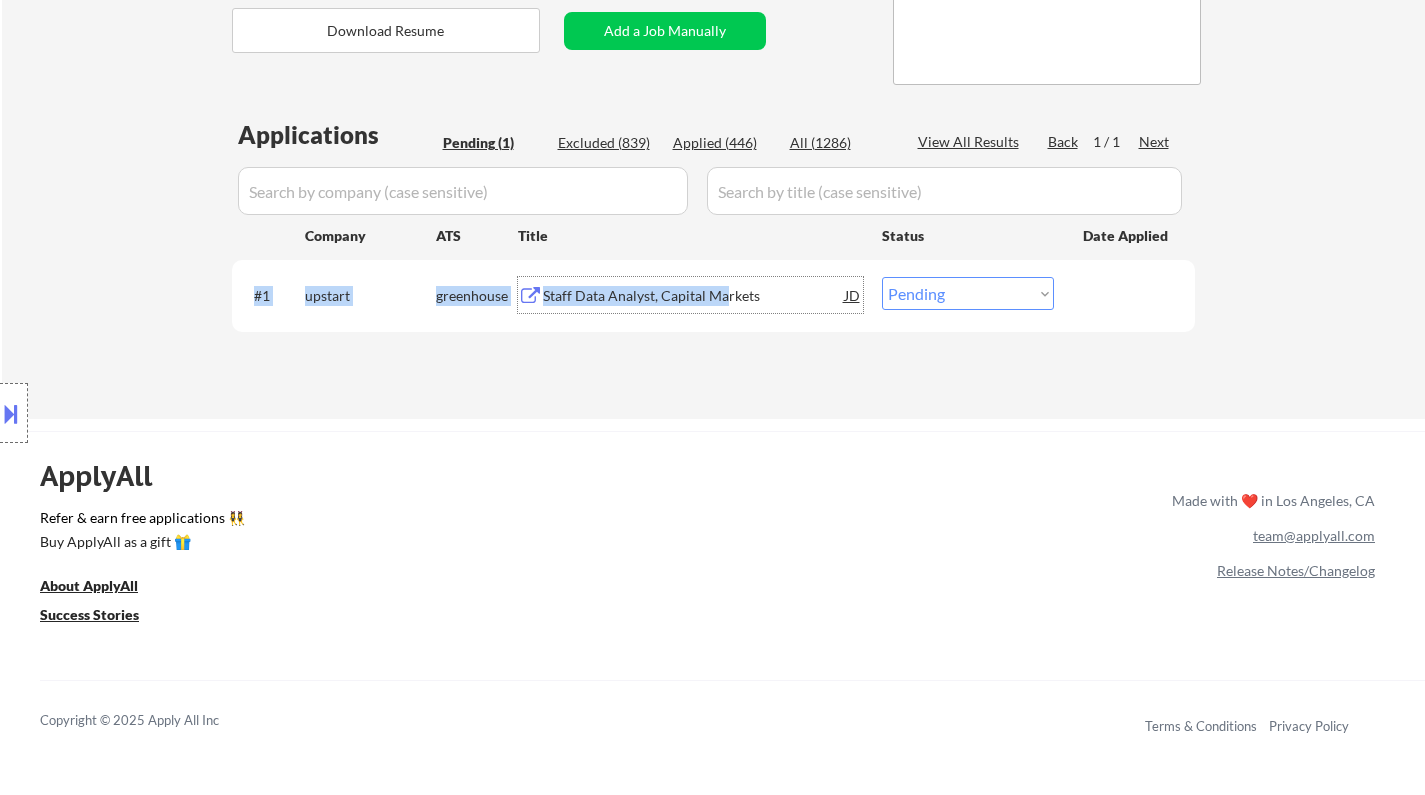 drag, startPoint x: 724, startPoint y: 326, endPoint x: 687, endPoint y: 332, distance: 37.48333 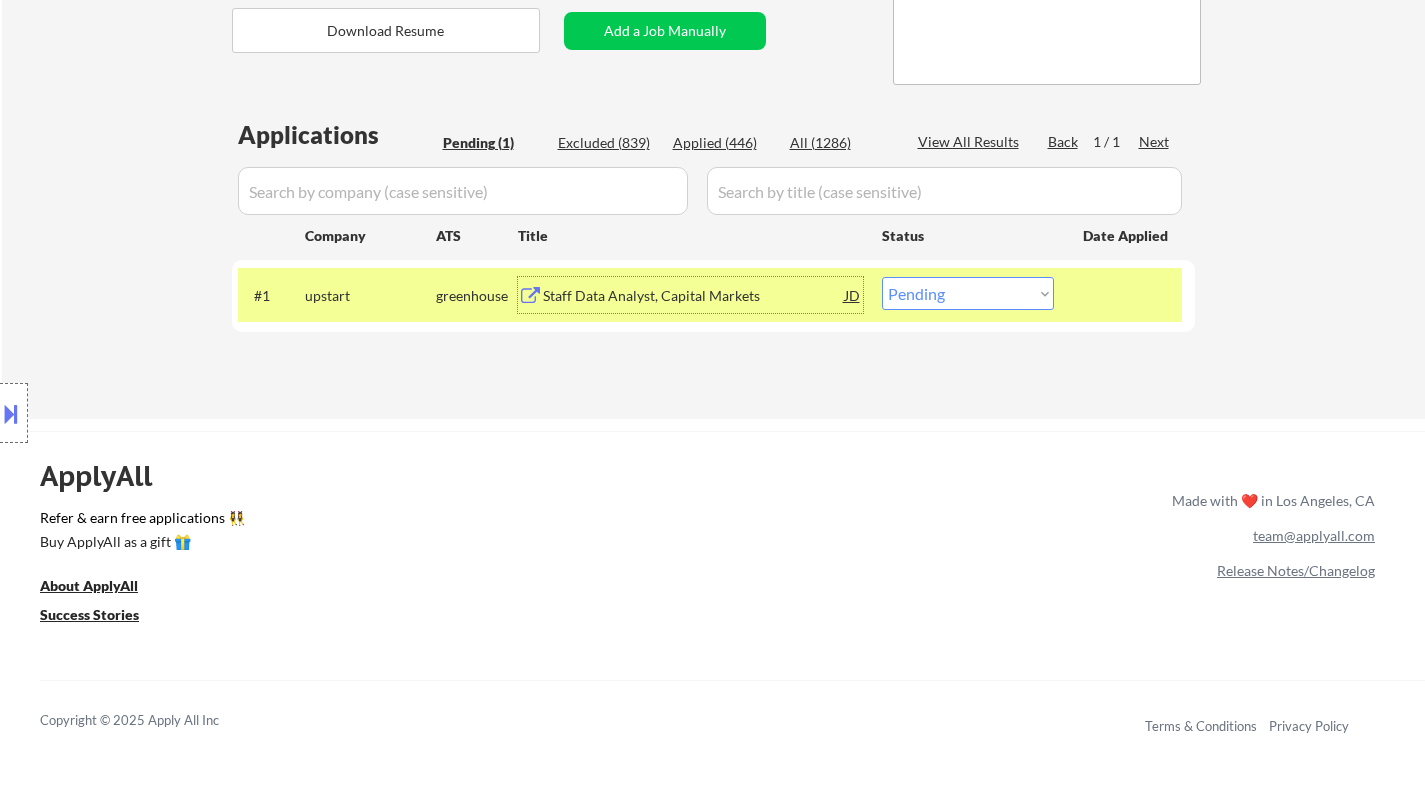 click on "#1 upstart greenhouse Staff Data Analyst, Capital Markets JD Choose an option... Pending Applied Excluded (Questions) Excluded (Expired) Excluded (Location) Excluded (Bad Match) Excluded (Blocklist) Excluded (Salary) Excluded (Other)" at bounding box center [713, 295] 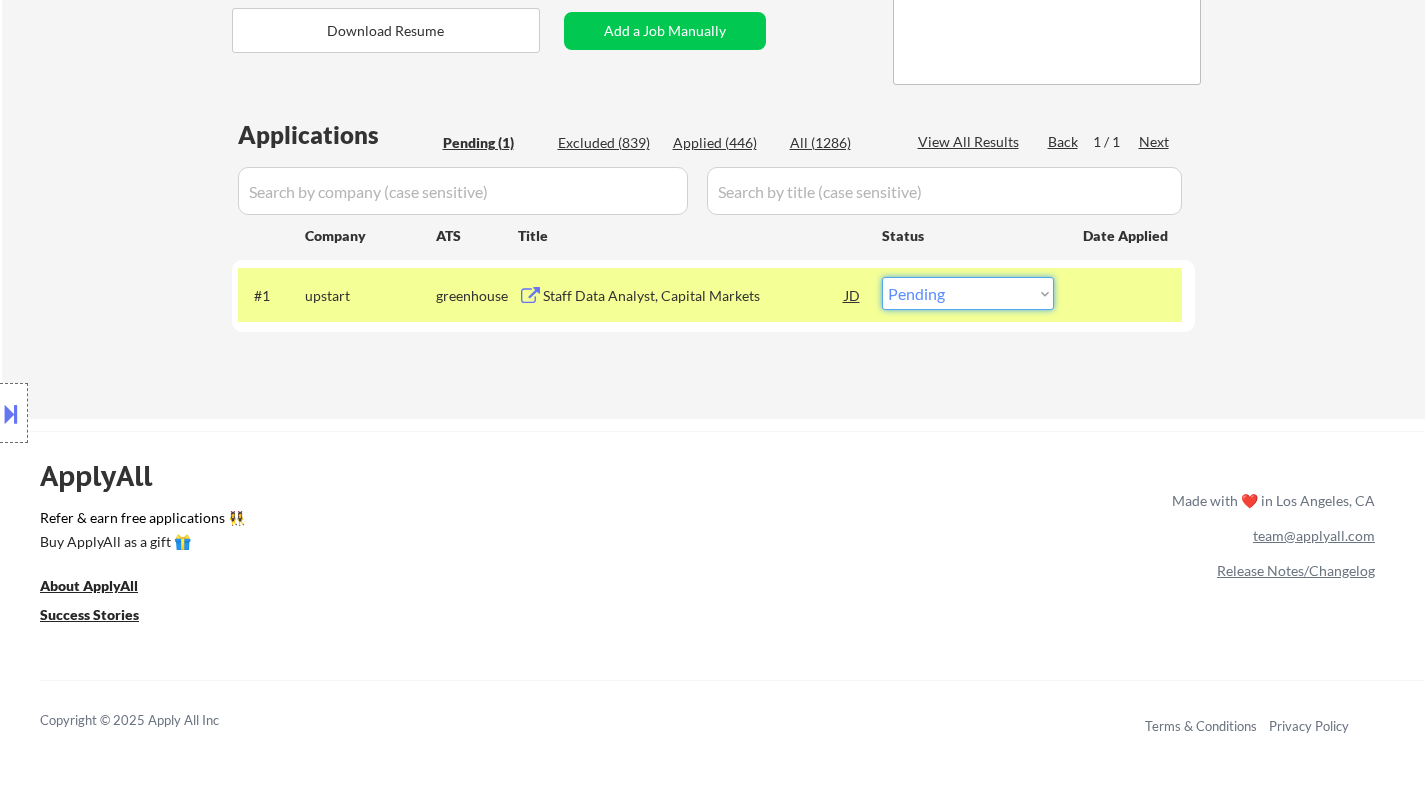 drag, startPoint x: 967, startPoint y: 297, endPoint x: 970, endPoint y: 308, distance: 11.401754 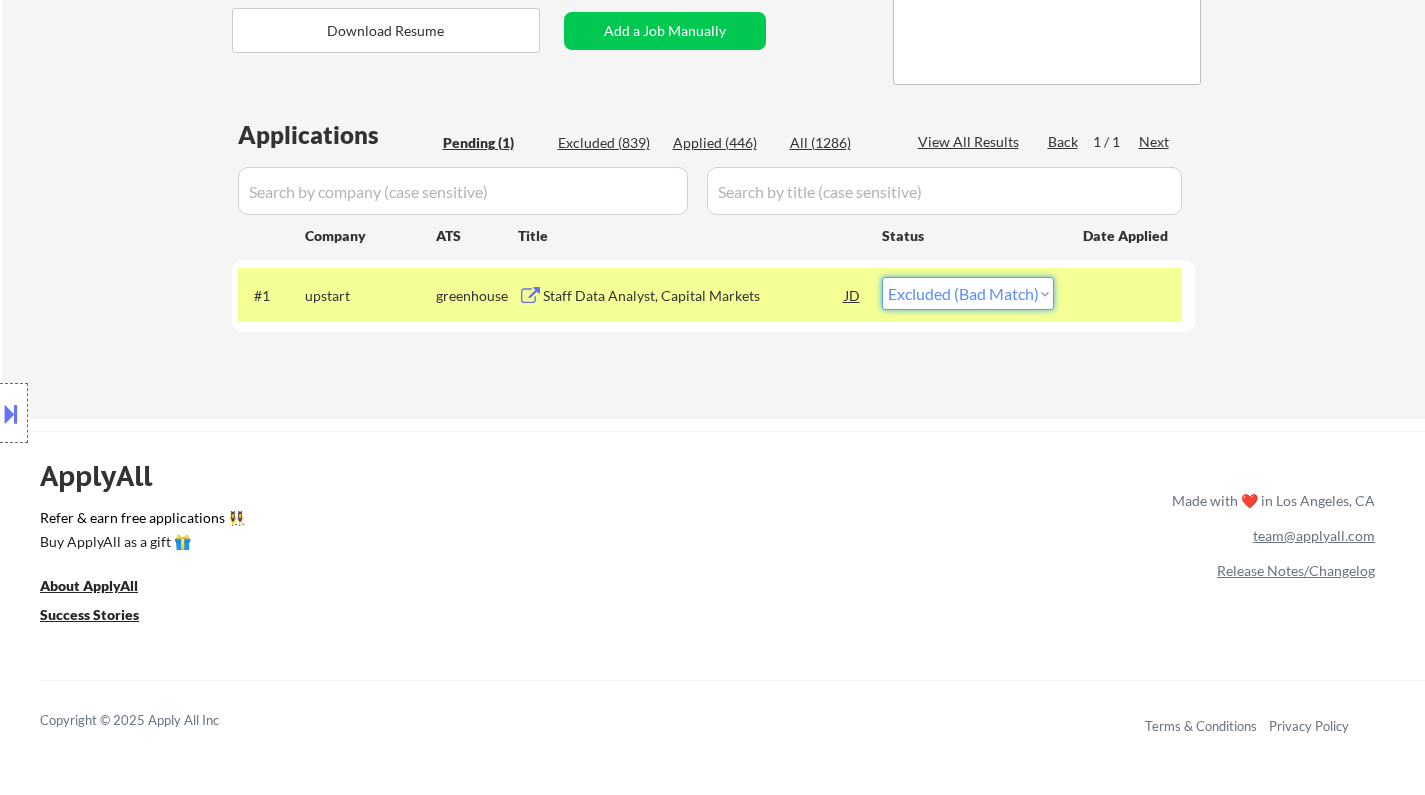 click on "Choose an option... Pending Applied Excluded (Questions) Excluded (Expired) Excluded (Location) Excluded (Bad Match) Excluded (Blocklist) Excluded (Salary) Excluded (Other)" at bounding box center [968, 293] 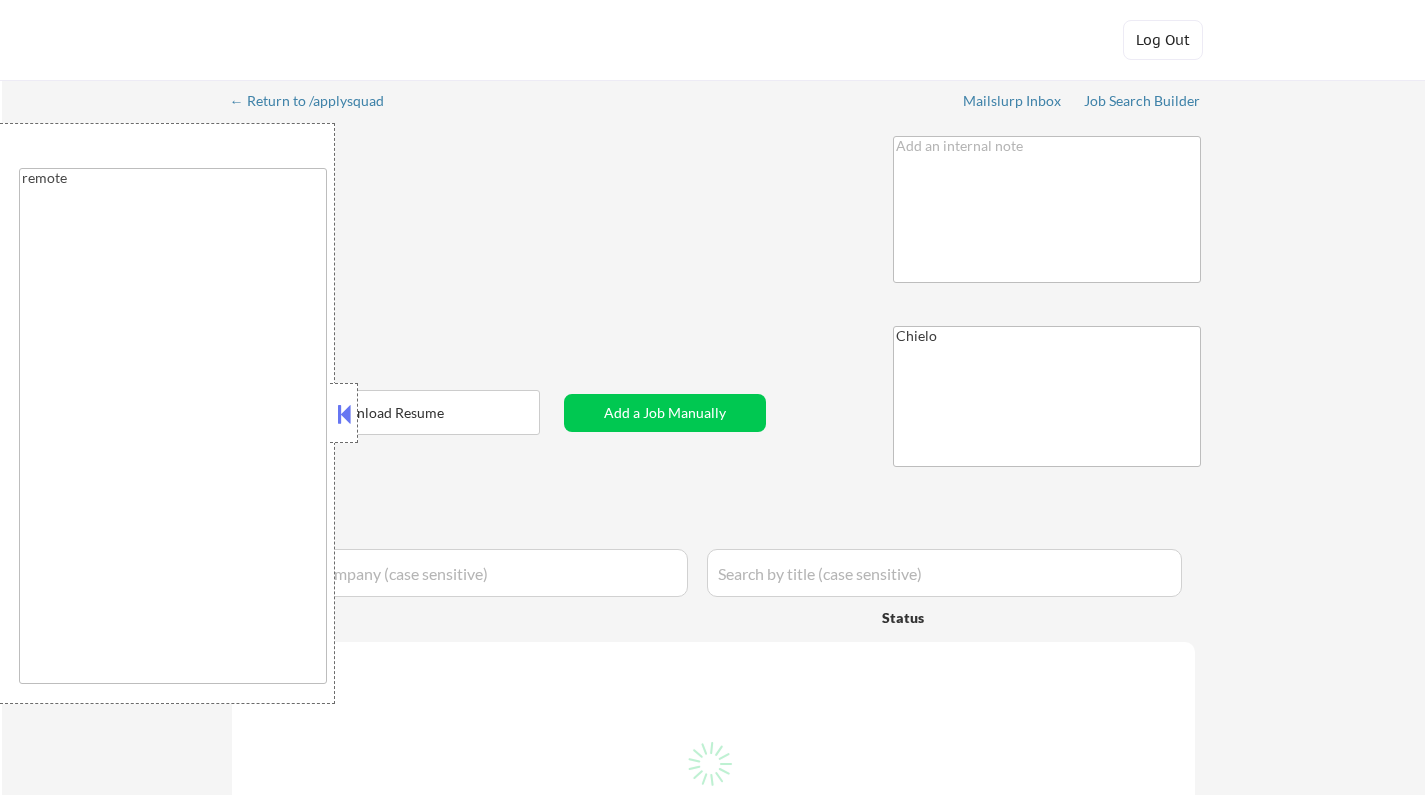 type on "remote" 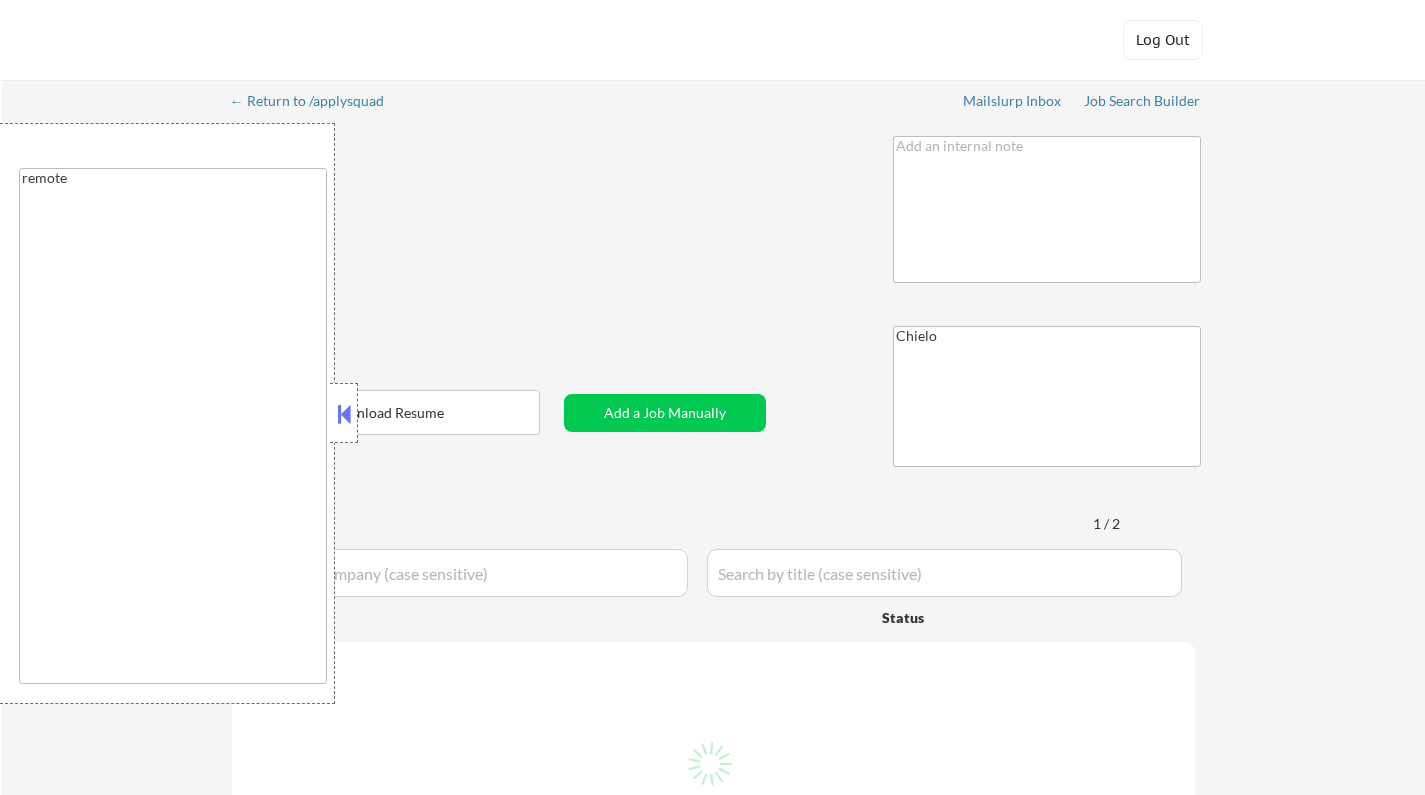 select on ""pending"" 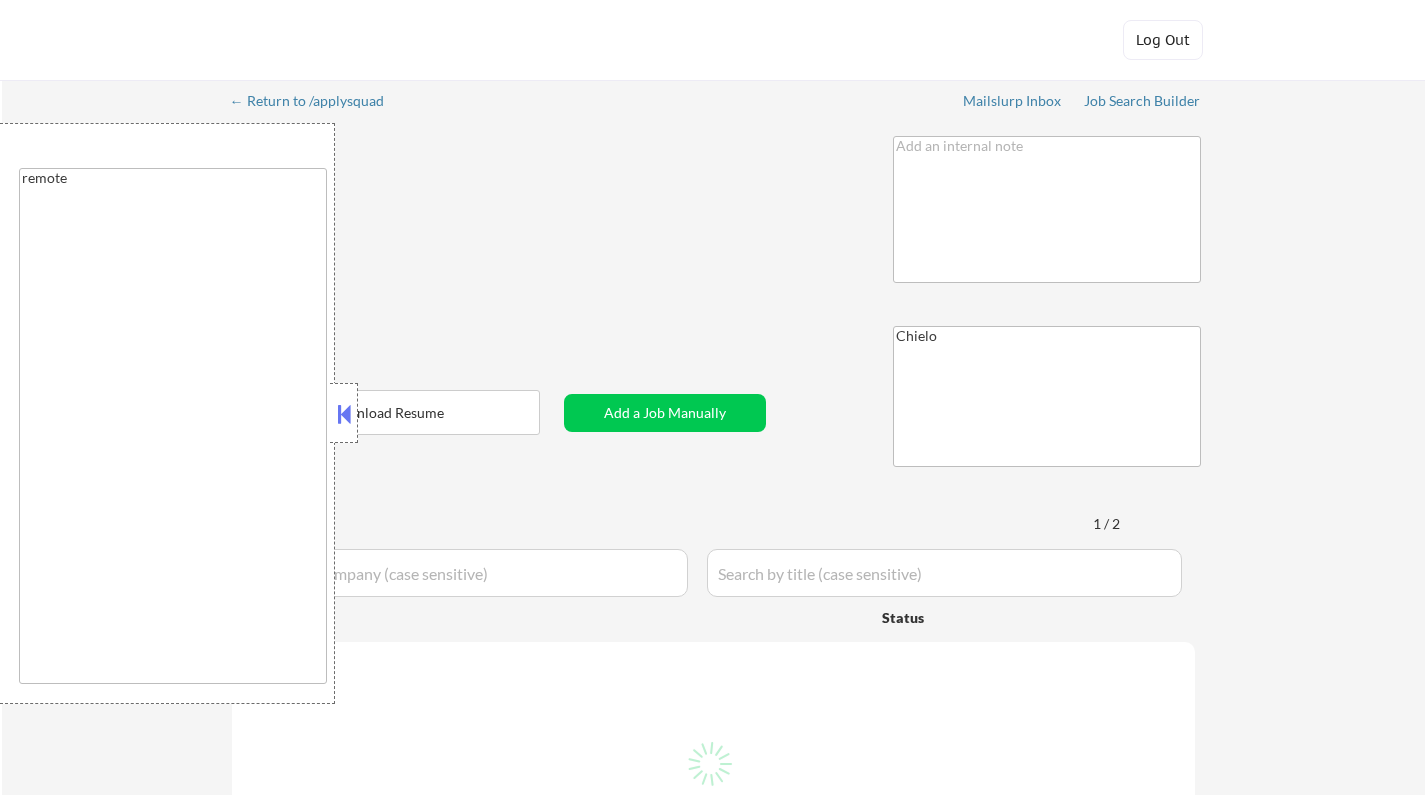 select on ""pending"" 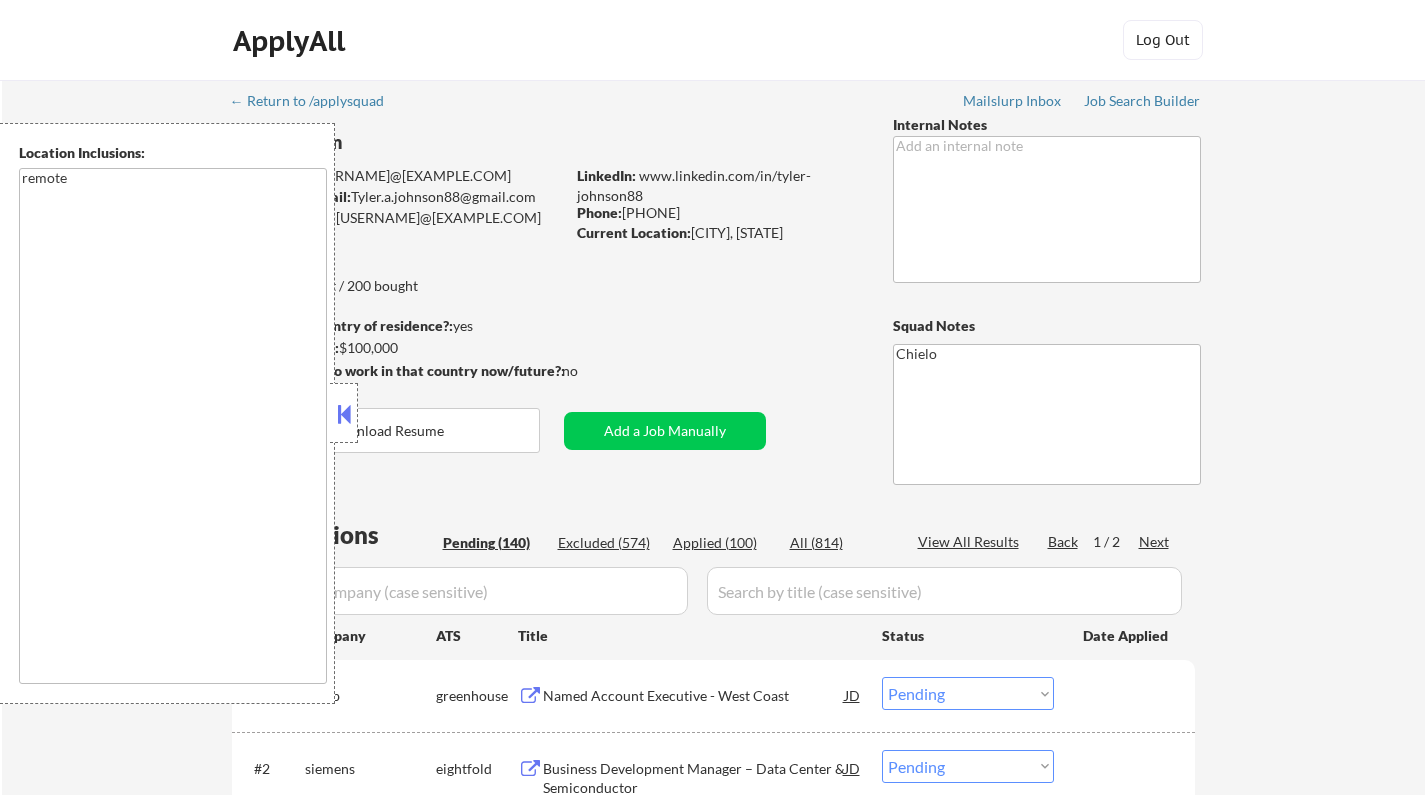 scroll, scrollTop: 0, scrollLeft: 0, axis: both 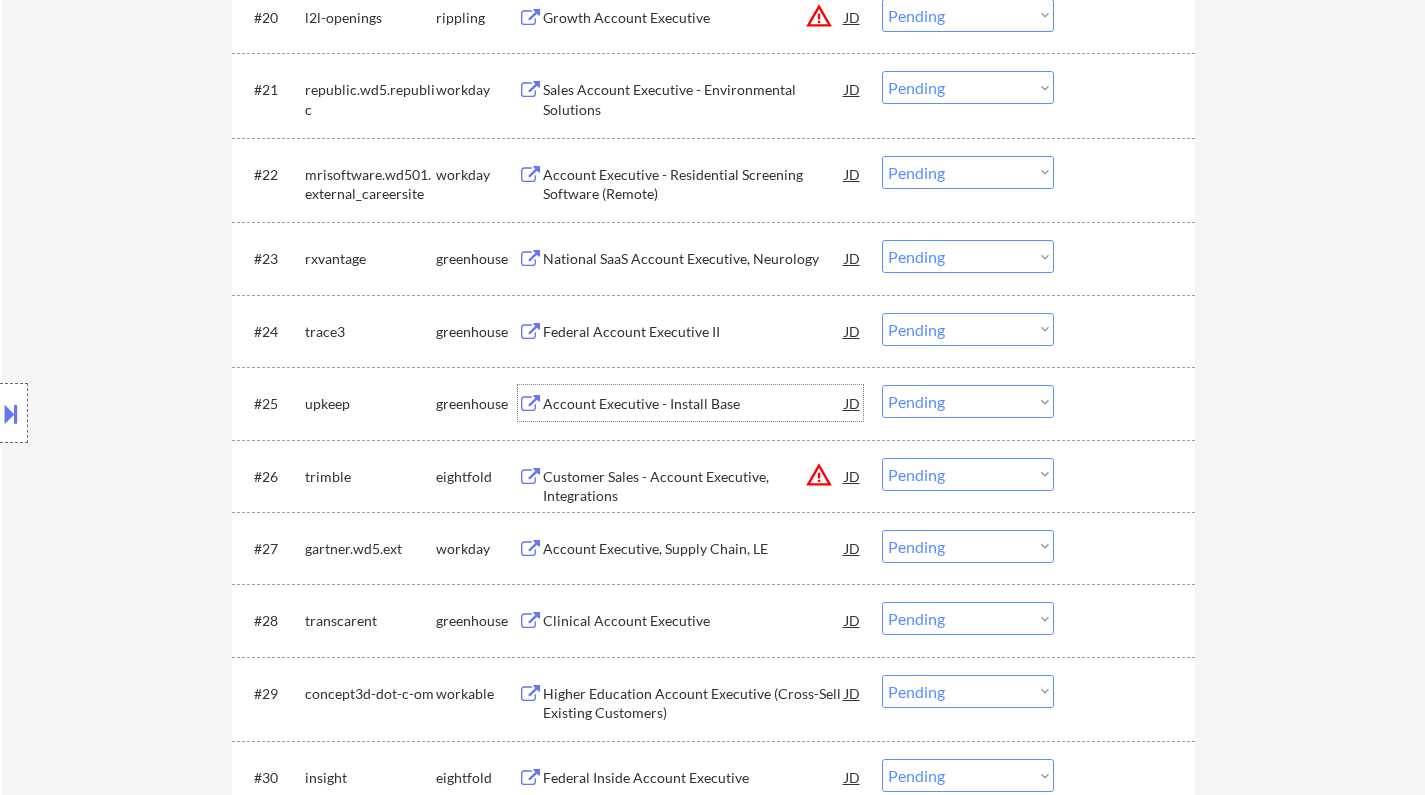 click on "Account Executive - Install Base" at bounding box center [694, 404] 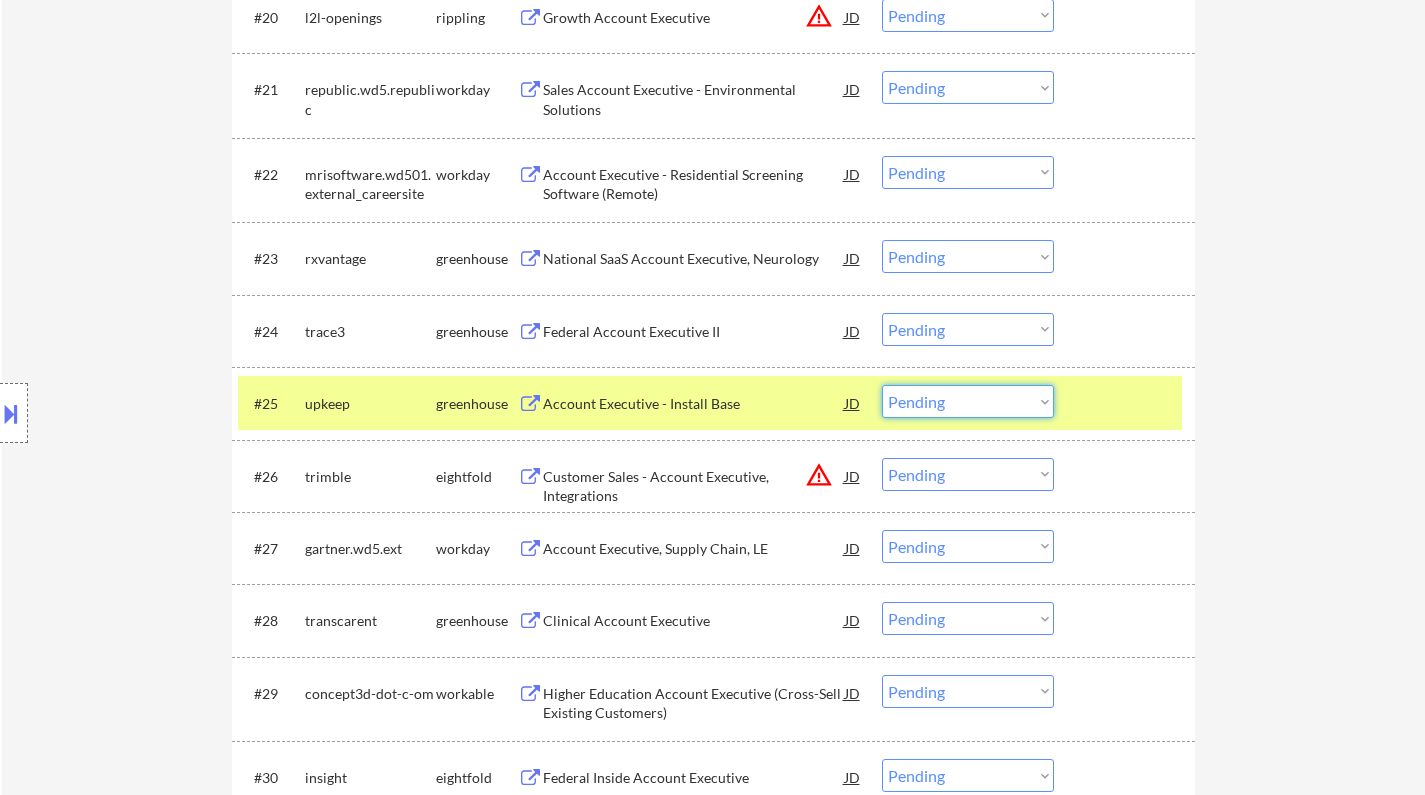drag, startPoint x: 989, startPoint y: 400, endPoint x: 994, endPoint y: 414, distance: 14.866069 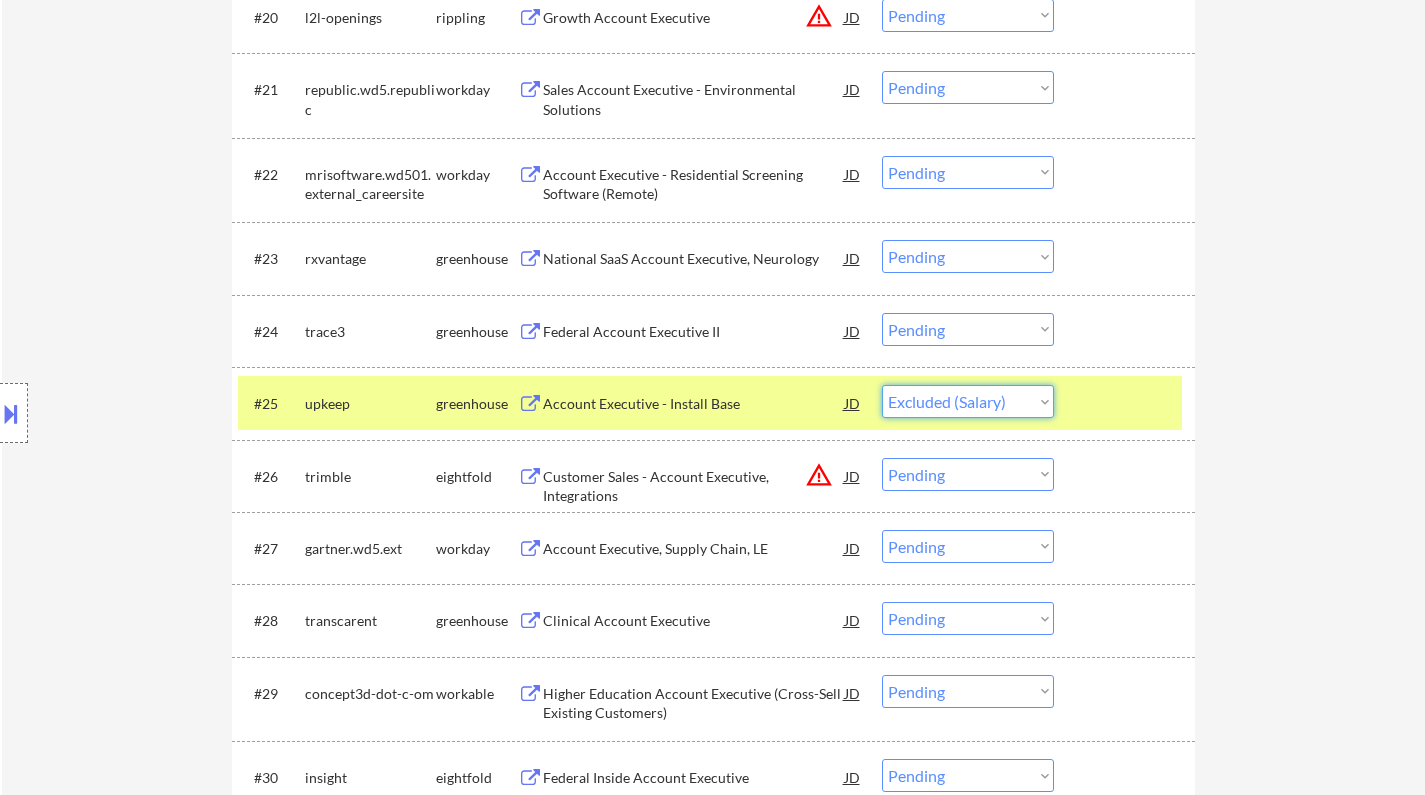 click on "Choose an option... Pending Applied Excluded (Questions) Excluded (Expired) Excluded (Location) Excluded (Bad Match) Excluded (Blocklist) Excluded (Salary) Excluded (Other)" at bounding box center (968, 401) 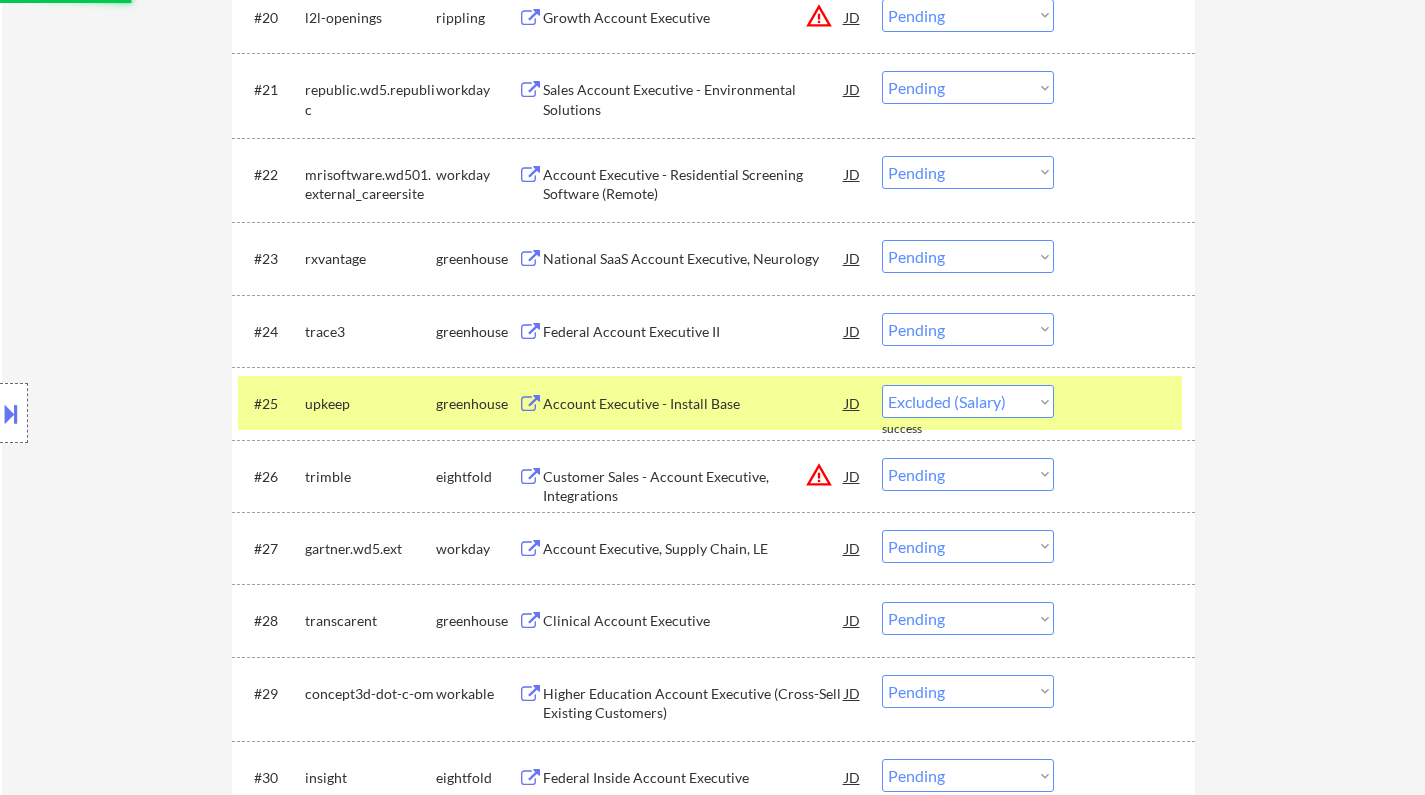 select on ""pending"" 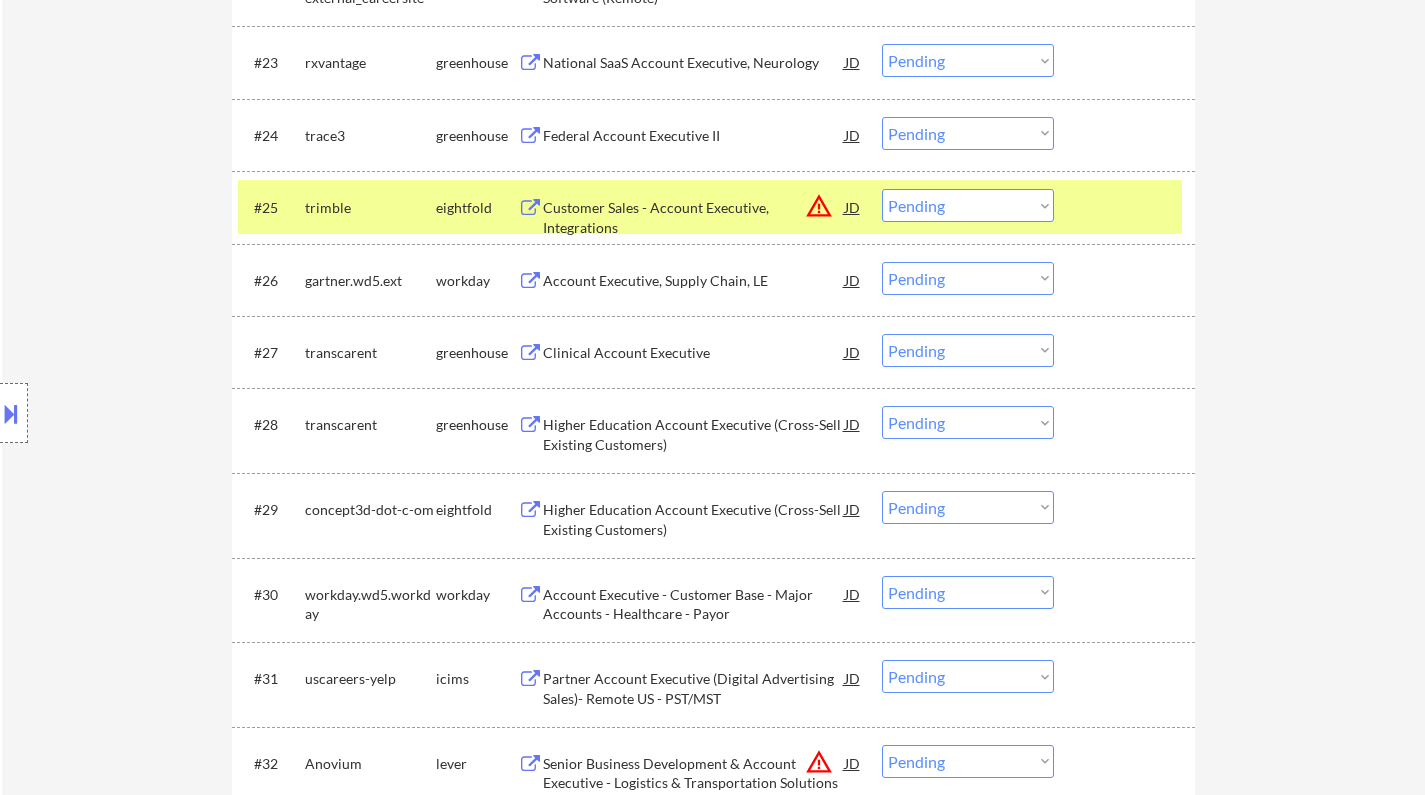 scroll, scrollTop: 2400, scrollLeft: 0, axis: vertical 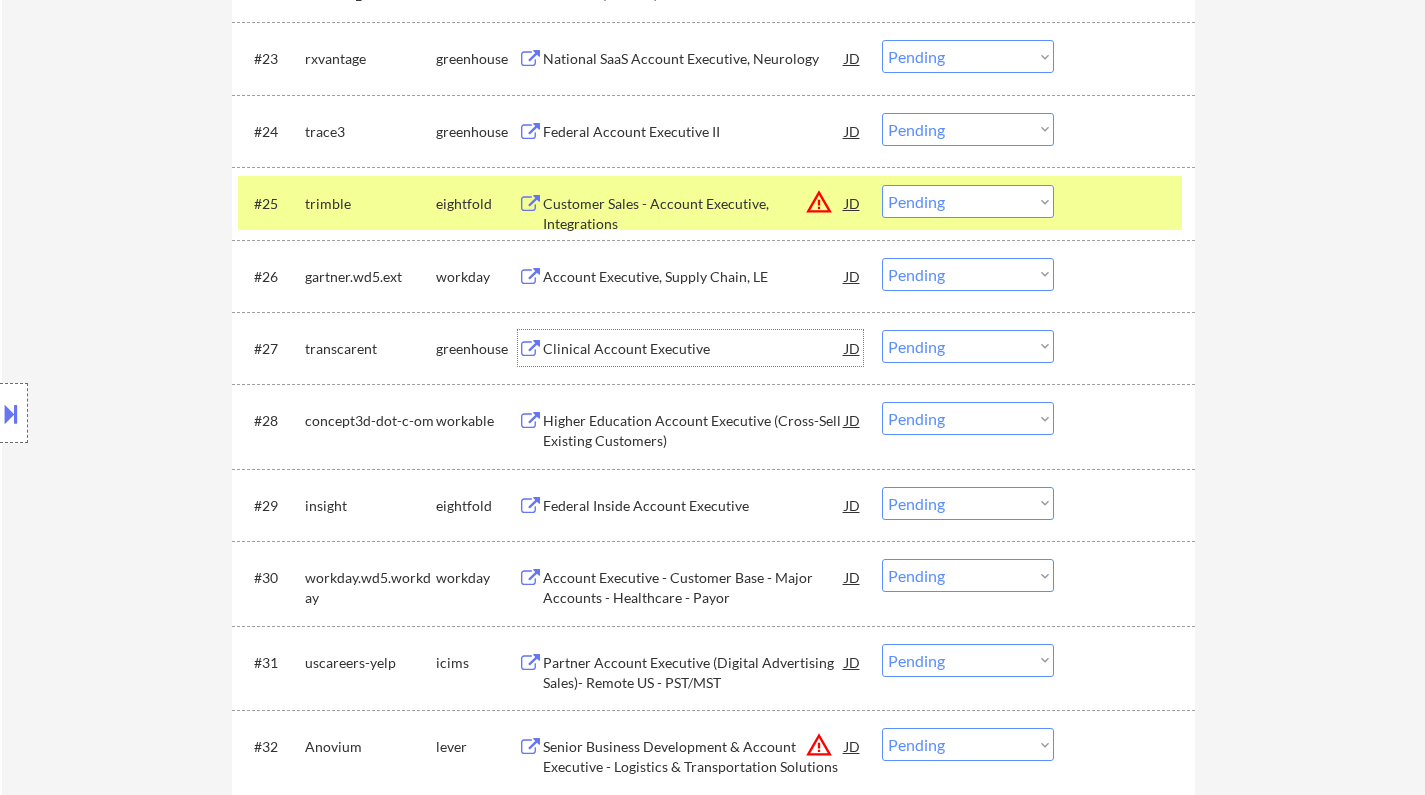 click on "Clinical Account Executive" at bounding box center (694, 349) 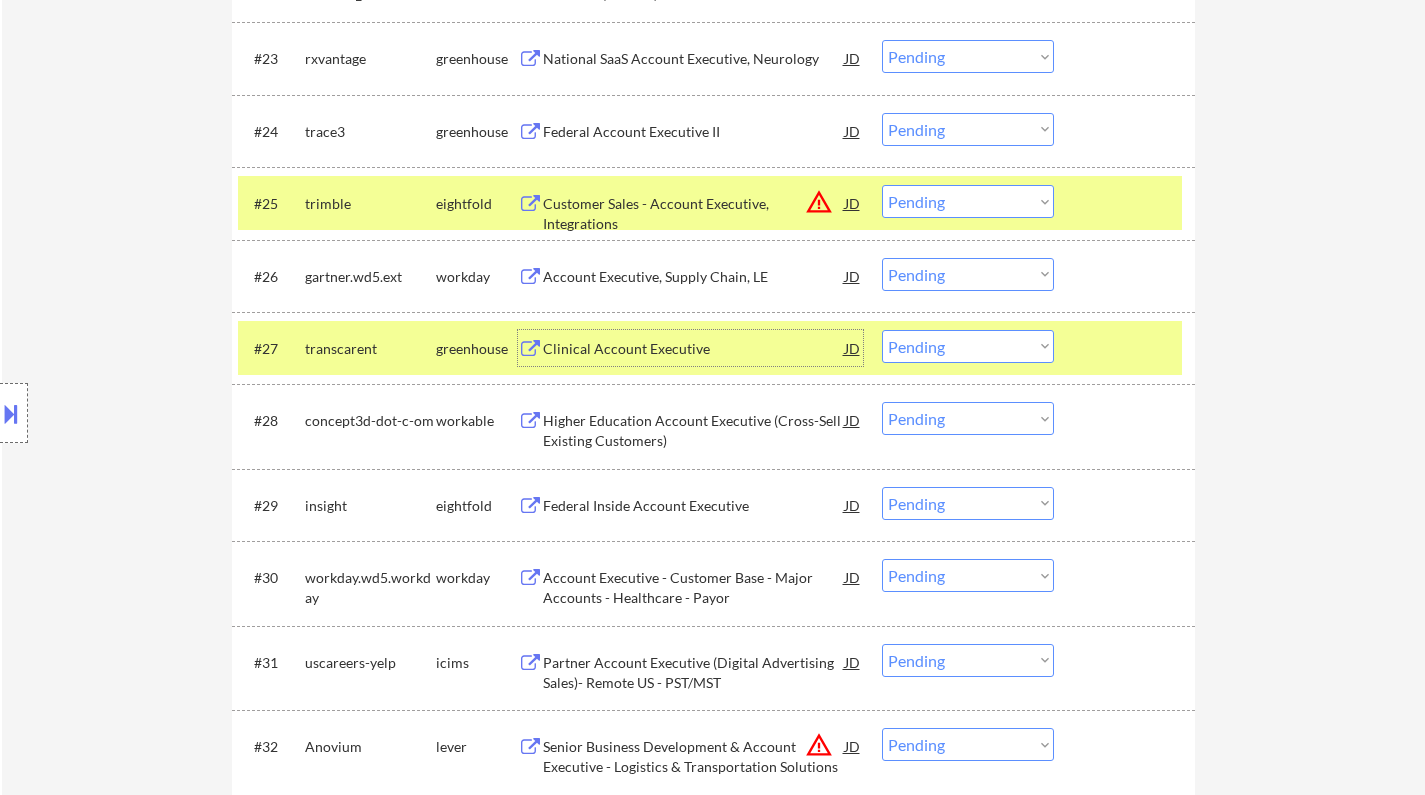 click on "Choose an option... Pending Applied Excluded (Questions) Excluded (Expired) Excluded (Location) Excluded (Bad Match) Excluded (Blocklist) Excluded (Salary) Excluded (Other)" at bounding box center (968, 346) 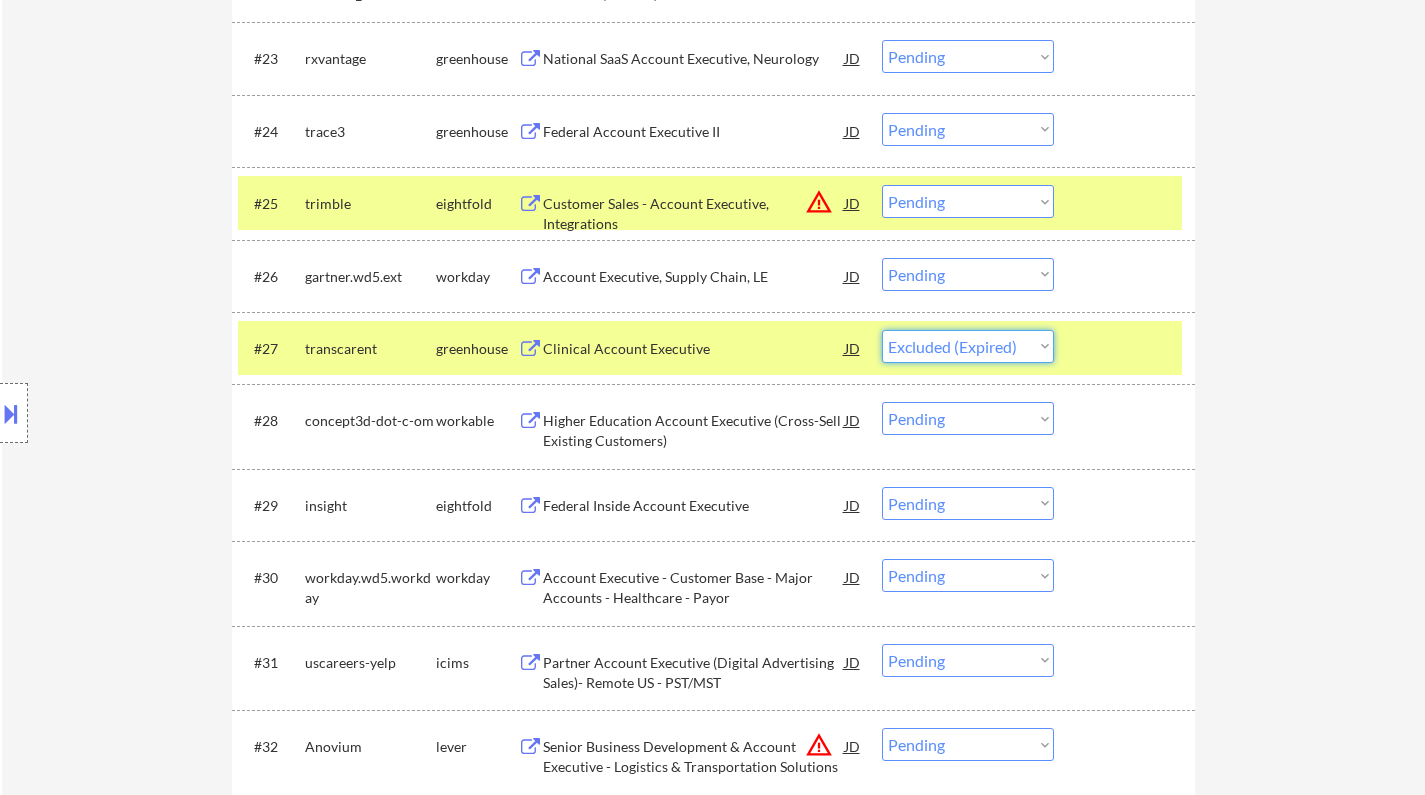 click on "Choose an option... Pending Applied Excluded (Questions) Excluded (Expired) Excluded (Location) Excluded (Bad Match) Excluded (Blocklist) Excluded (Salary) Excluded (Other)" at bounding box center [968, 346] 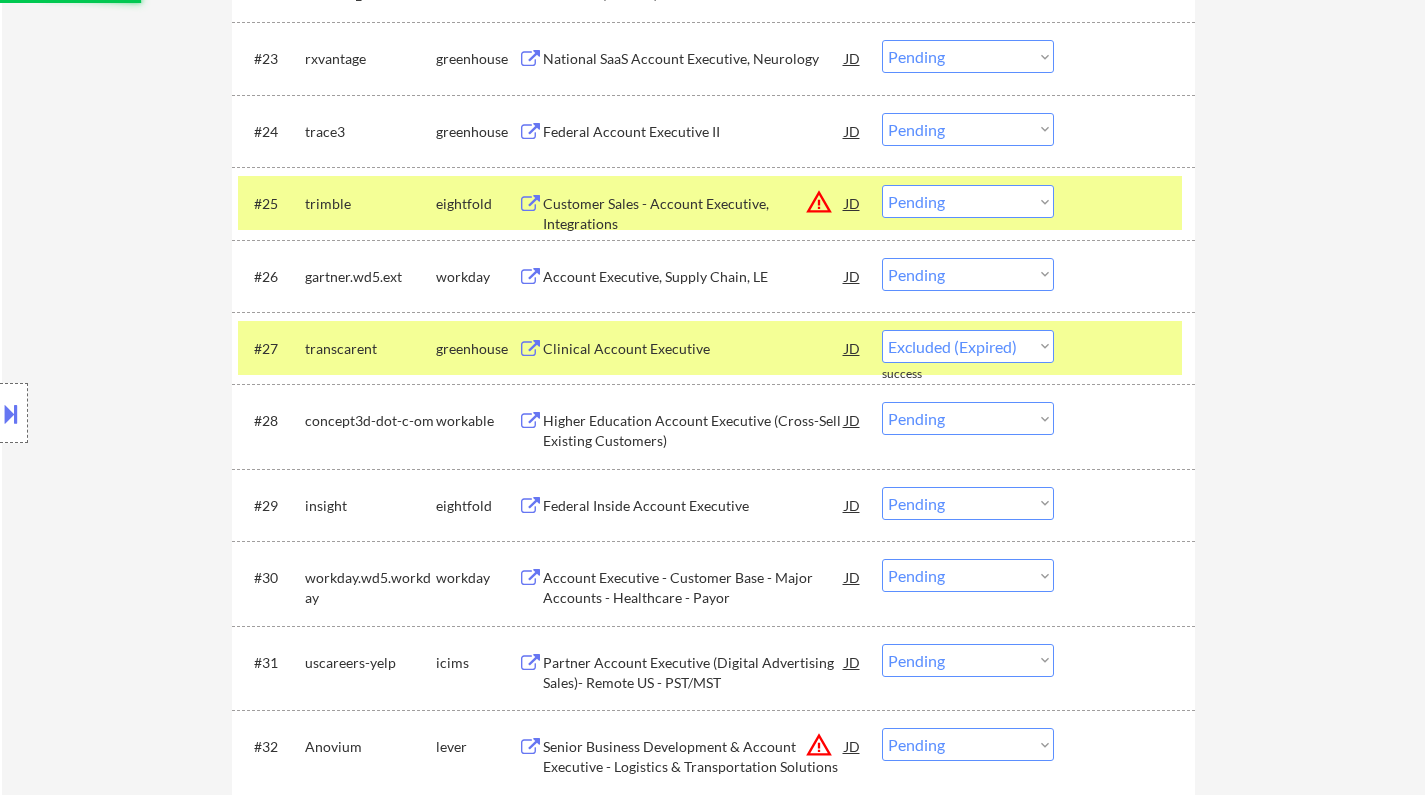 select on ""pending"" 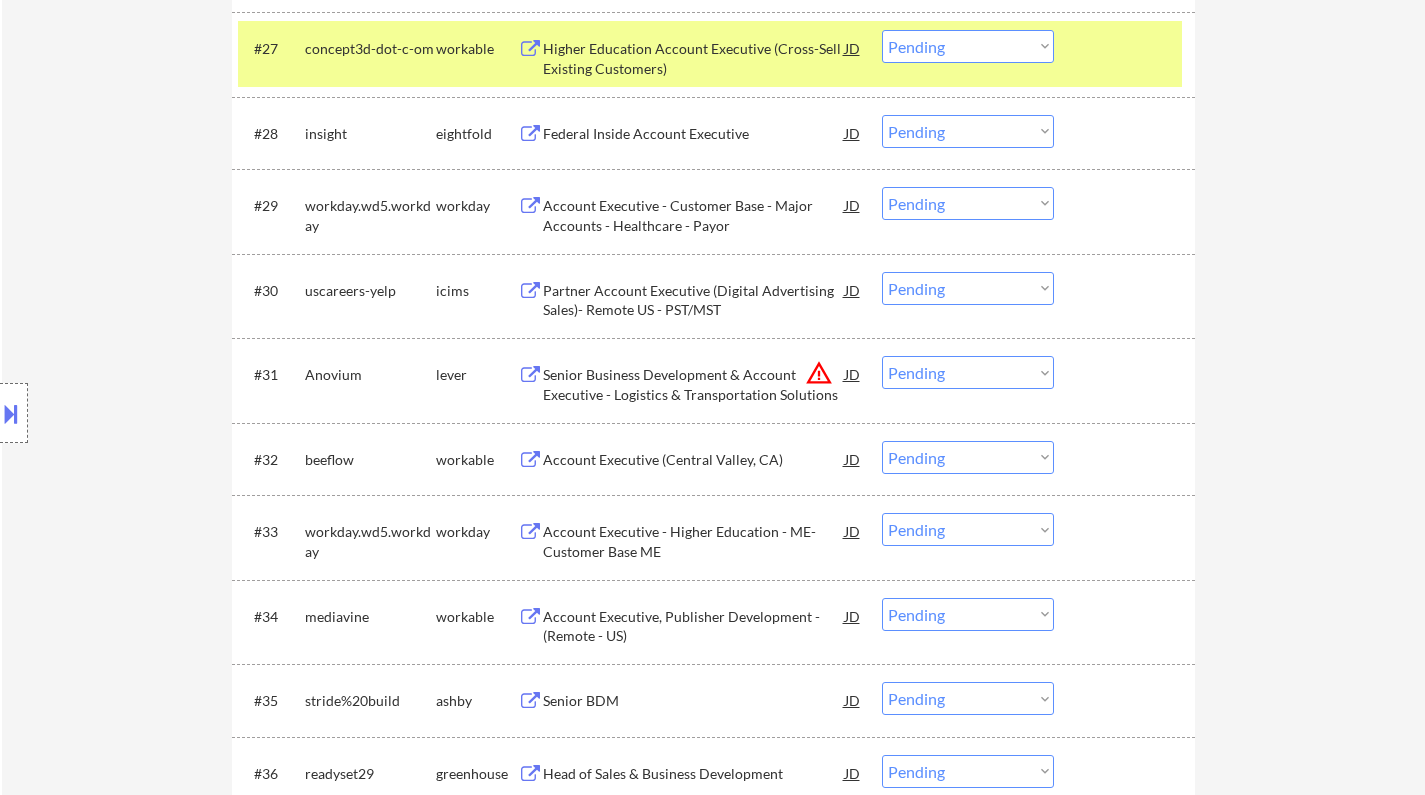 scroll, scrollTop: 2900, scrollLeft: 0, axis: vertical 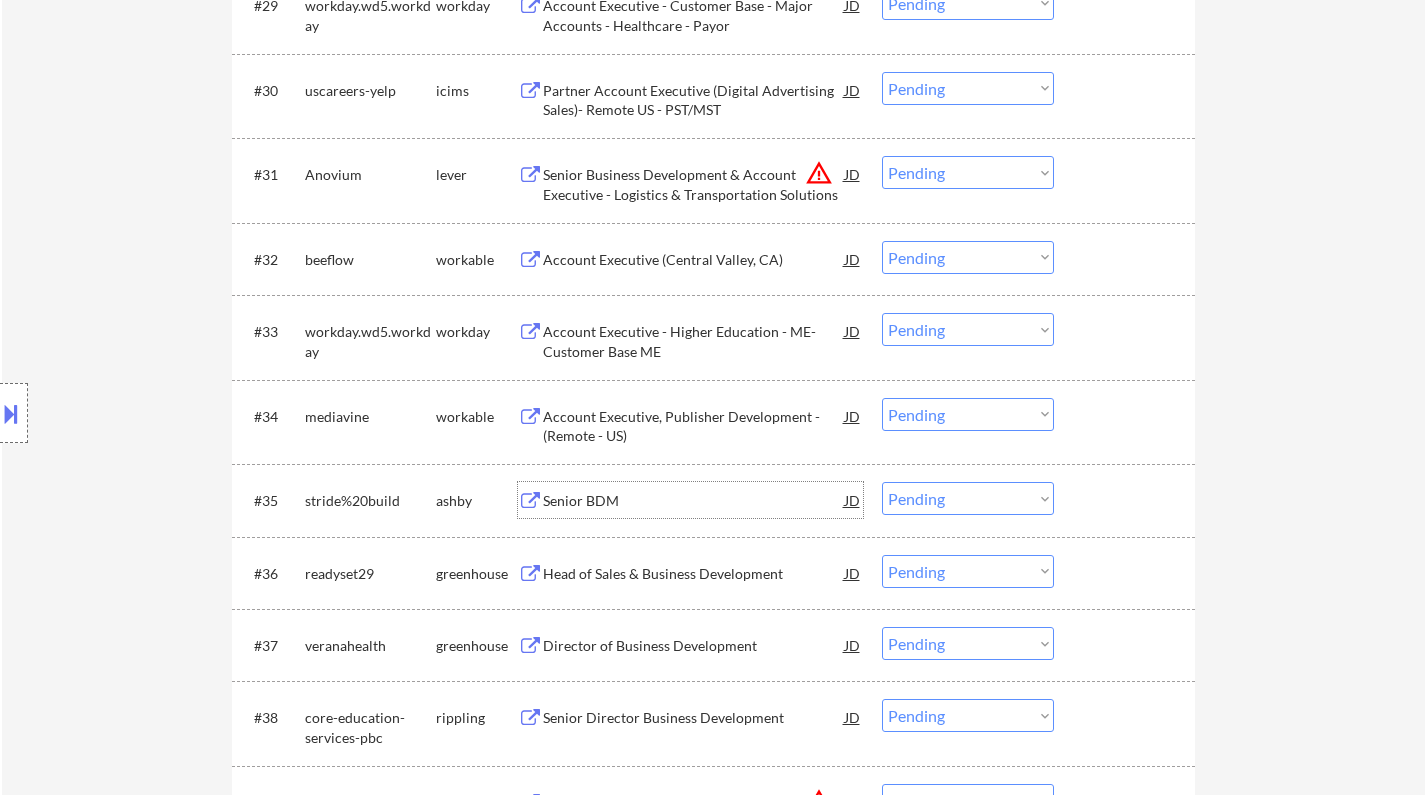click on "Senior BDM" at bounding box center [694, 501] 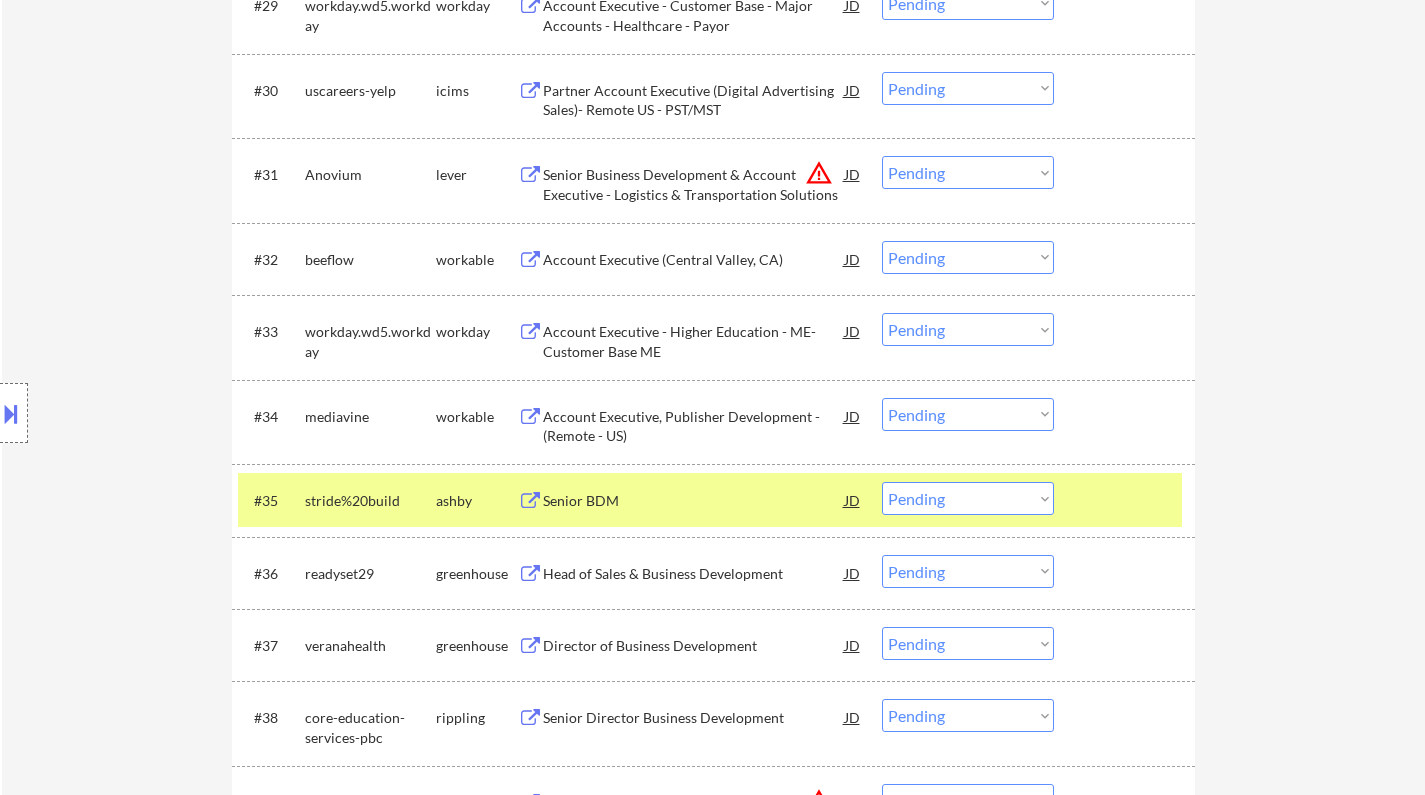 click at bounding box center (11, 413) 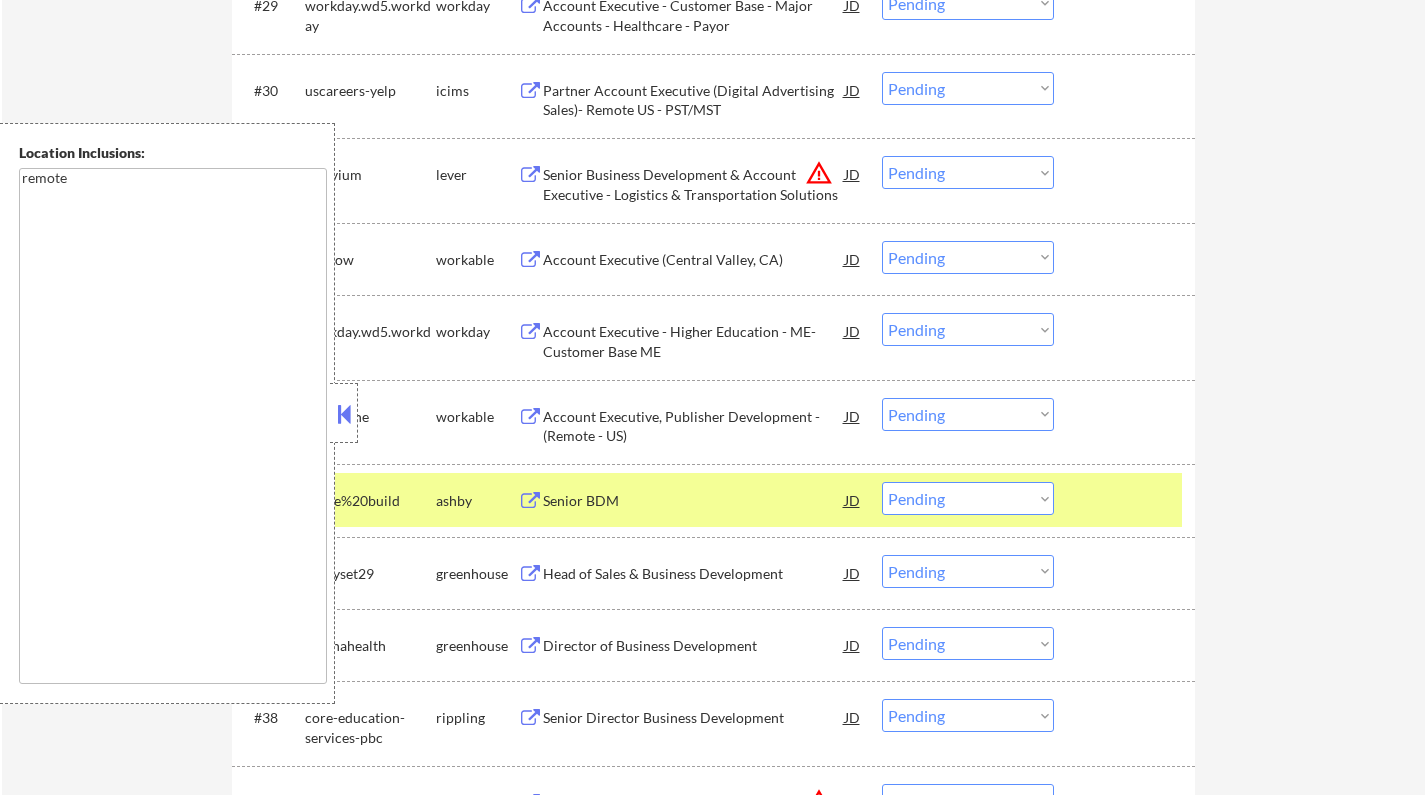 drag, startPoint x: 354, startPoint y: 412, endPoint x: 751, endPoint y: 469, distance: 401.07108 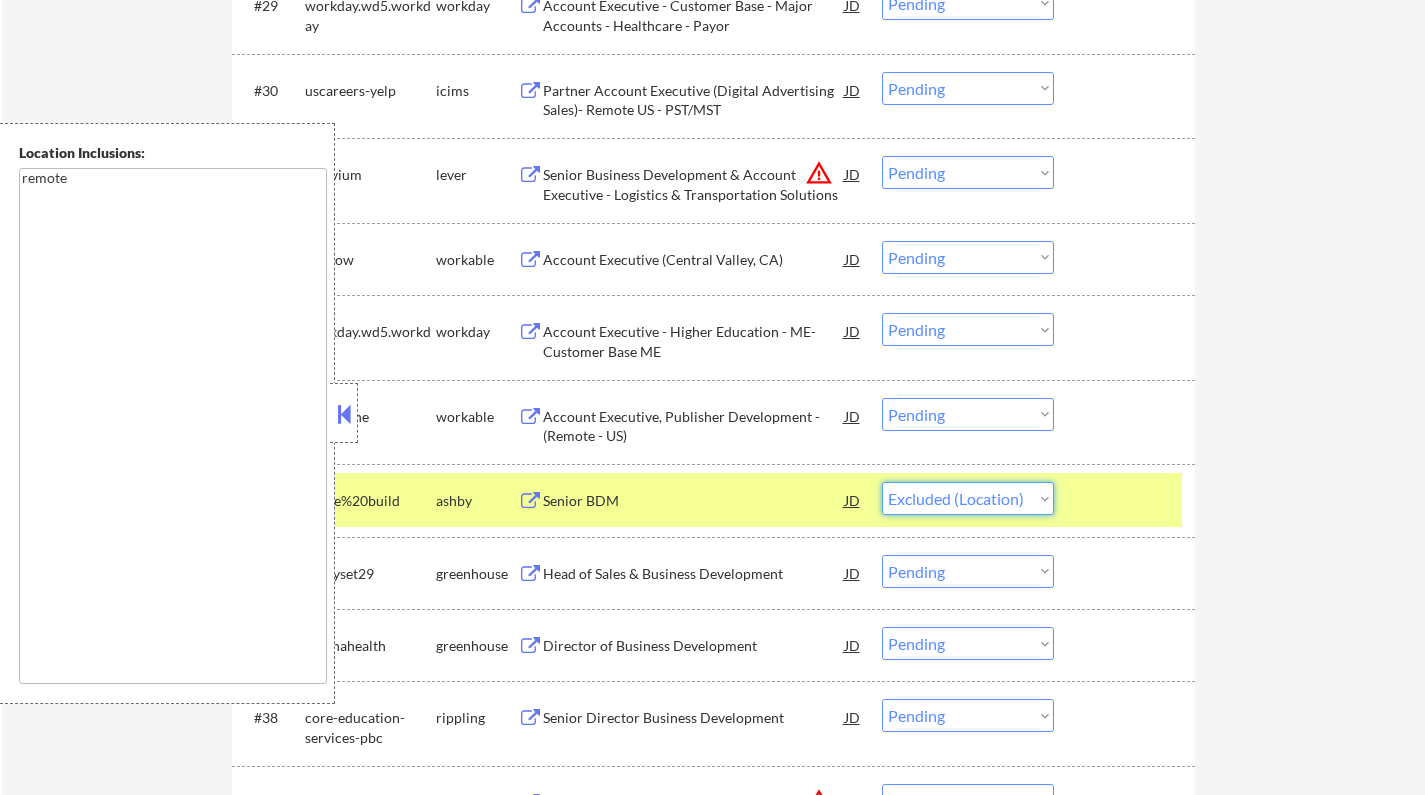 click on "Choose an option... Pending Applied Excluded (Questions) Excluded (Expired) Excluded (Location) Excluded (Bad Match) Excluded (Blocklist) Excluded (Salary) Excluded (Other)" at bounding box center (968, 498) 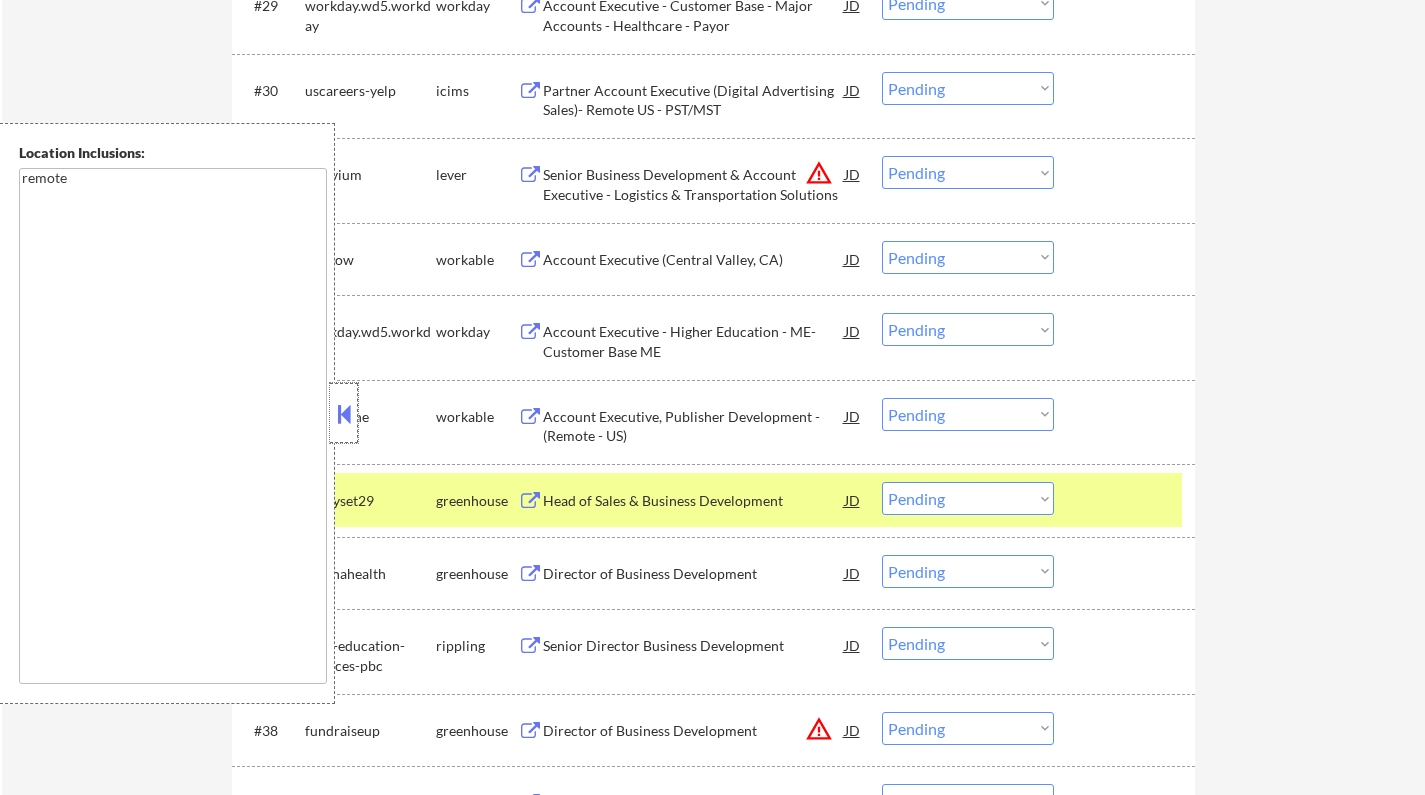click at bounding box center (344, 413) 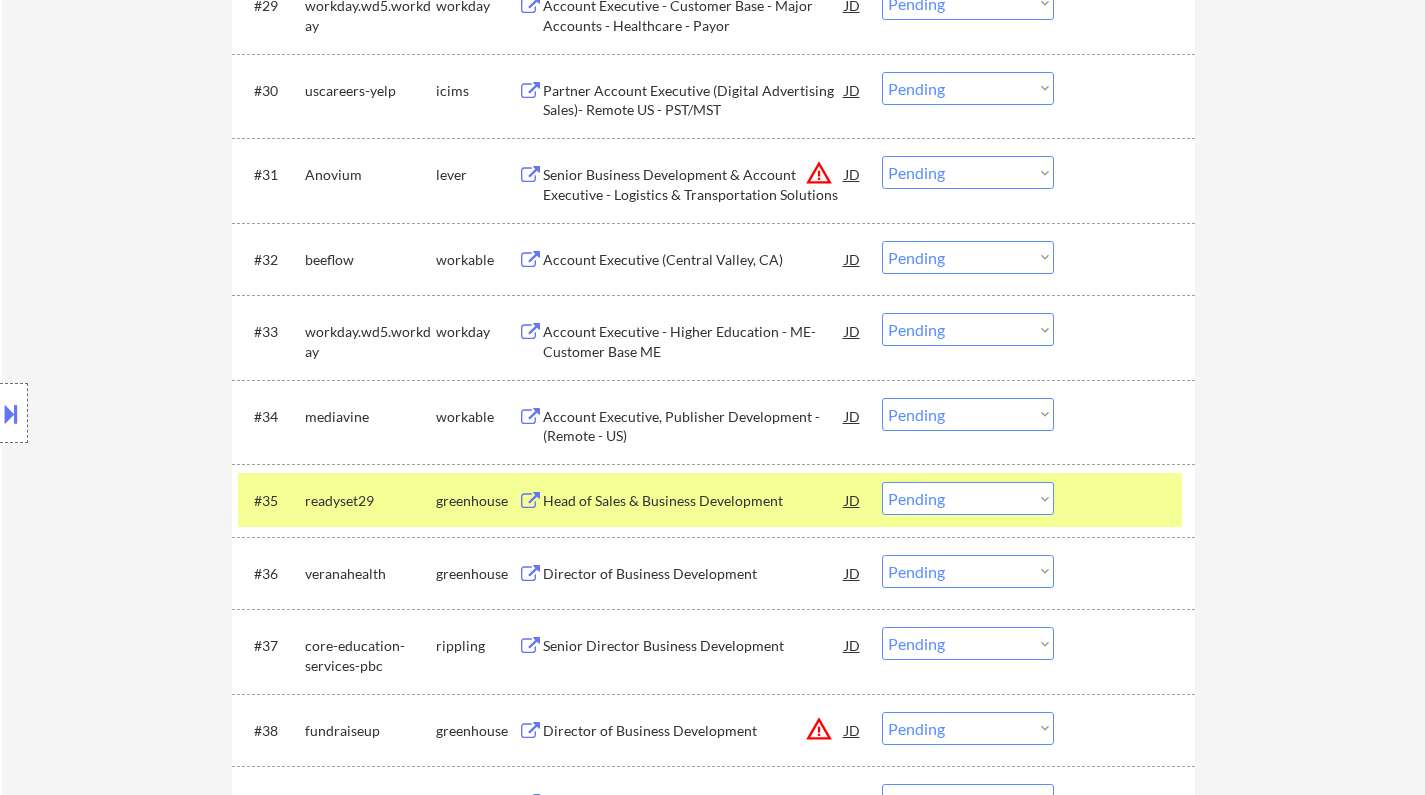 click on "Head of Sales & Business Development" at bounding box center (694, 501) 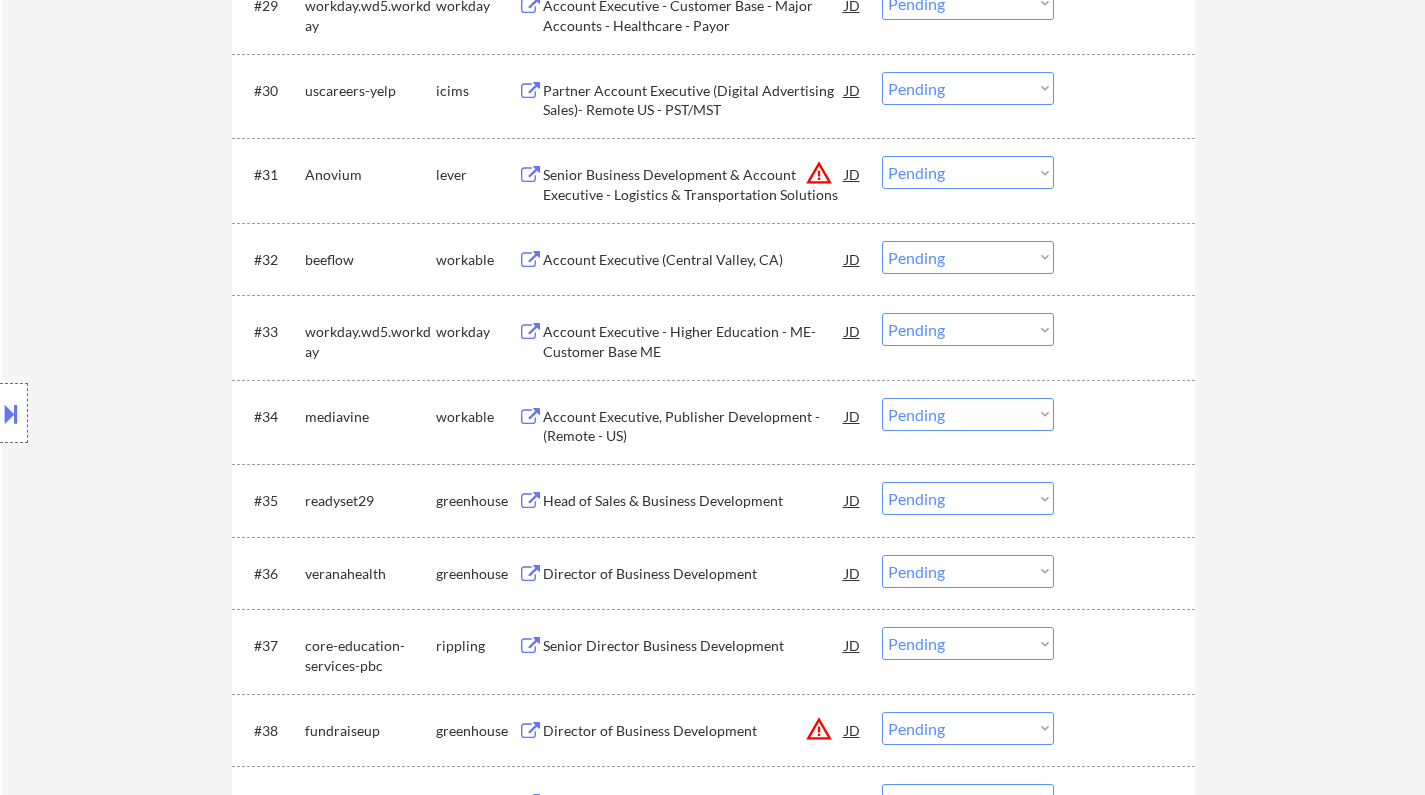 click on "Choose an option... Pending Applied Excluded (Questions) Excluded (Expired) Excluded (Location) Excluded (Bad Match) Excluded (Blocklist) Excluded (Salary) Excluded (Other)" at bounding box center (968, 498) 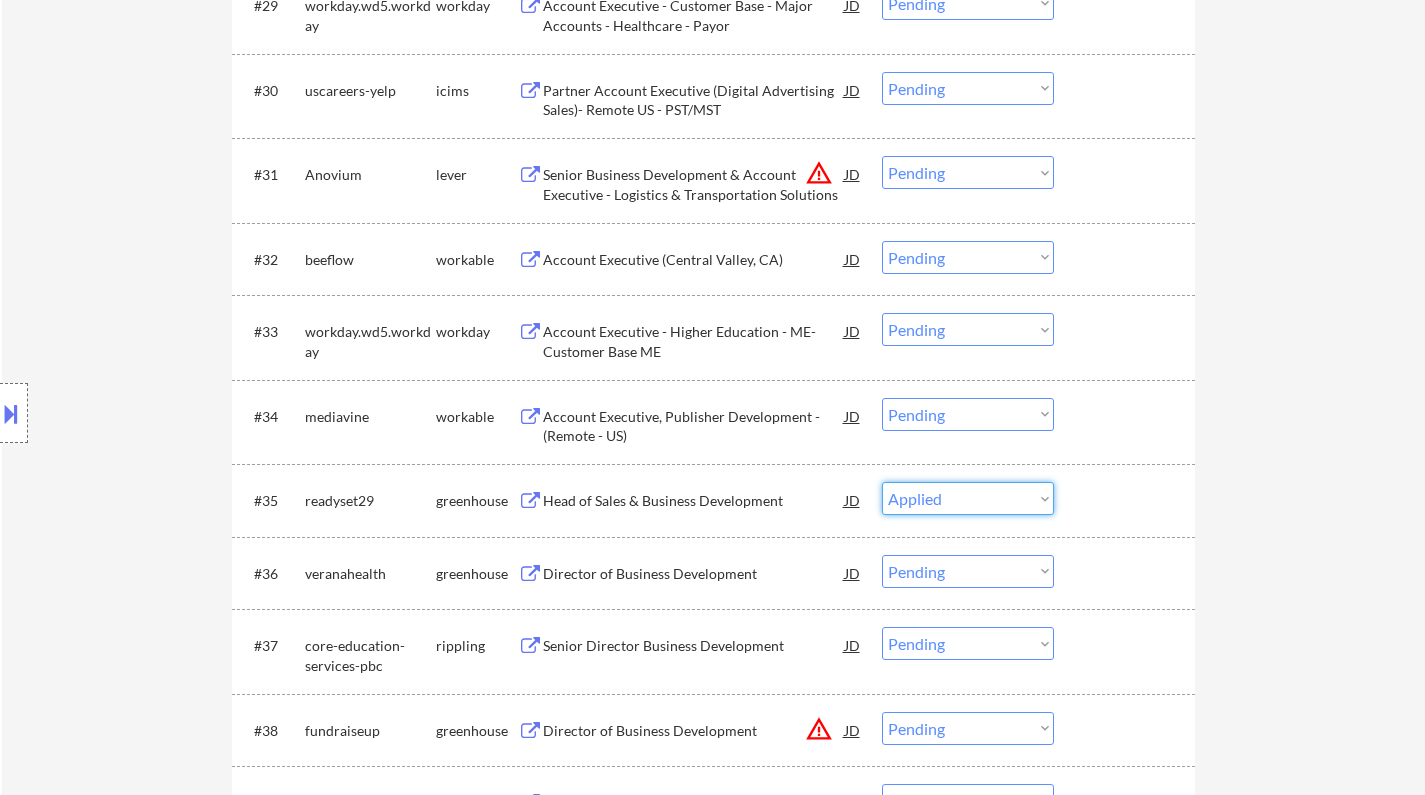 click on "Choose an option... Pending Applied Excluded (Questions) Excluded (Expired) Excluded (Location) Excluded (Bad Match) Excluded (Blocklist) Excluded (Salary) Excluded (Other)" at bounding box center [968, 498] 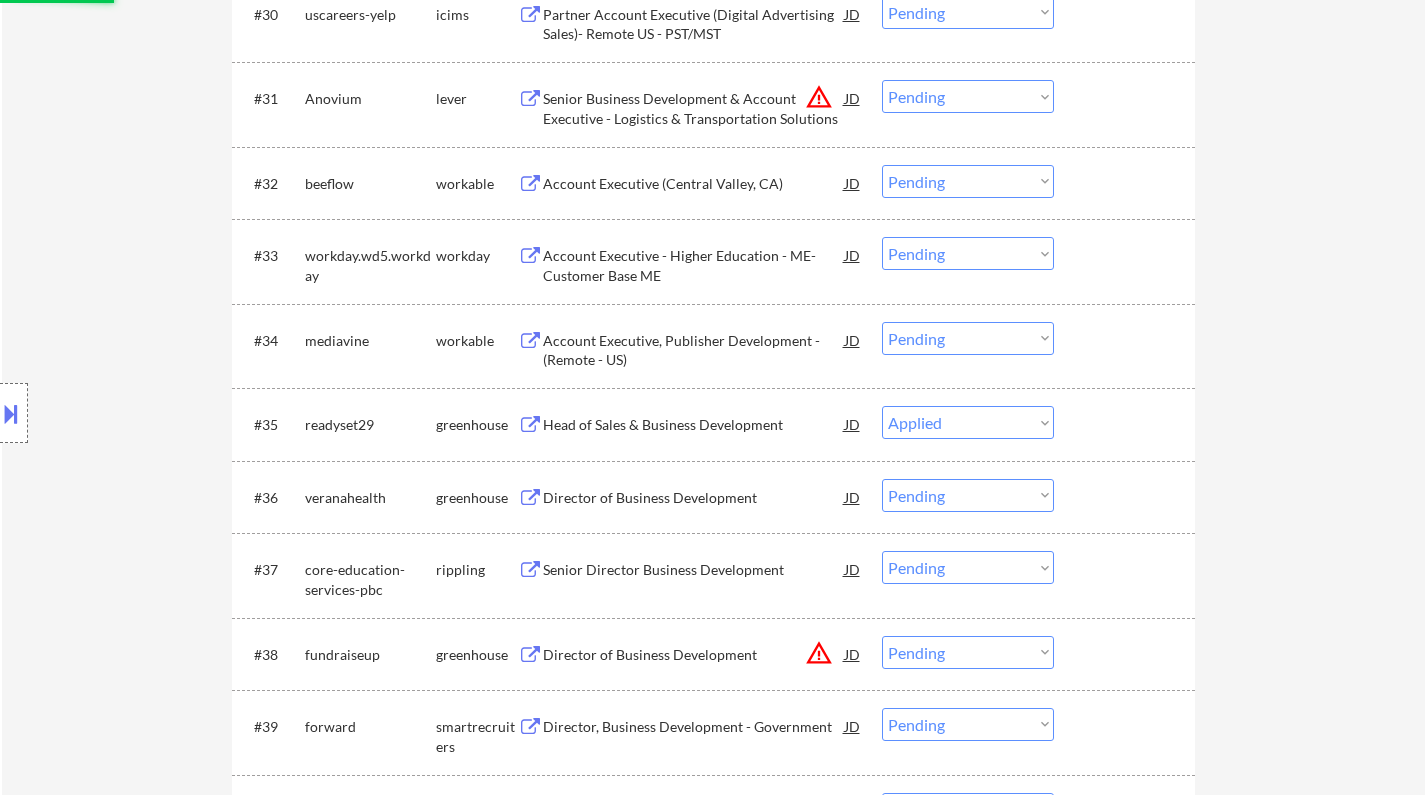 scroll, scrollTop: 3000, scrollLeft: 0, axis: vertical 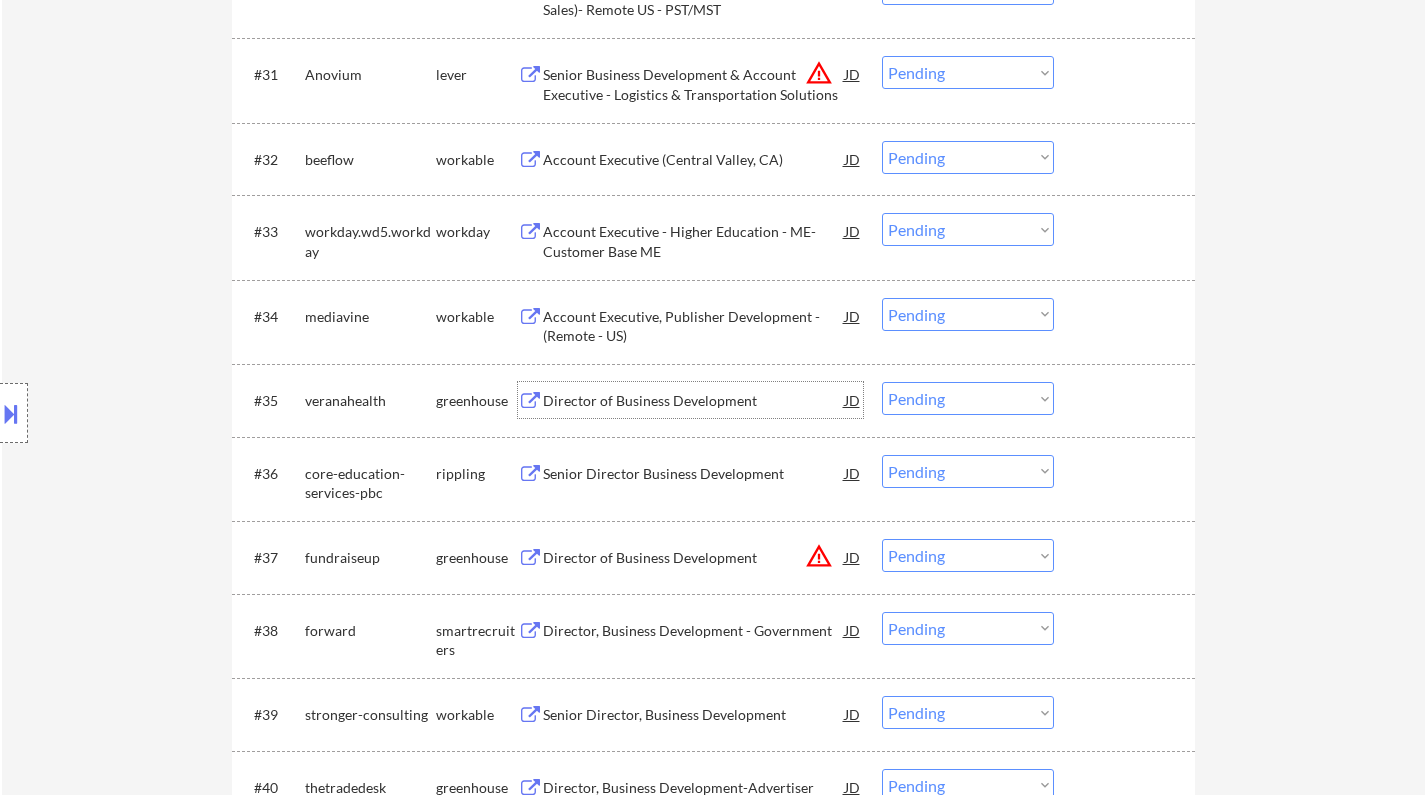 click on "Director of Business Development" at bounding box center [694, 401] 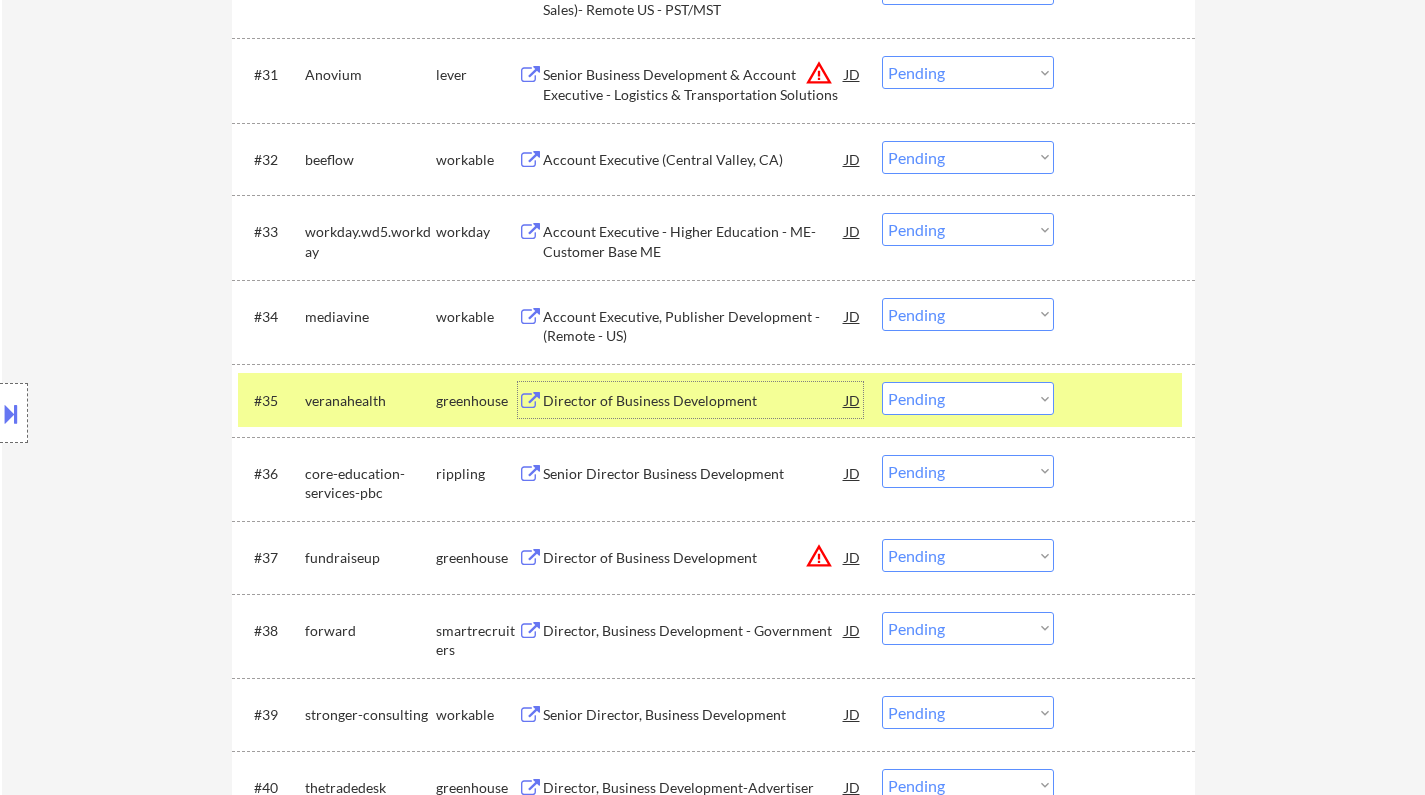 click on "Choose an option... Pending Applied Excluded (Questions) Excluded (Expired) Excluded (Location) Excluded (Bad Match) Excluded (Blocklist) Excluded (Salary) Excluded (Other)" at bounding box center (968, 398) 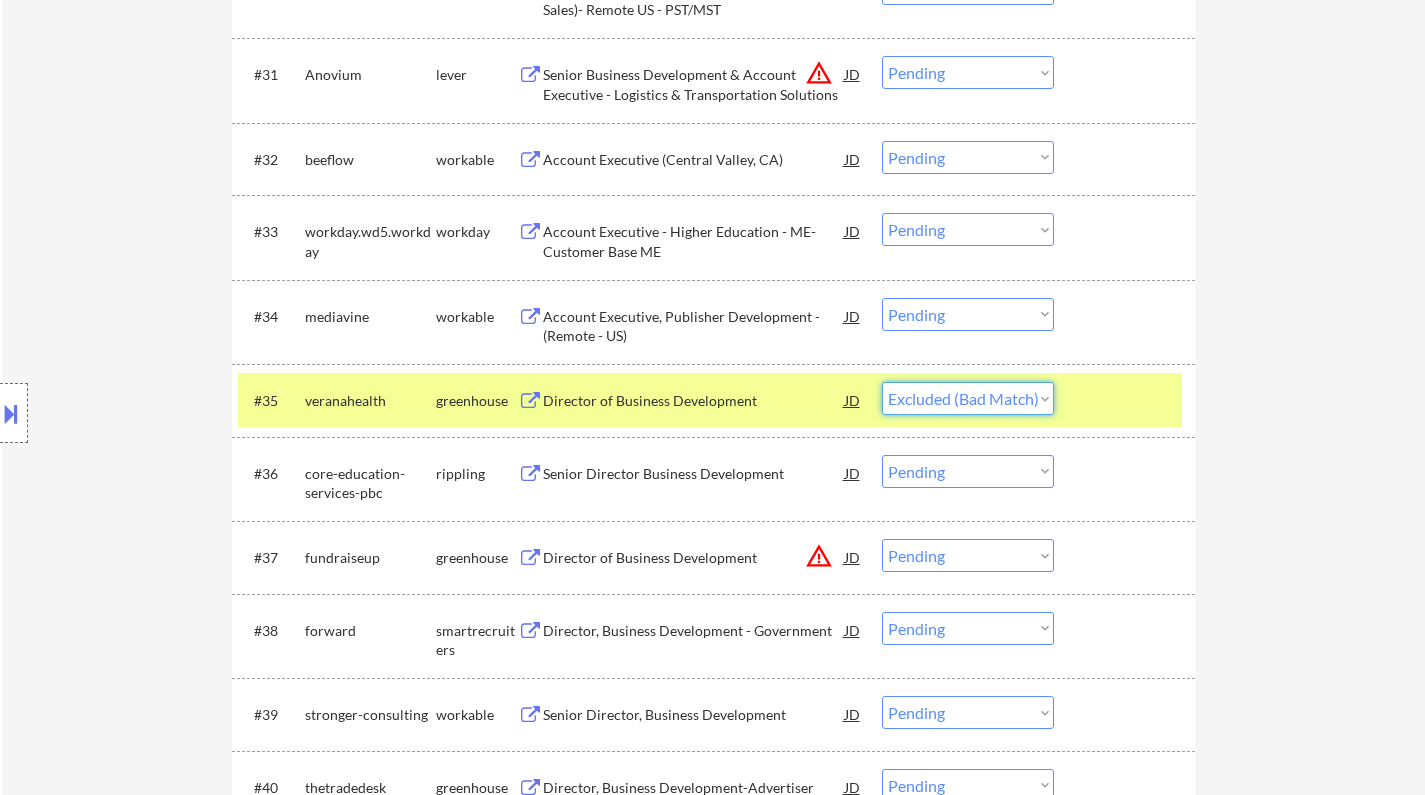 click on "Choose an option... Pending Applied Excluded (Questions) Excluded (Expired) Excluded (Location) Excluded (Bad Match) Excluded (Blocklist) Excluded (Salary) Excluded (Other)" at bounding box center (968, 398) 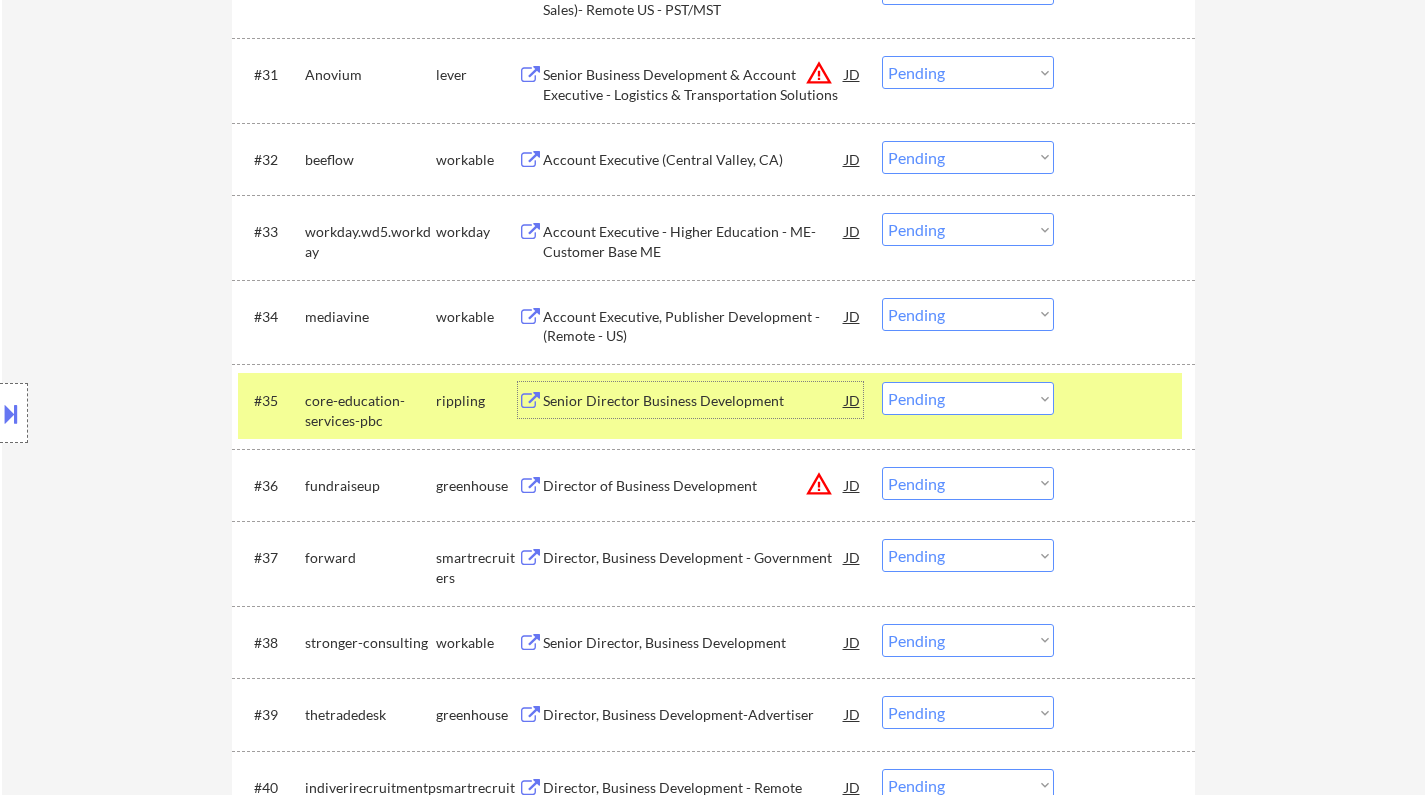 click on "Senior Director Business Development" at bounding box center [694, 401] 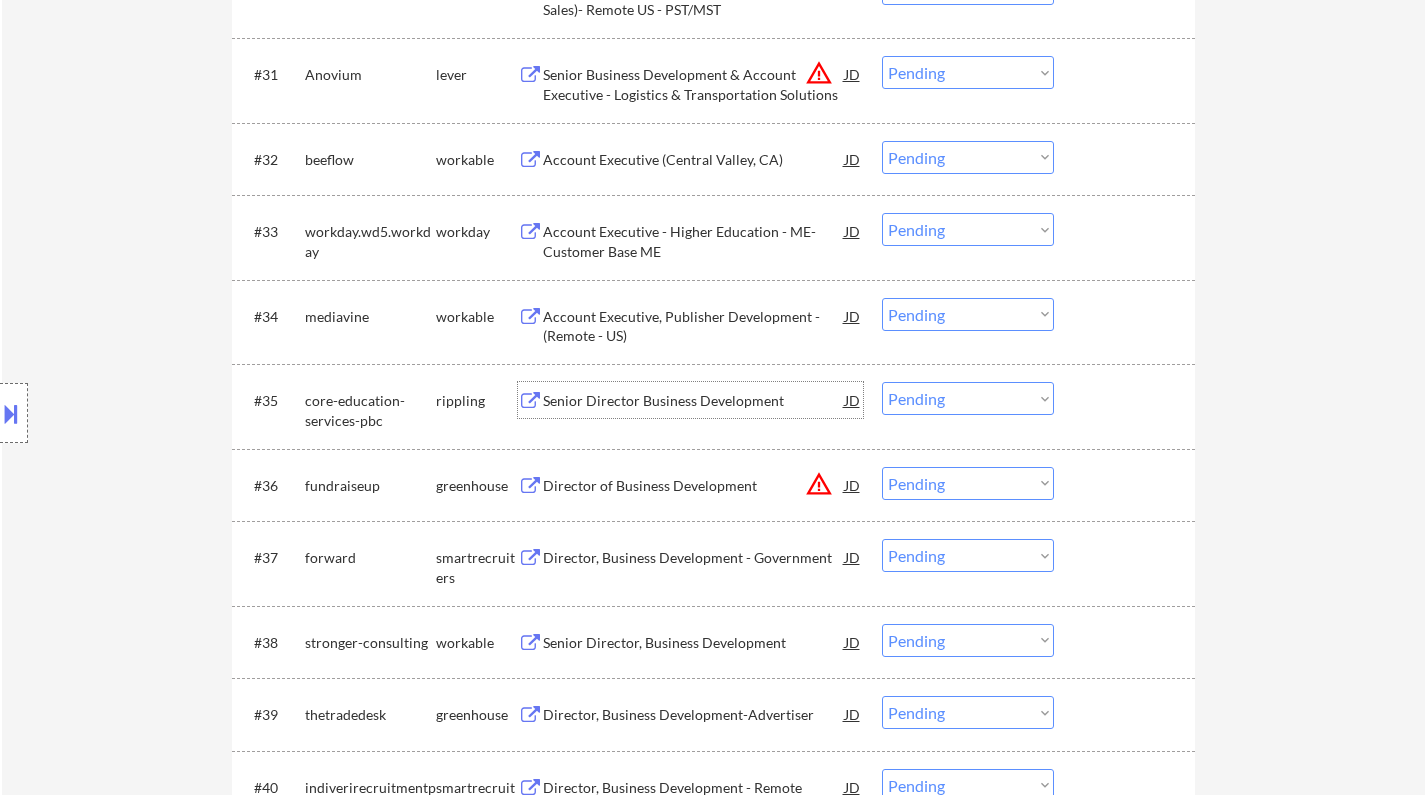 click on "Choose an option... Pending Applied Excluded (Questions) Excluded (Expired) Excluded (Location) Excluded (Bad Match) Excluded (Blocklist) Excluded (Salary) Excluded (Other)" at bounding box center [968, 398] 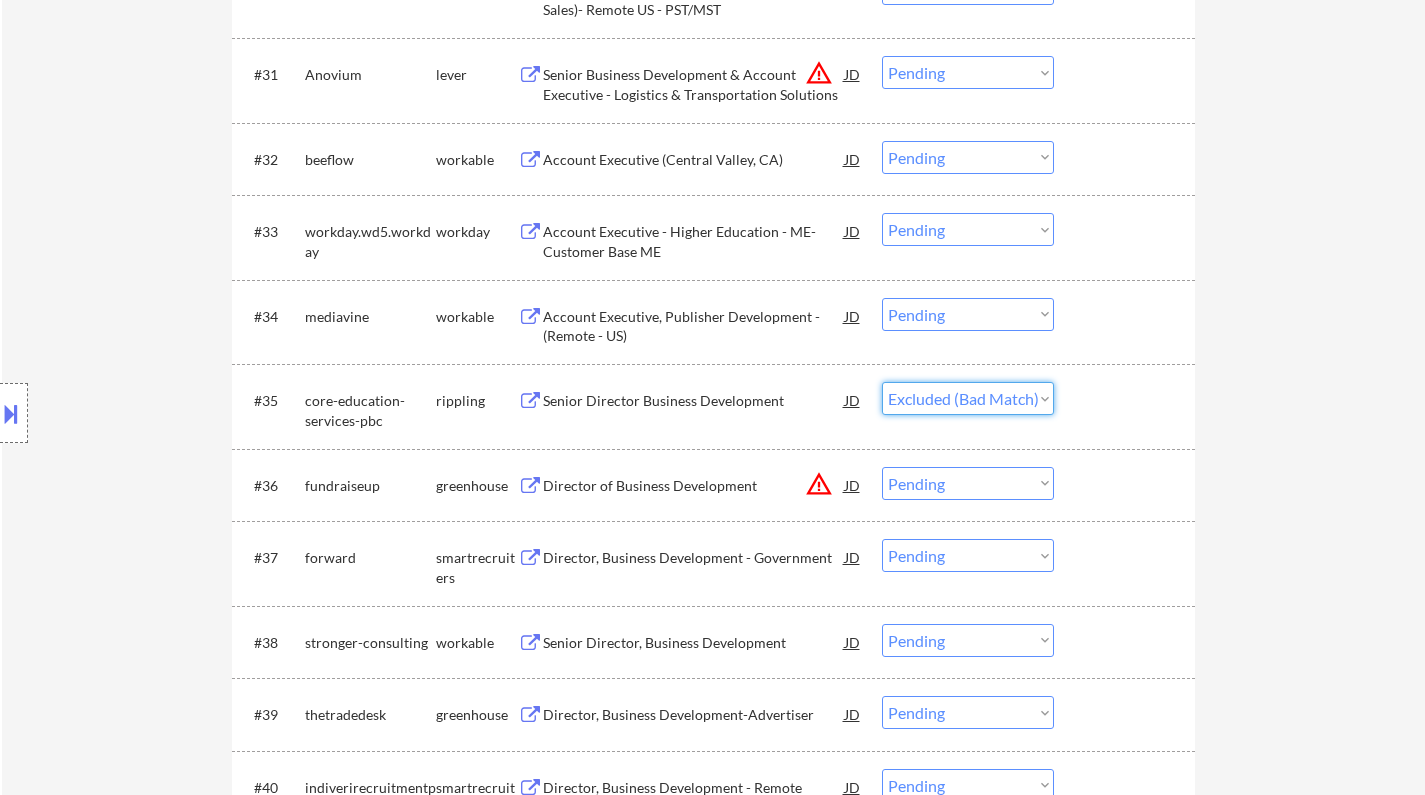 click on "Choose an option... Pending Applied Excluded (Questions) Excluded (Expired) Excluded (Location) Excluded (Bad Match) Excluded (Blocklist) Excluded (Salary) Excluded (Other)" at bounding box center [968, 398] 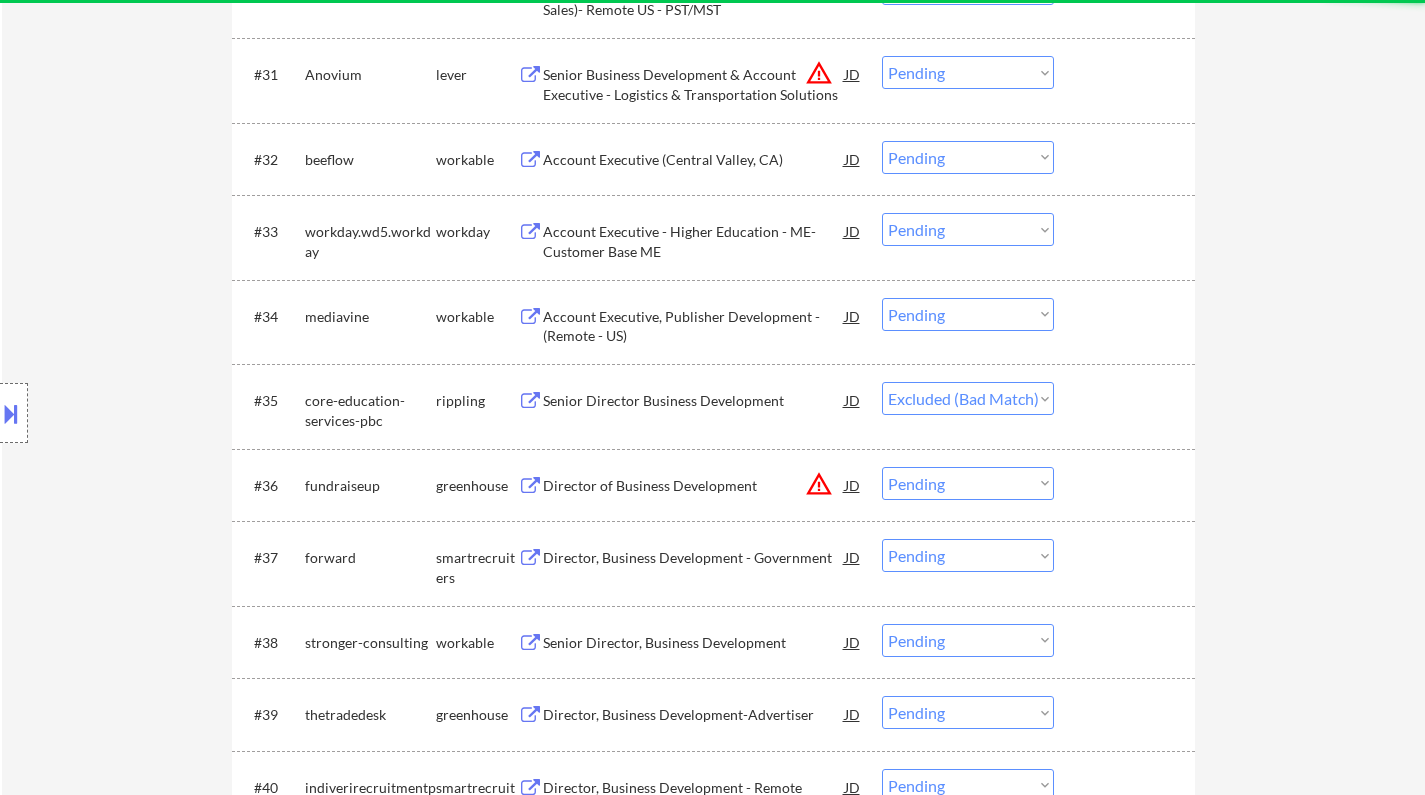 select on ""pending"" 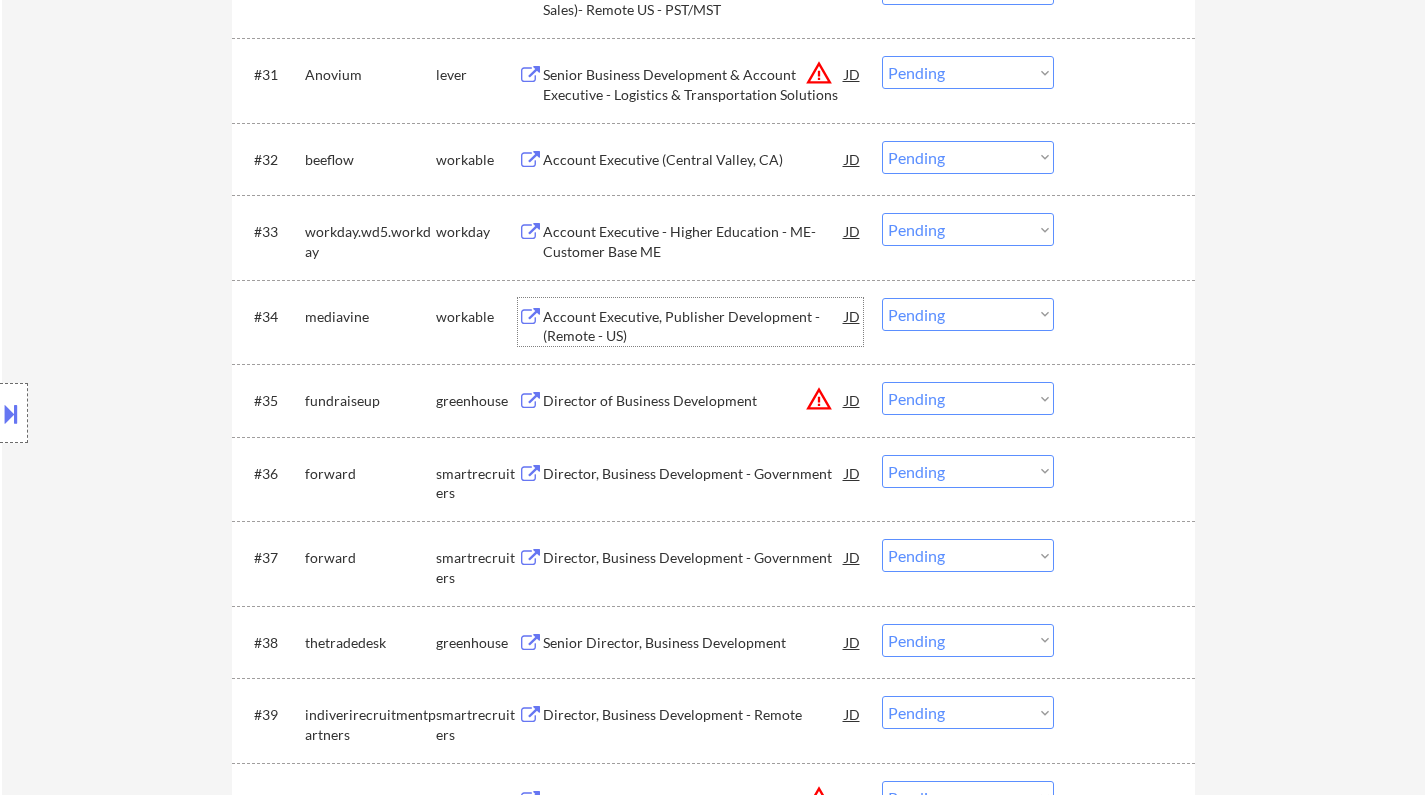 click on "Account Executive, Publisher Development - (Remote - US)" at bounding box center (694, 326) 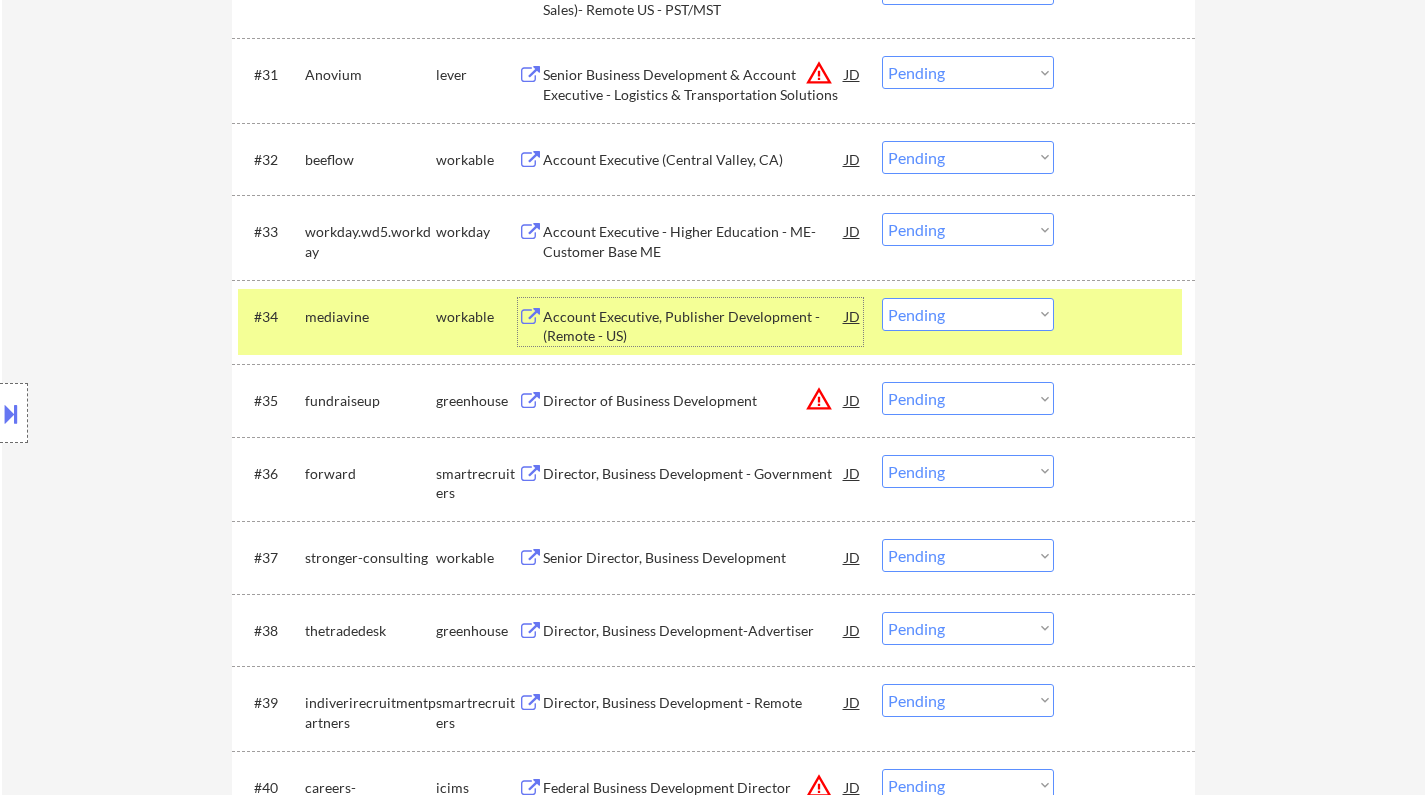 click on "Choose an option... Pending Applied Excluded (Questions) Excluded (Expired) Excluded (Location) Excluded (Bad Match) Excluded (Blocklist) Excluded (Salary) Excluded (Other)" at bounding box center (968, 314) 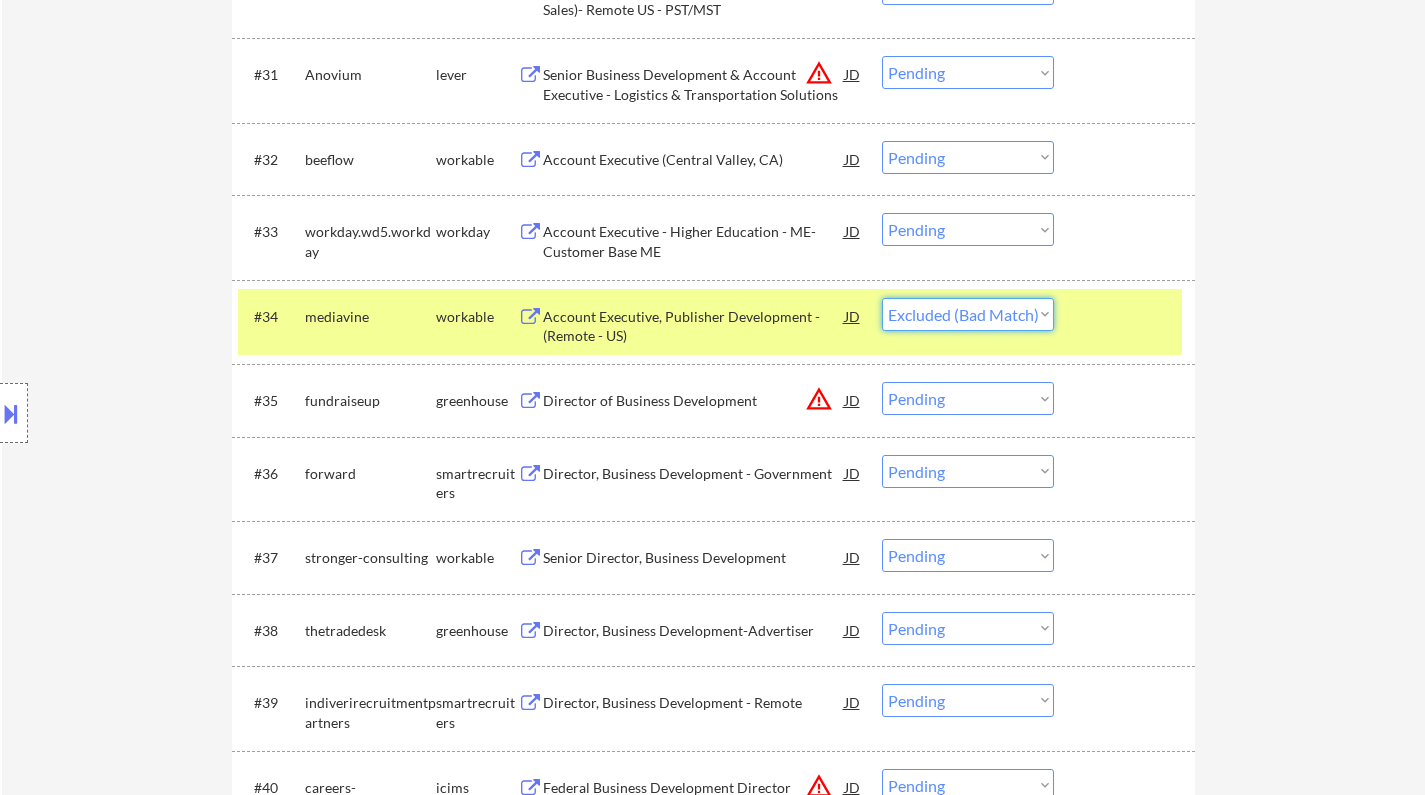 click on "Choose an option... Pending Applied Excluded (Questions) Excluded (Expired) Excluded (Location) Excluded (Bad Match) Excluded (Blocklist) Excluded (Salary) Excluded (Other)" at bounding box center (968, 314) 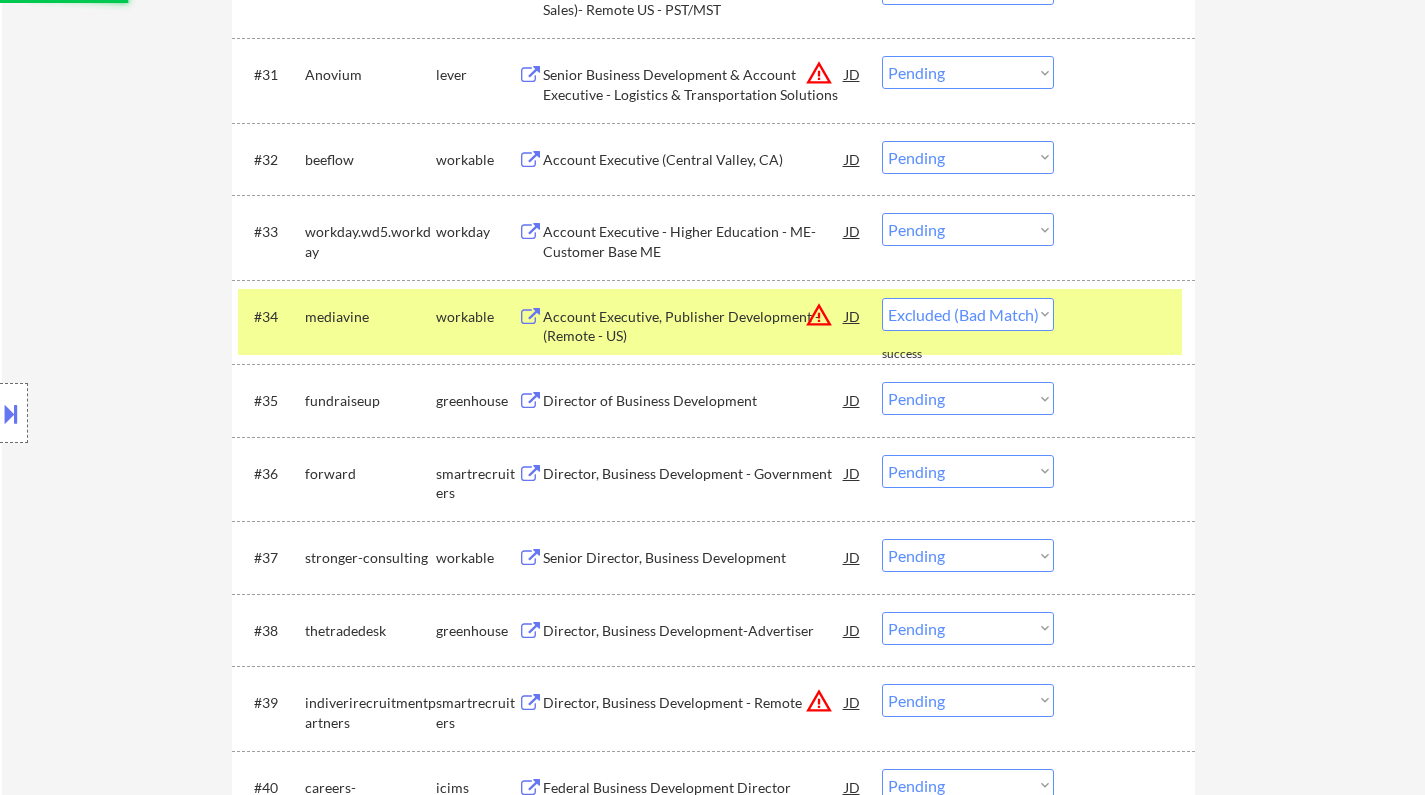 select on ""pending"" 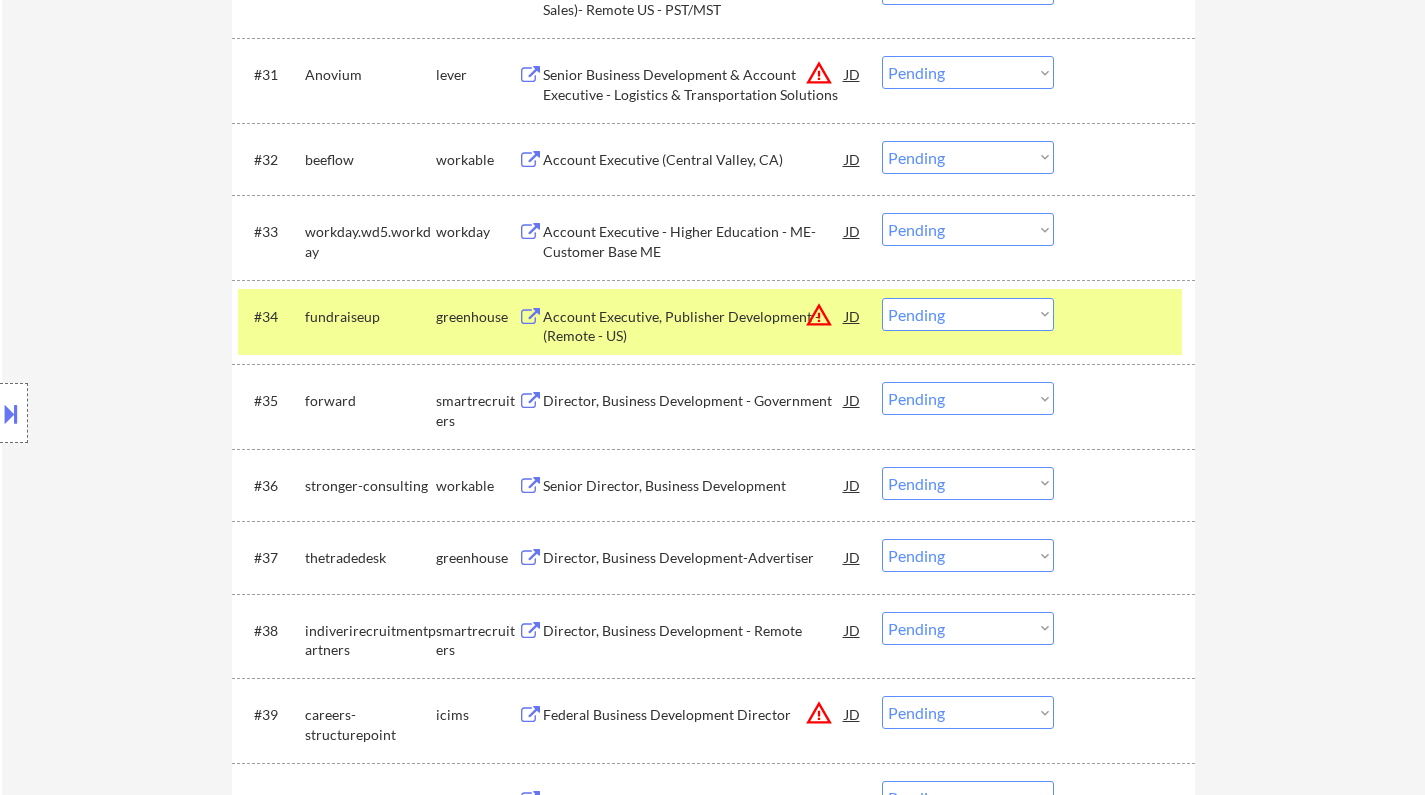 click on "Senior Director, Business Development" at bounding box center (694, 486) 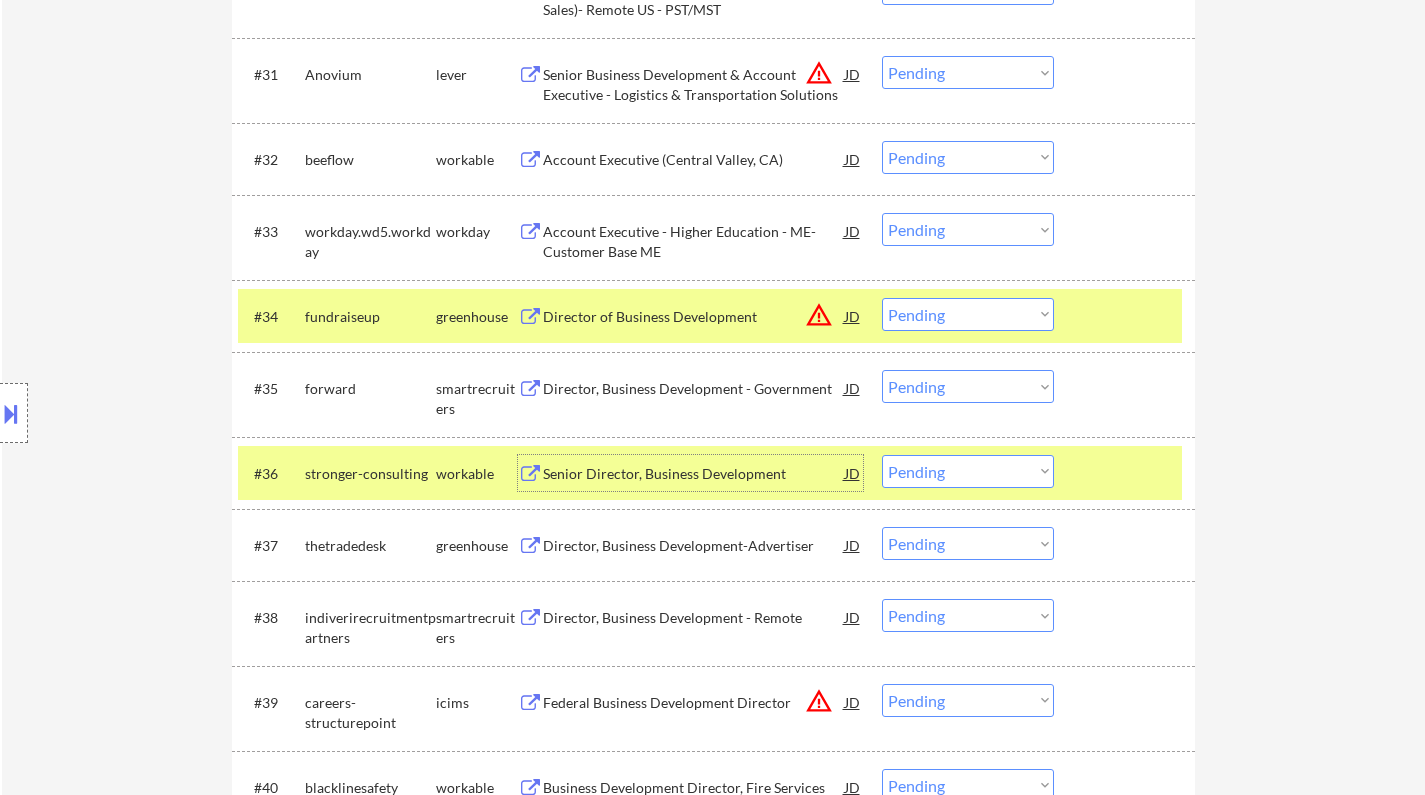 click on "Choose an option... Pending Applied Excluded (Questions) Excluded (Expired) Excluded (Location) Excluded (Bad Match) Excluded (Blocklist) Excluded (Salary) Excluded (Other)" at bounding box center [968, 471] 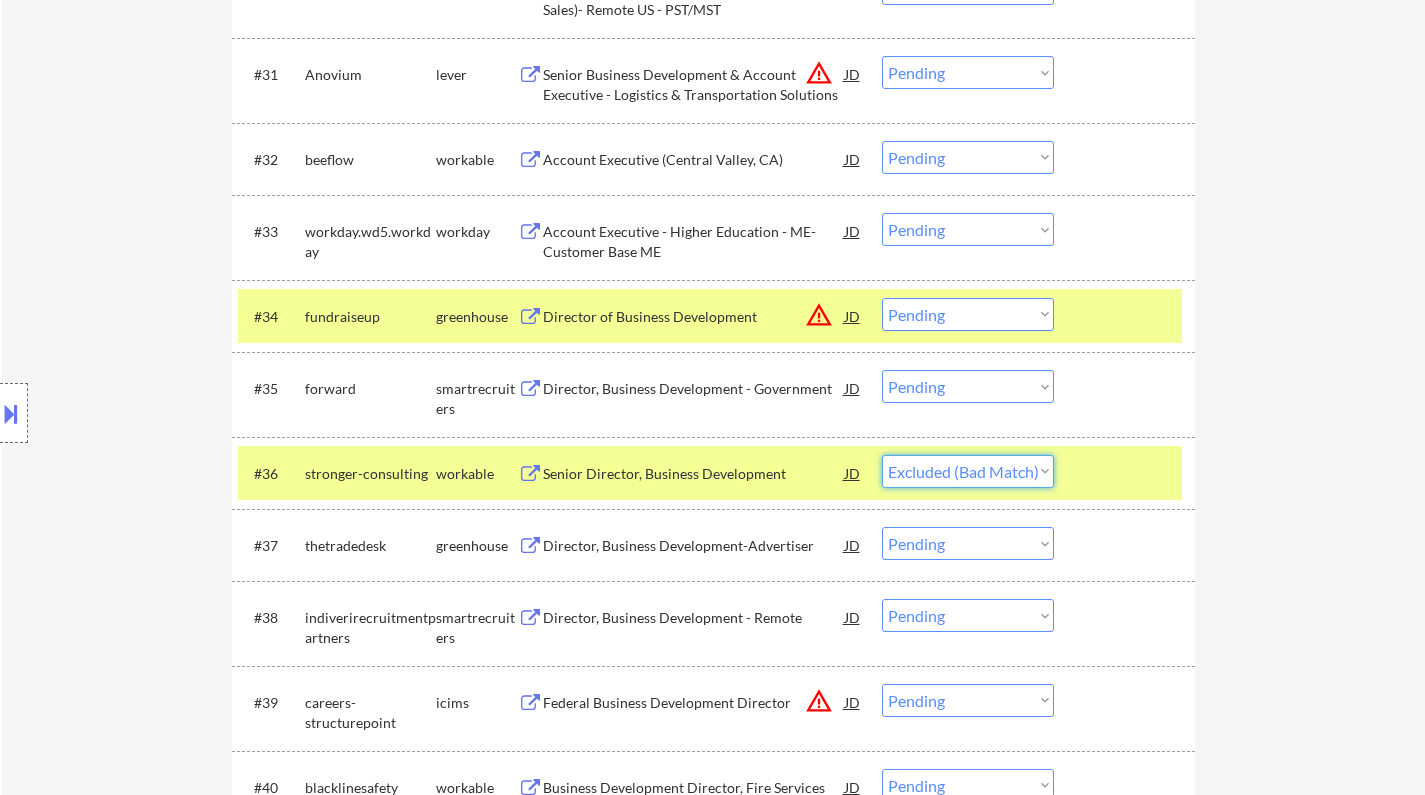 click on "Choose an option... Pending Applied Excluded (Questions) Excluded (Expired) Excluded (Location) Excluded (Bad Match) Excluded (Blocklist) Excluded (Salary) Excluded (Other)" at bounding box center [968, 471] 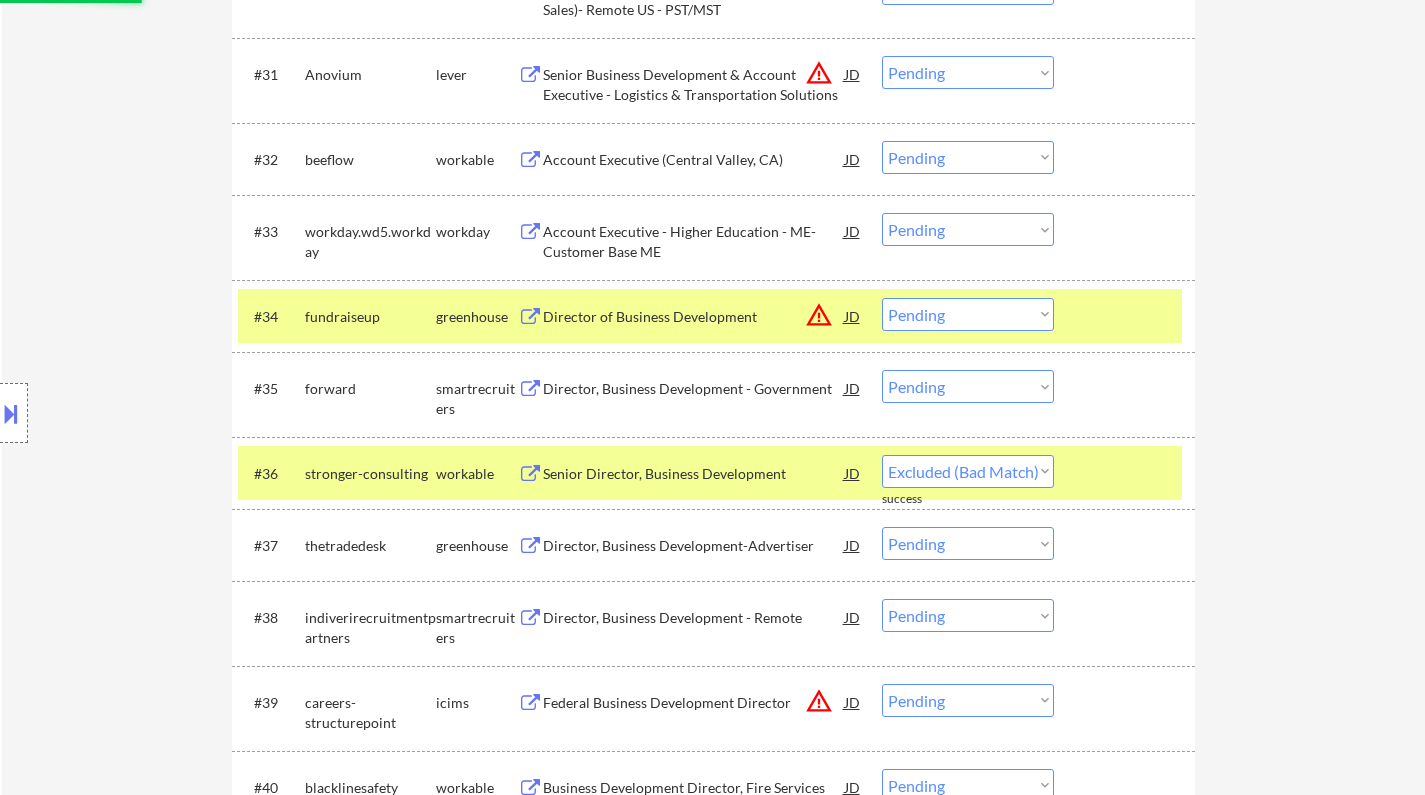 select on ""pending"" 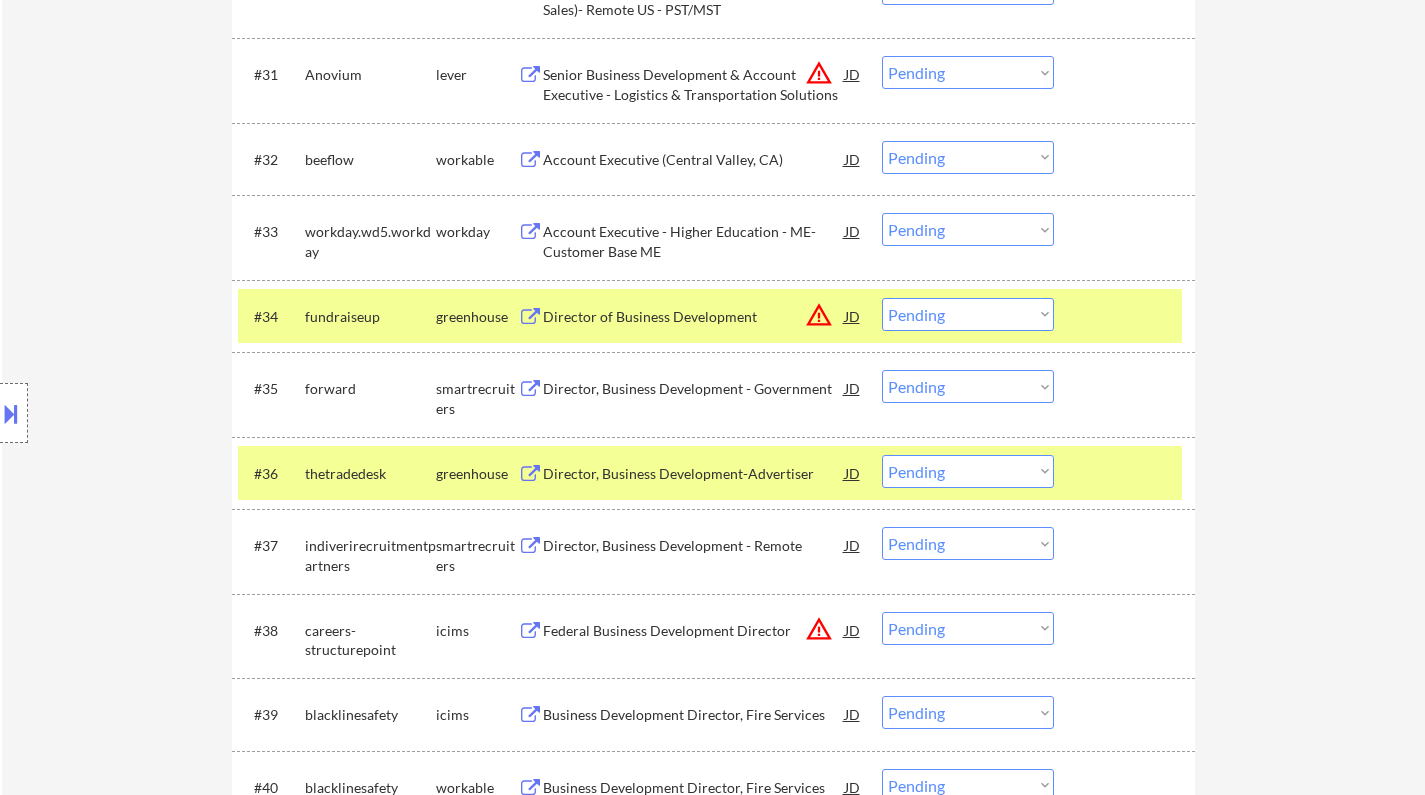 click on "#34 fundraiseup greenhouse Director of Business Development JD warning_amber Choose an option... Pending Applied Excluded (Questions) Excluded (Expired) Excluded (Location) Excluded (Bad Match) Excluded (Blocklist) Excluded (Salary) Excluded (Other)" at bounding box center [710, 316] 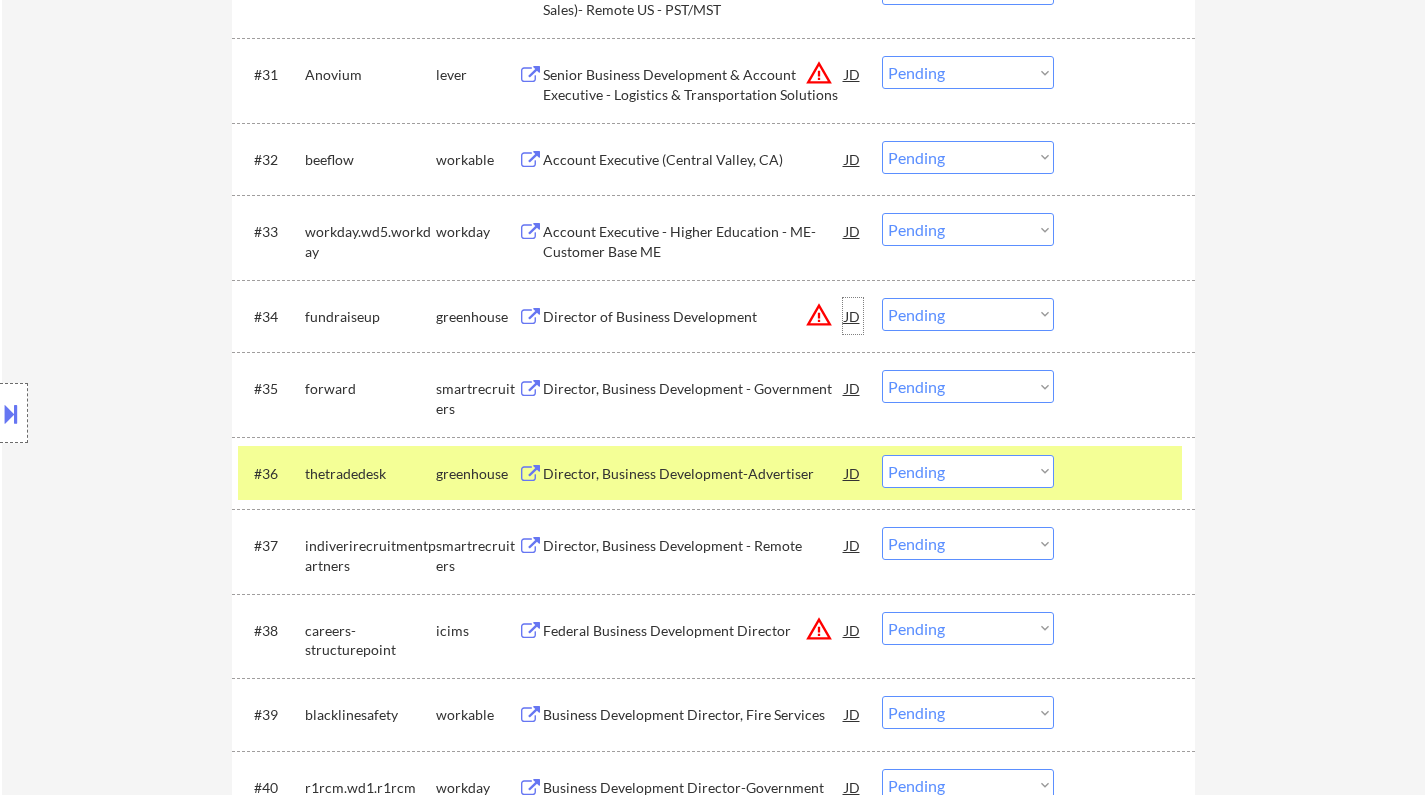 click on "JD" at bounding box center (853, 316) 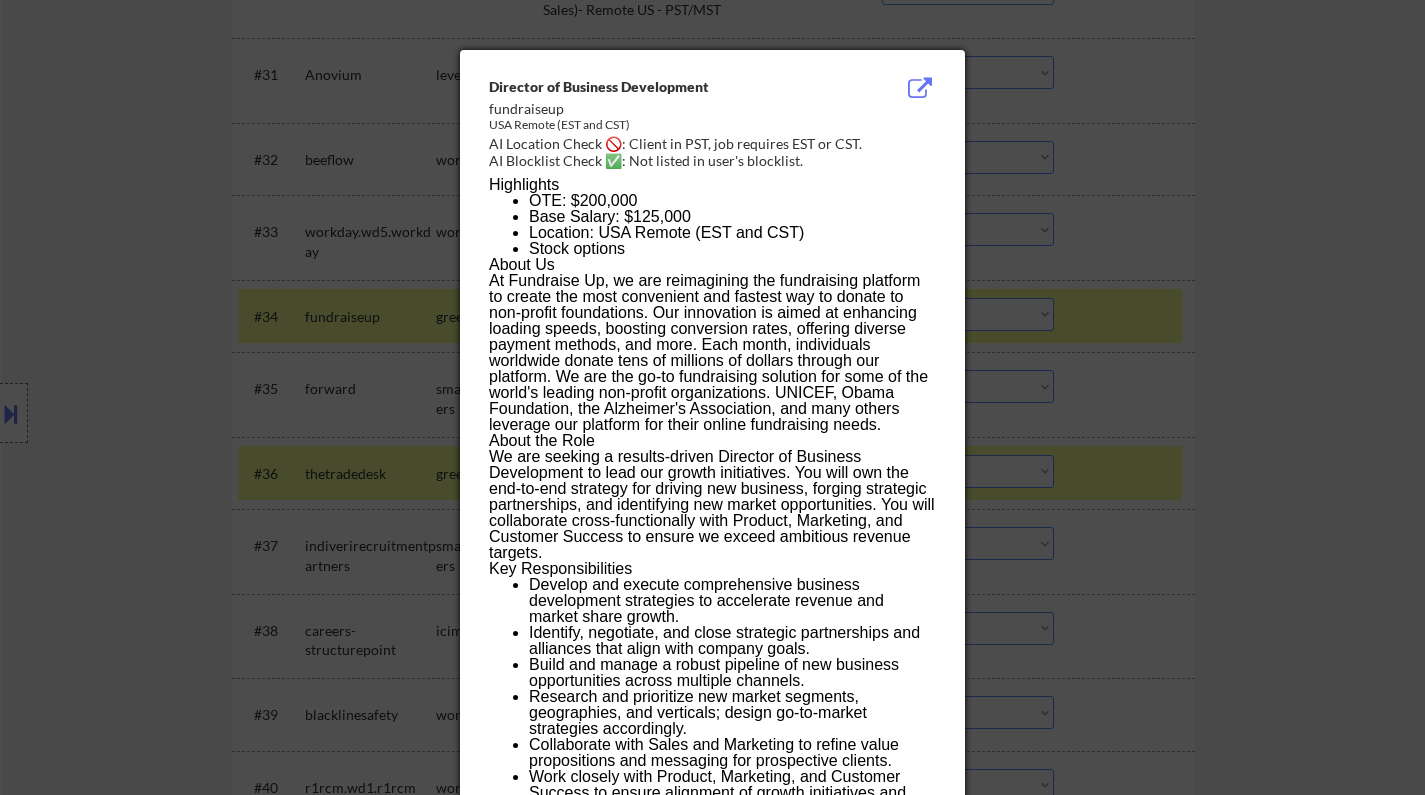 click at bounding box center [712, 397] 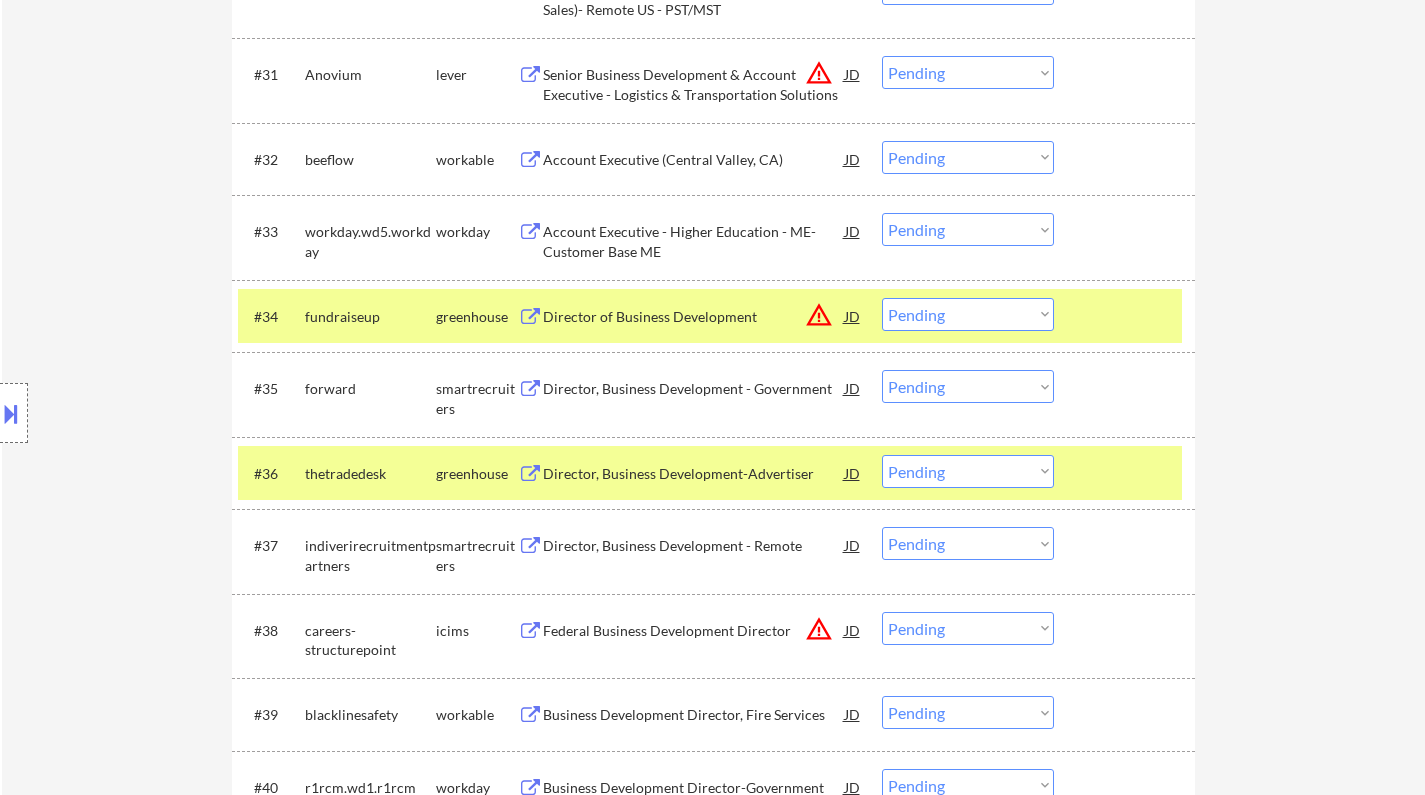 drag, startPoint x: 987, startPoint y: 311, endPoint x: 997, endPoint y: 326, distance: 18.027756 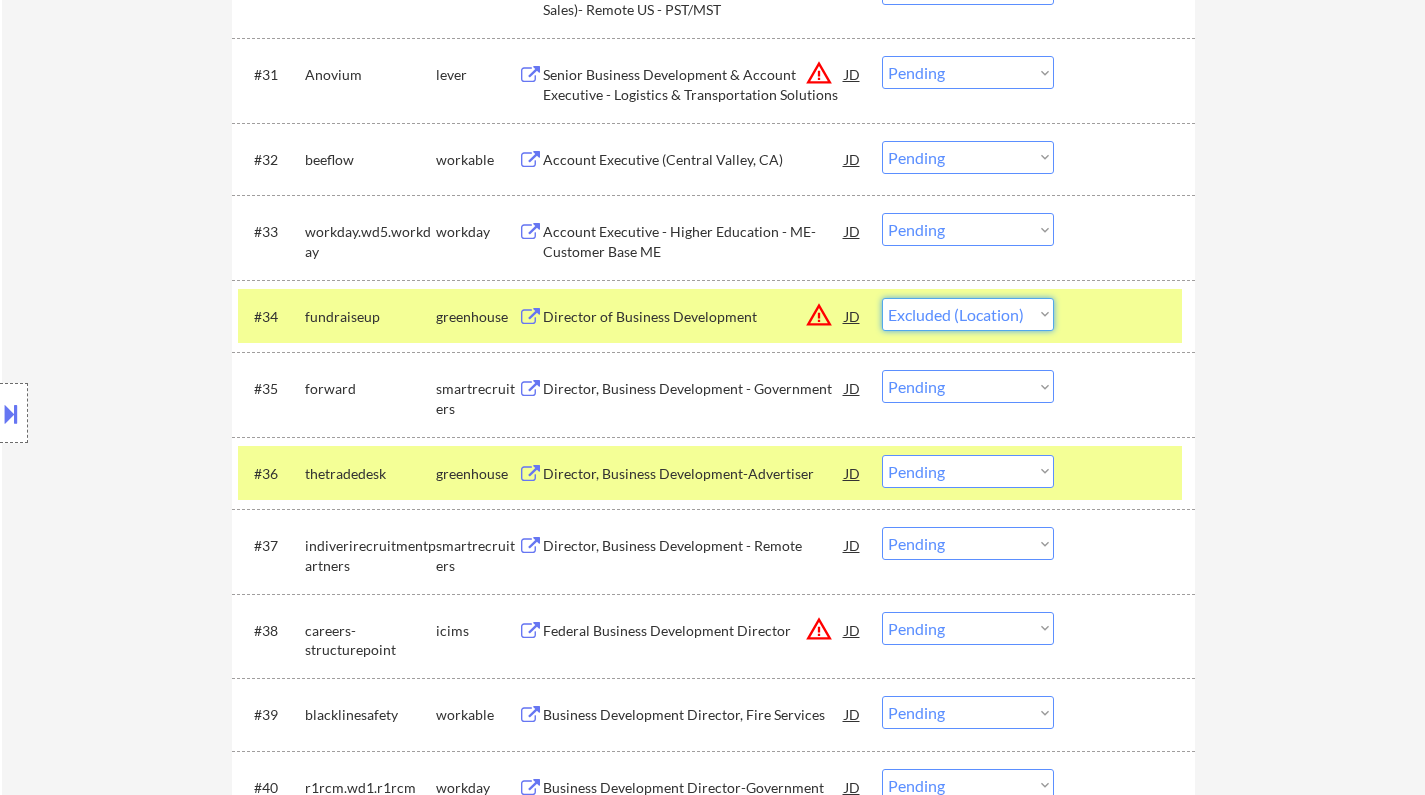 click on "Choose an option... Pending Applied Excluded (Questions) Excluded (Expired) Excluded (Location) Excluded (Bad Match) Excluded (Blocklist) Excluded (Salary) Excluded (Other)" at bounding box center (968, 314) 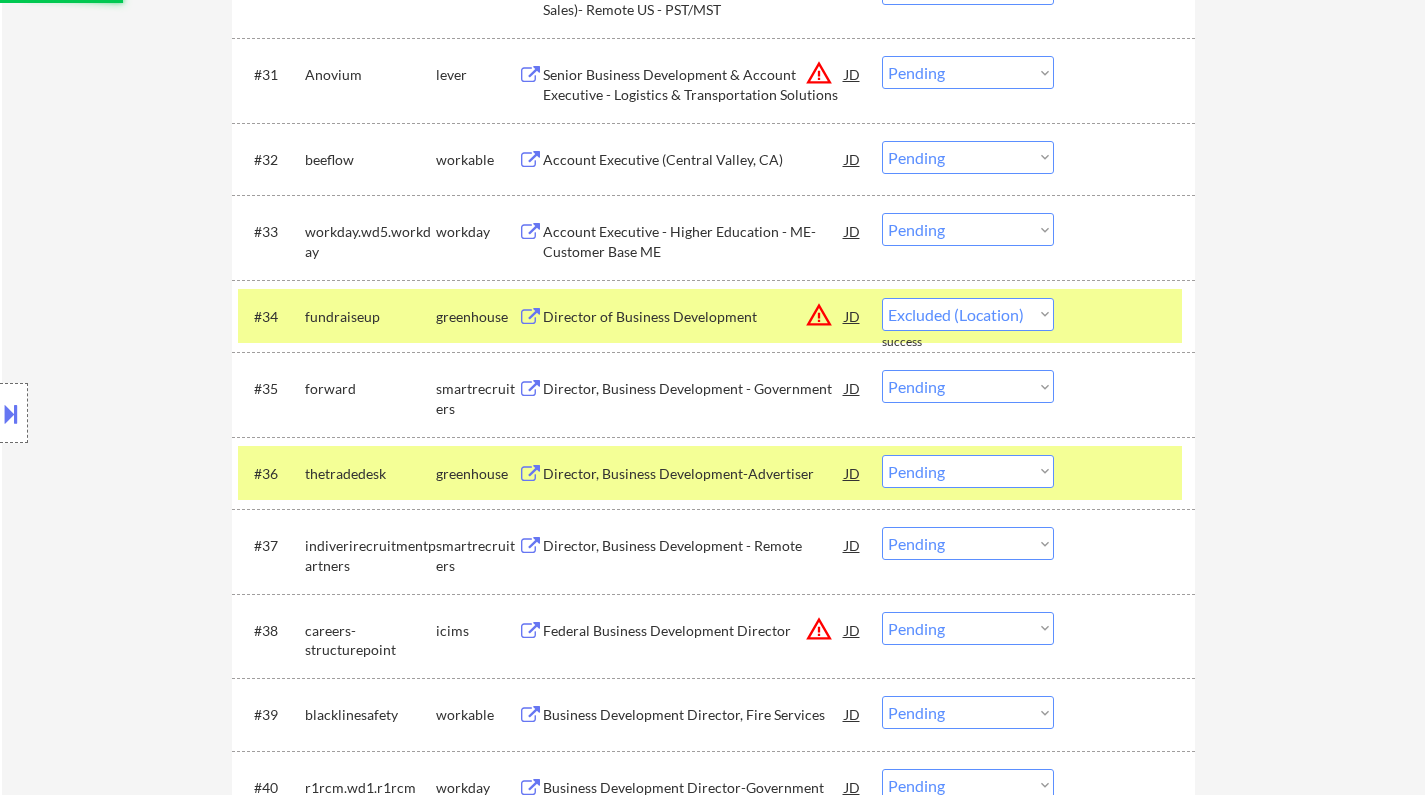 select on ""pending"" 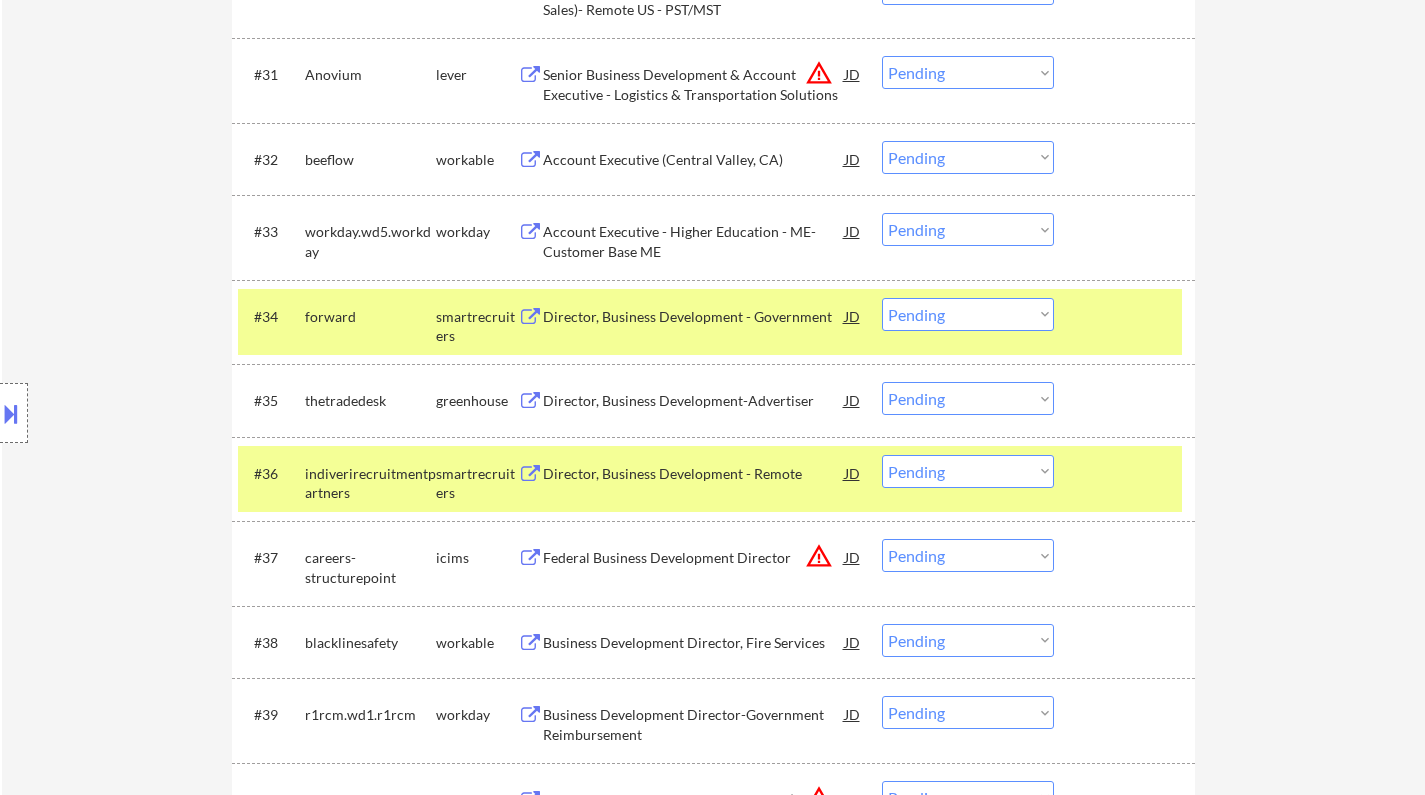 click on "Director, Business Development-Advertiser" at bounding box center [694, 401] 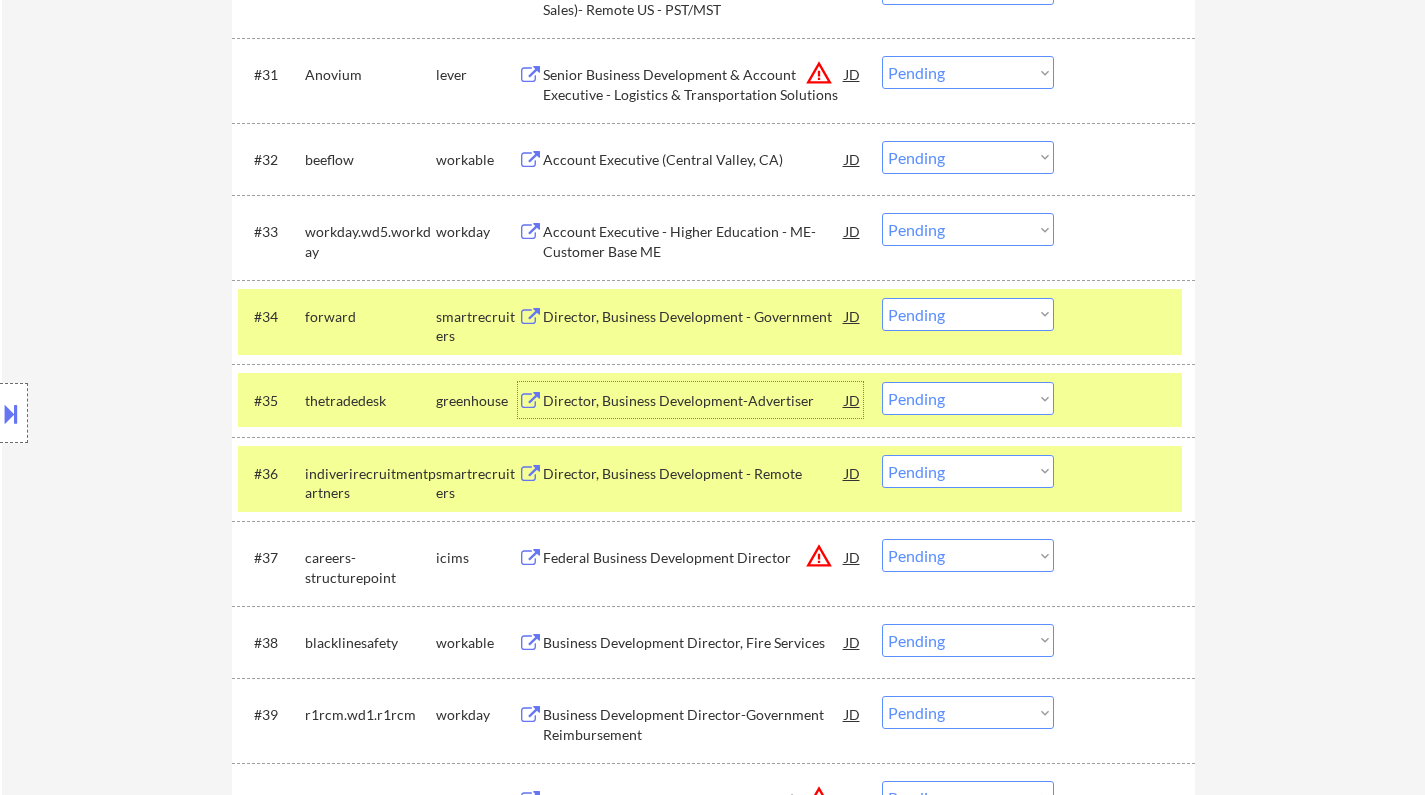 click on "Choose an option... Pending Applied Excluded (Questions) Excluded (Expired) Excluded (Location) Excluded (Bad Match) Excluded (Blocklist) Excluded (Salary) Excluded (Other)" at bounding box center (968, 398) 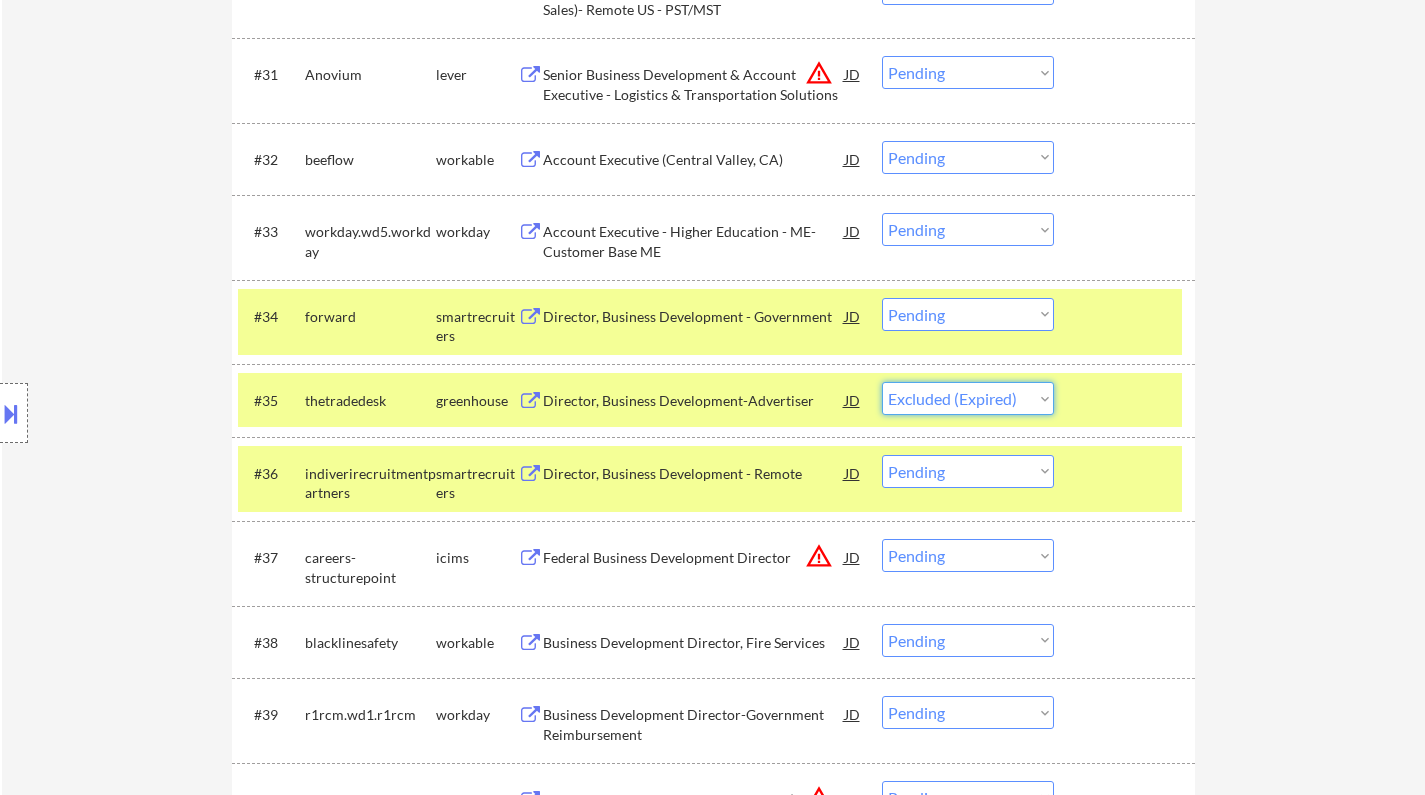 click on "Choose an option... Pending Applied Excluded (Questions) Excluded (Expired) Excluded (Location) Excluded (Bad Match) Excluded (Blocklist) Excluded (Salary) Excluded (Other)" at bounding box center [968, 398] 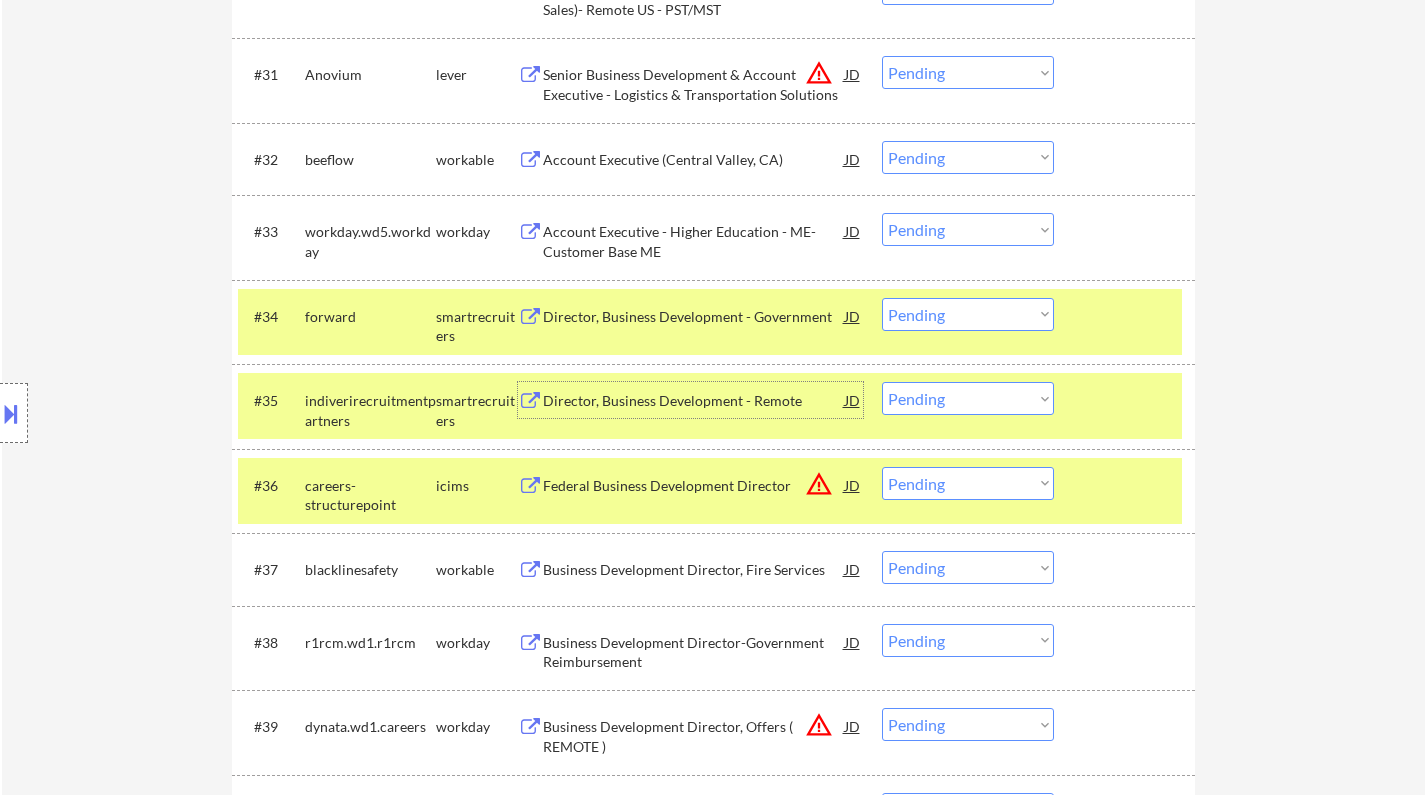 click on "Director, Business Development - Remote" at bounding box center (694, 401) 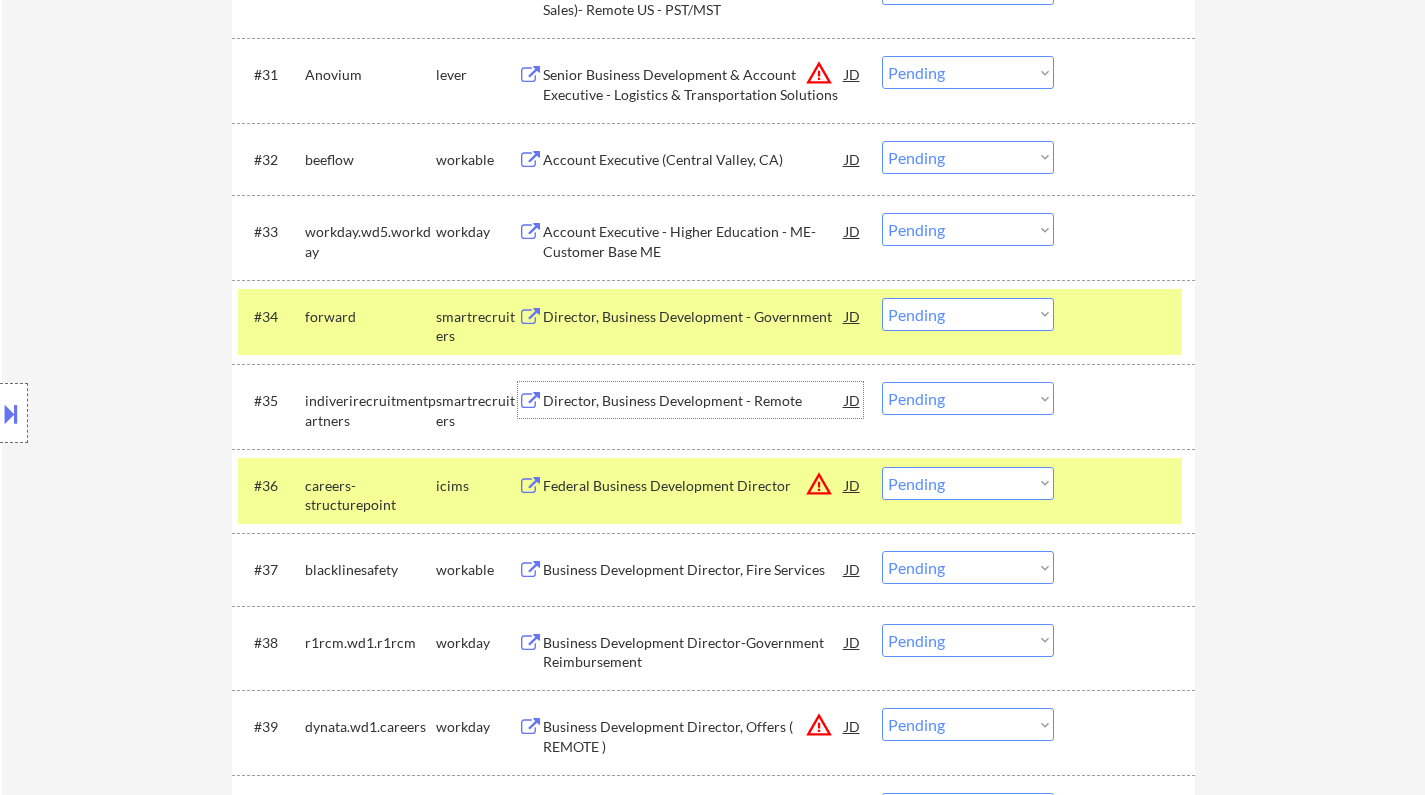 click on "Choose an option... Pending Applied Excluded (Questions) Excluded (Expired) Excluded (Location) Excluded (Bad Match) Excluded (Blocklist) Excluded (Salary) Excluded (Other)" at bounding box center [968, 398] 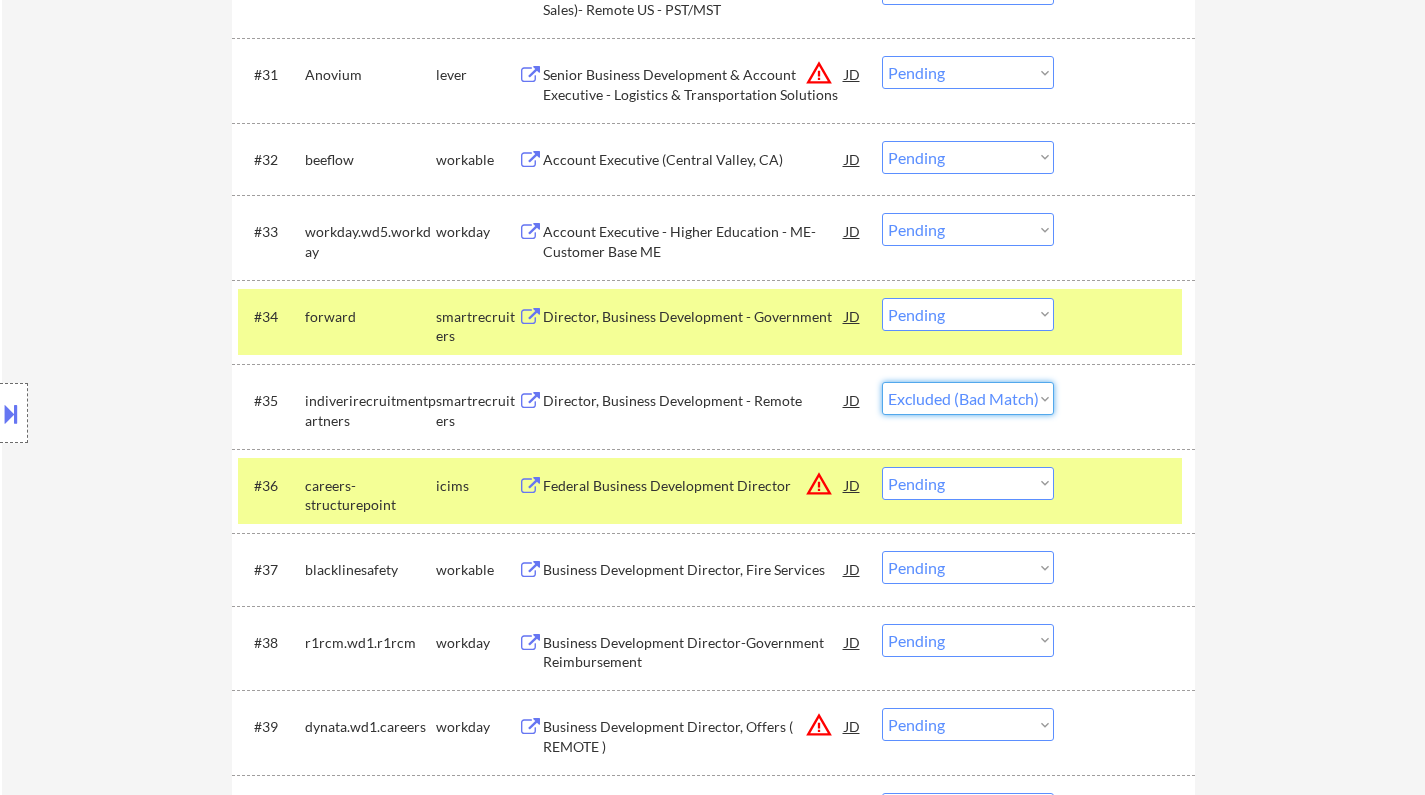 click on "Choose an option... Pending Applied Excluded (Questions) Excluded (Expired) Excluded (Location) Excluded (Bad Match) Excluded (Blocklist) Excluded (Salary) Excluded (Other)" at bounding box center (968, 398) 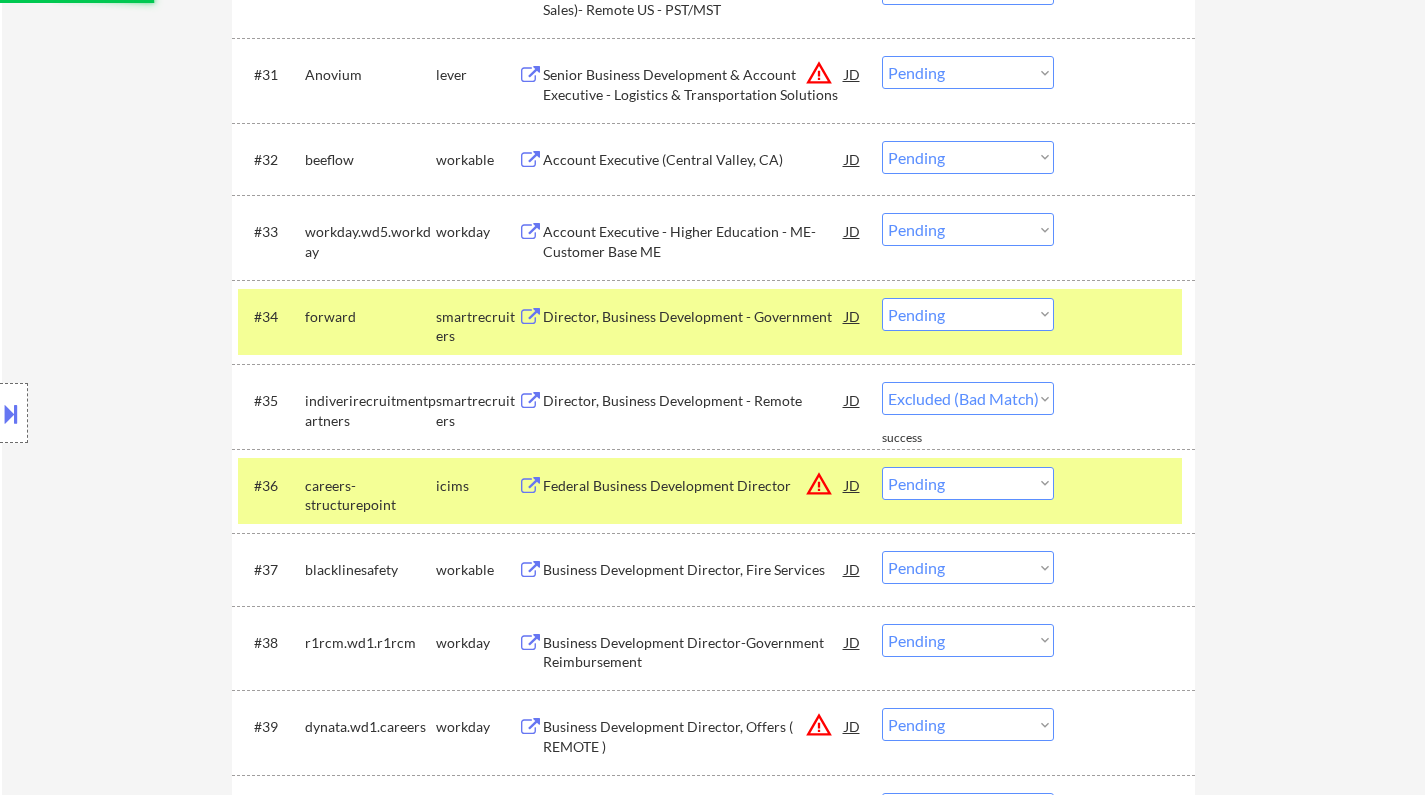 select on ""pending"" 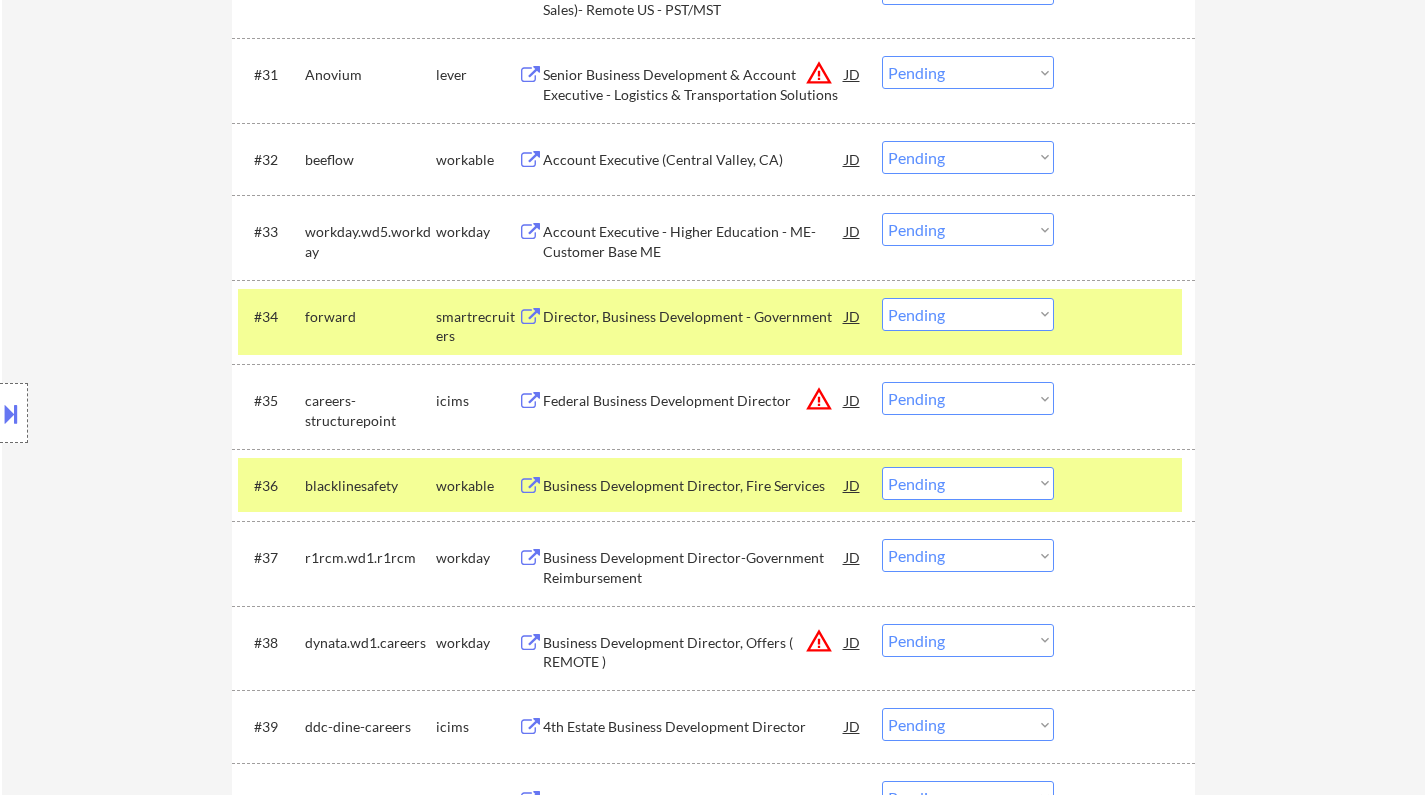 click on "Director, Business Development - Government" at bounding box center (694, 317) 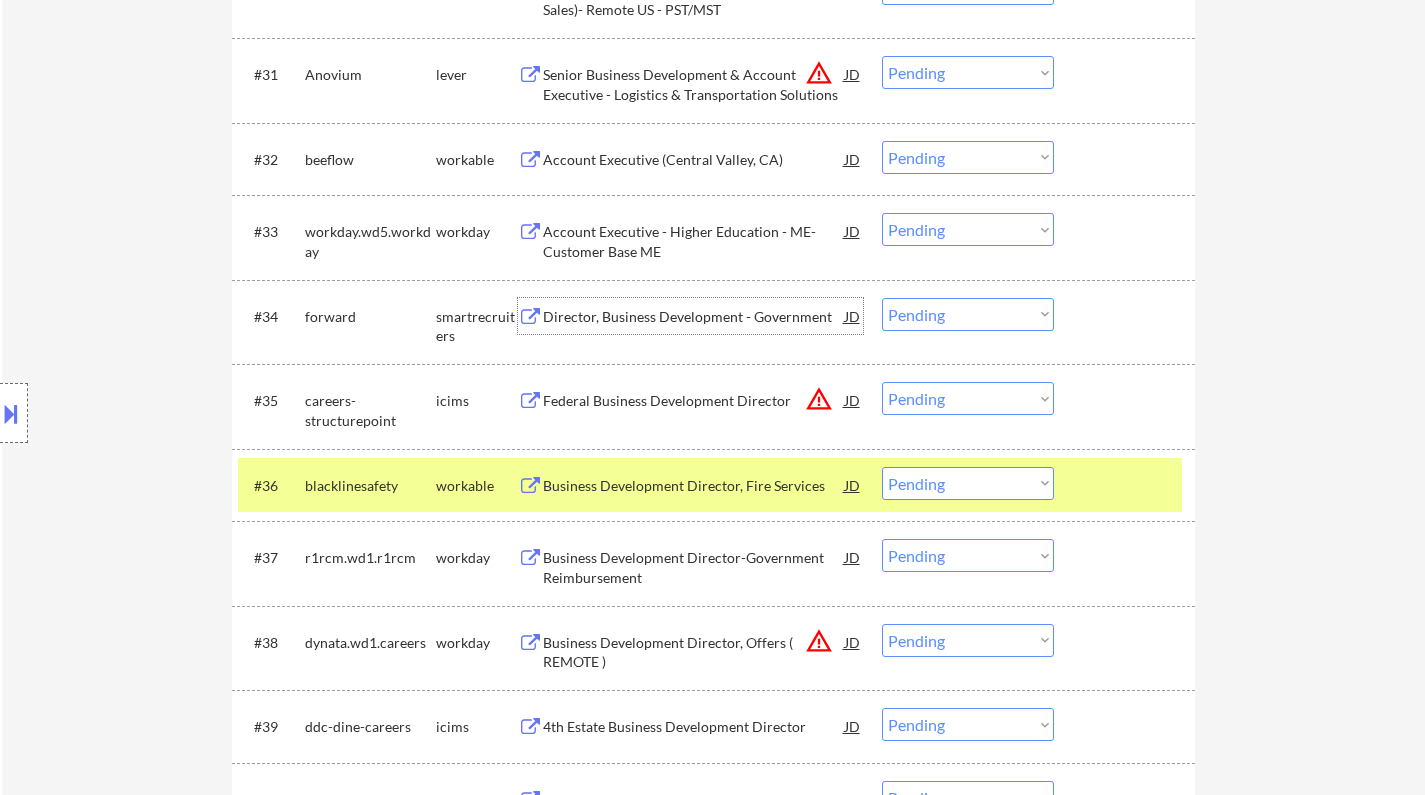 drag, startPoint x: 951, startPoint y: 312, endPoint x: 953, endPoint y: 328, distance: 16.124516 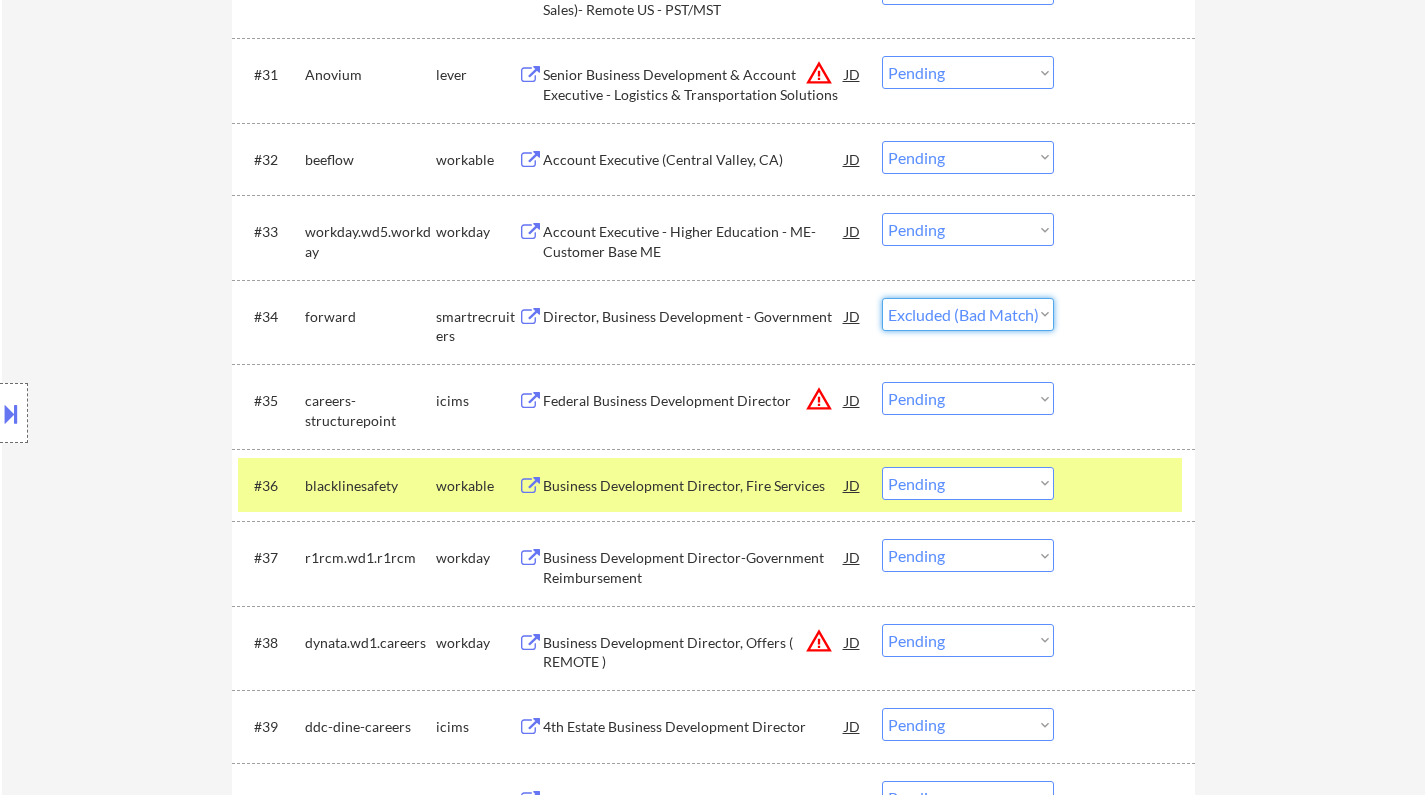 click on "Choose an option... Pending Applied Excluded (Questions) Excluded (Expired) Excluded (Location) Excluded (Bad Match) Excluded (Blocklist) Excluded (Salary) Excluded (Other)" at bounding box center (968, 314) 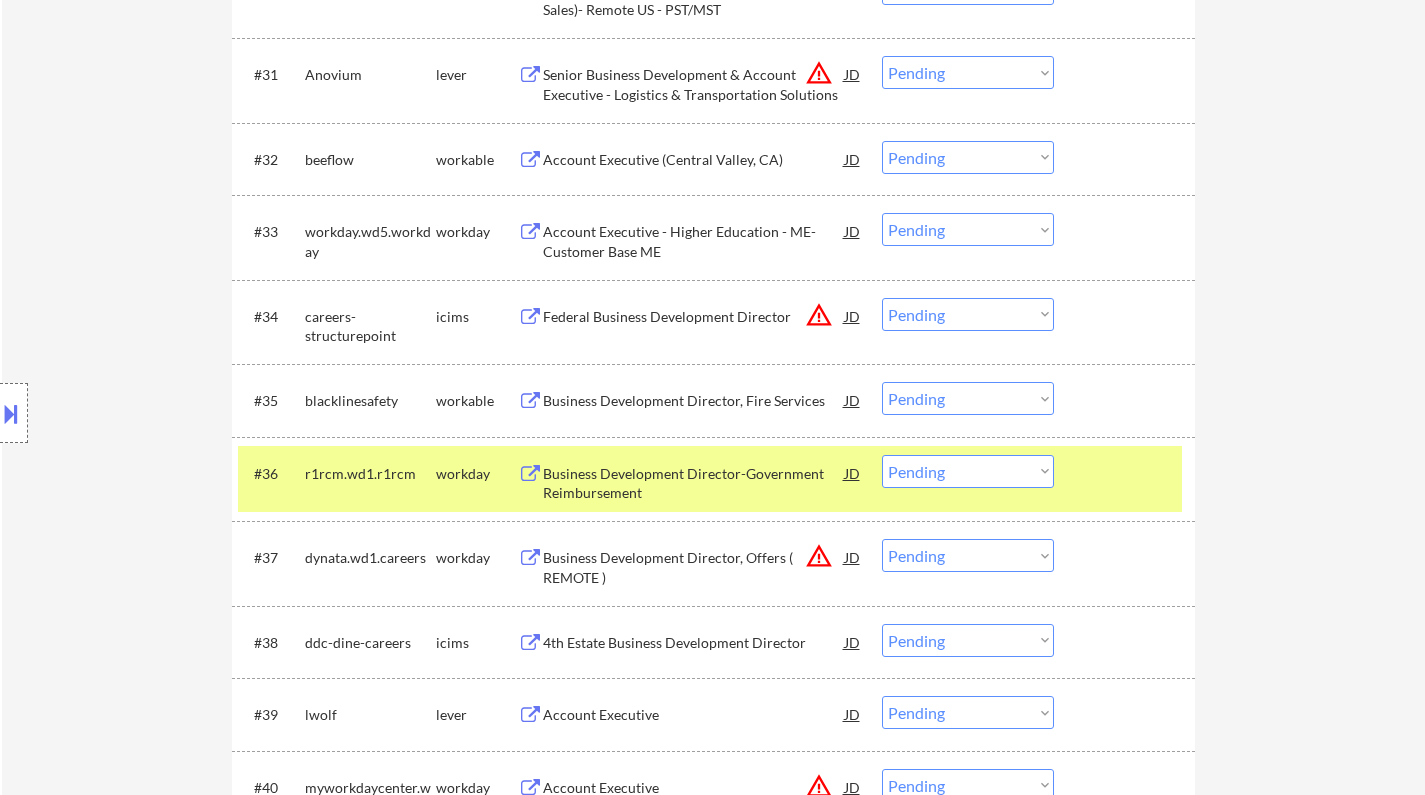 drag, startPoint x: 962, startPoint y: 315, endPoint x: 967, endPoint y: 326, distance: 12.083046 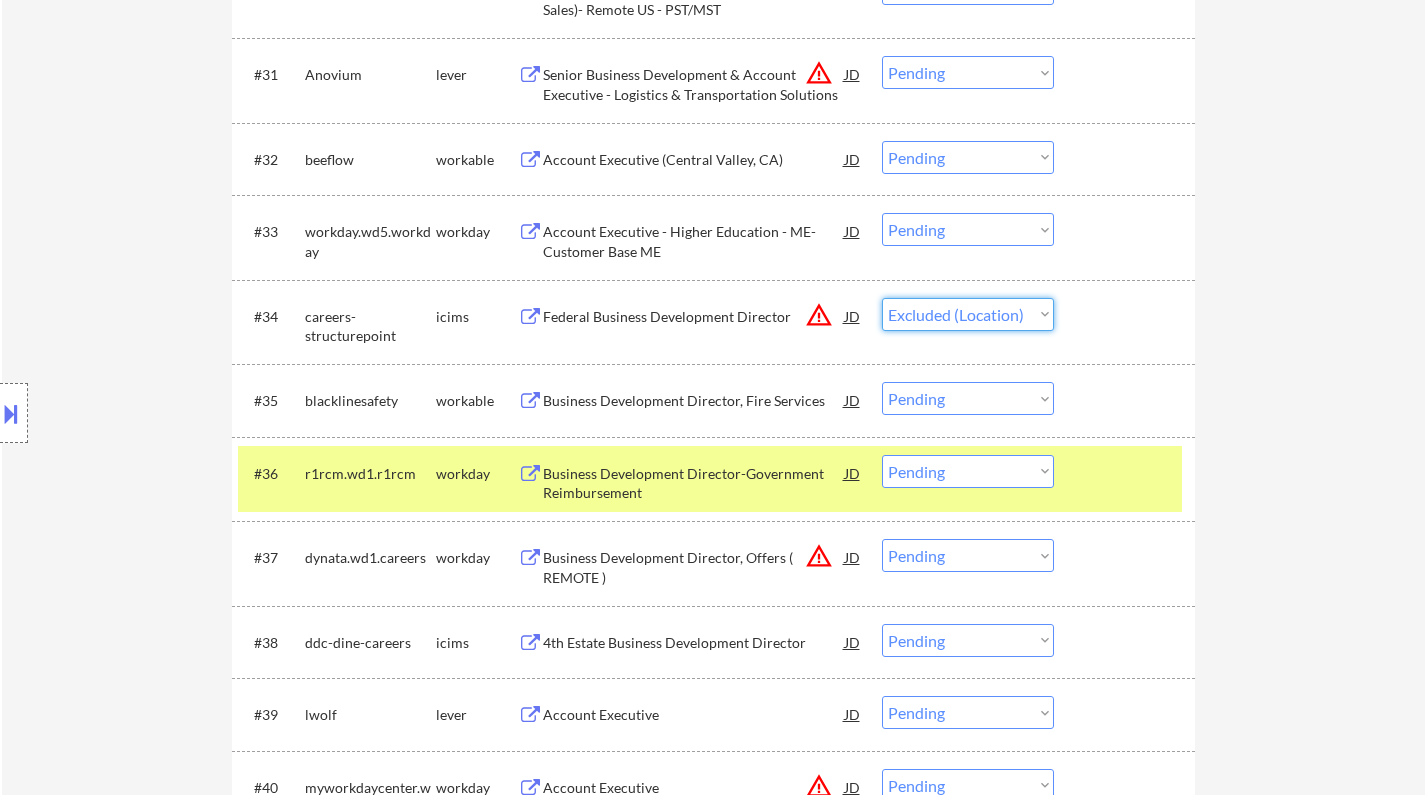 click on "Choose an option... Pending Applied Excluded (Questions) Excluded (Expired) Excluded (Location) Excluded (Bad Match) Excluded (Blocklist) Excluded (Salary) Excluded (Other)" at bounding box center (968, 314) 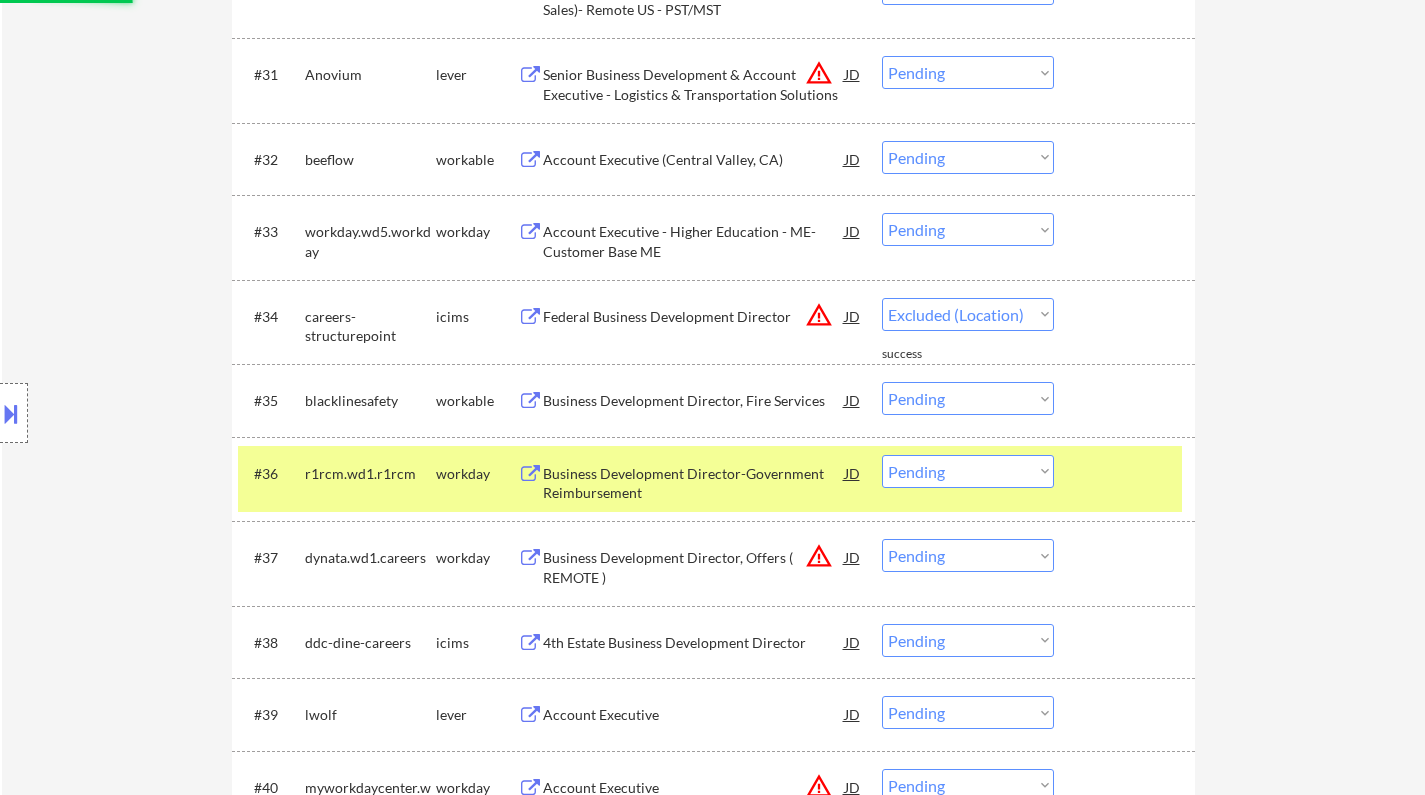 select on ""pending"" 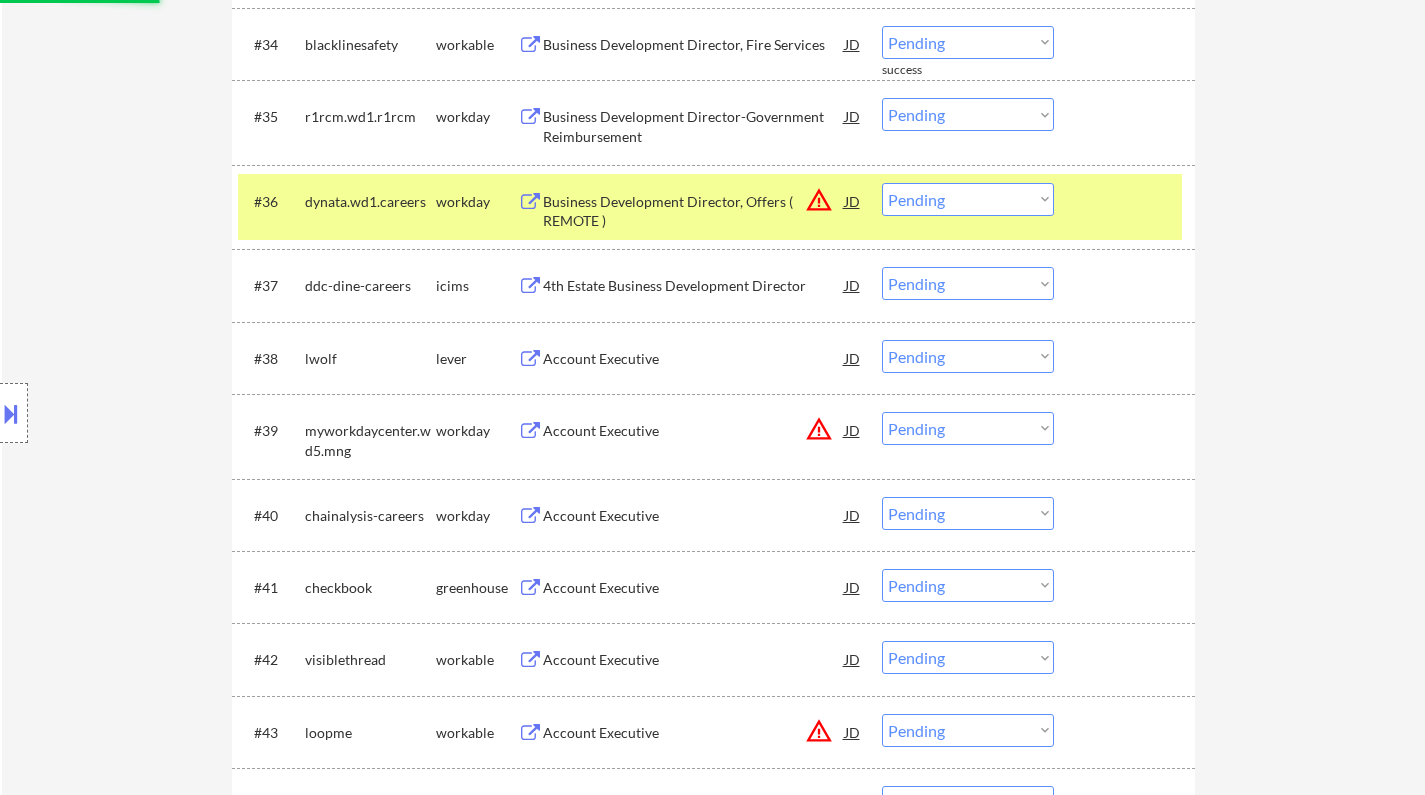 scroll, scrollTop: 3300, scrollLeft: 0, axis: vertical 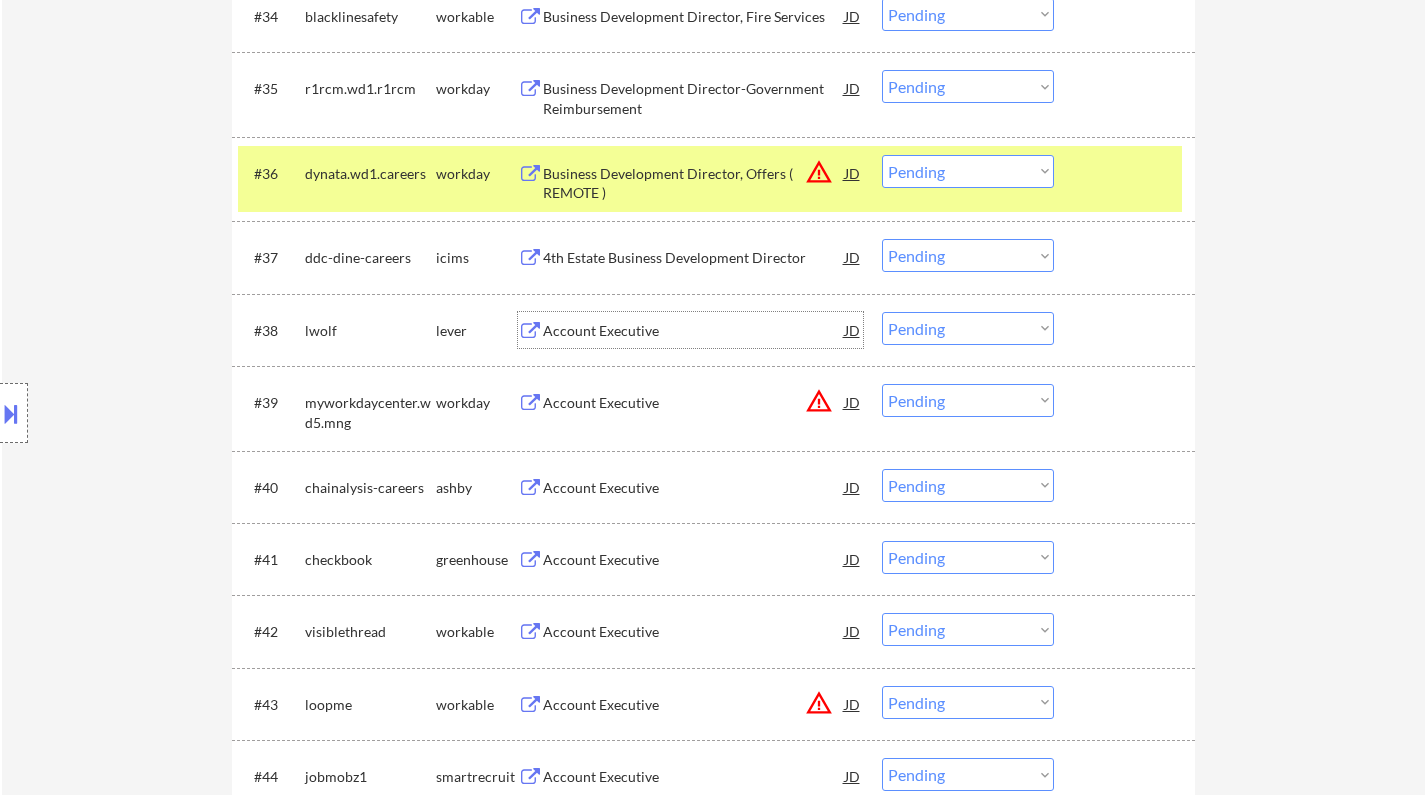 click on "Account Executive" at bounding box center [694, 331] 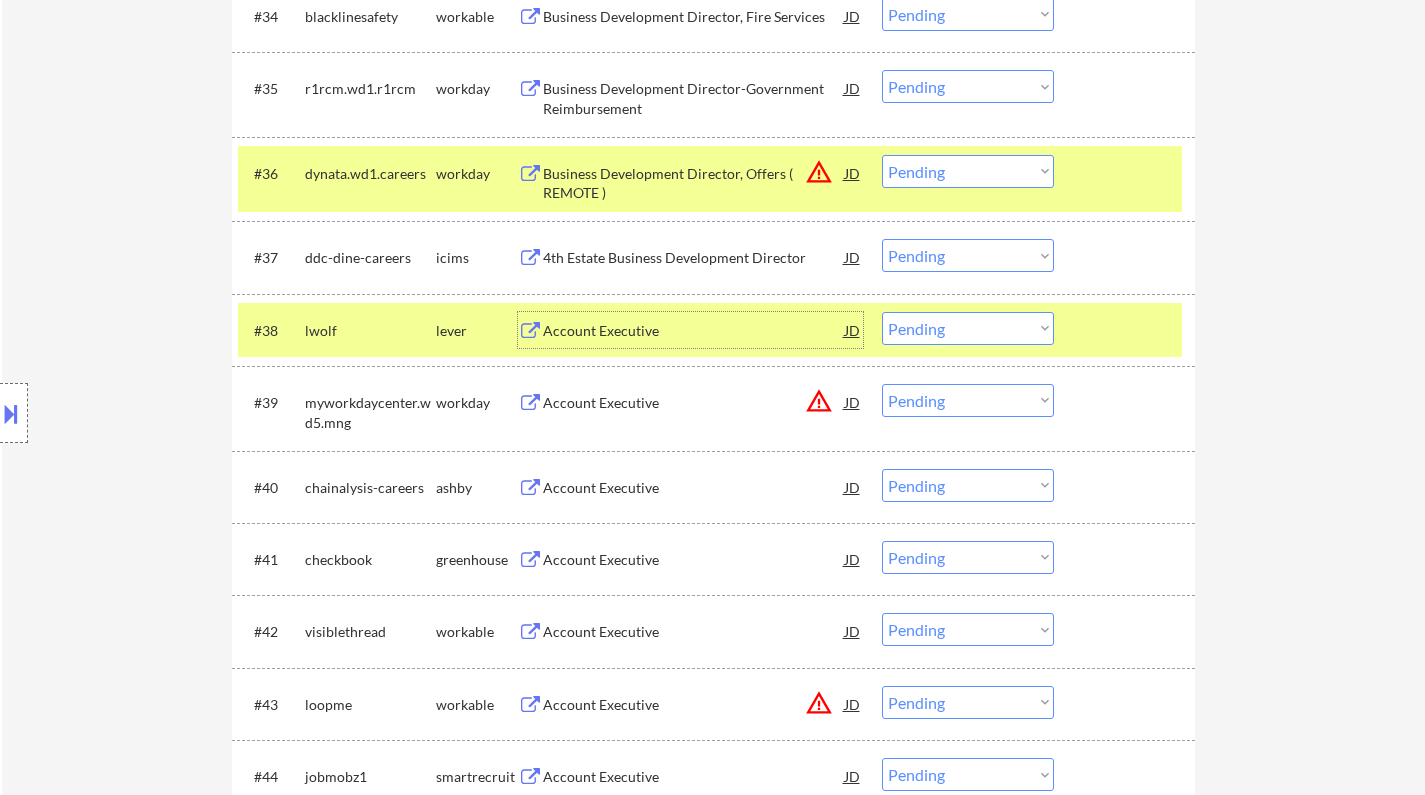 click on "Choose an option... Pending Applied Excluded (Questions) Excluded (Expired) Excluded (Location) Excluded (Bad Match) Excluded (Blocklist) Excluded (Salary) Excluded (Other)" at bounding box center [968, 328] 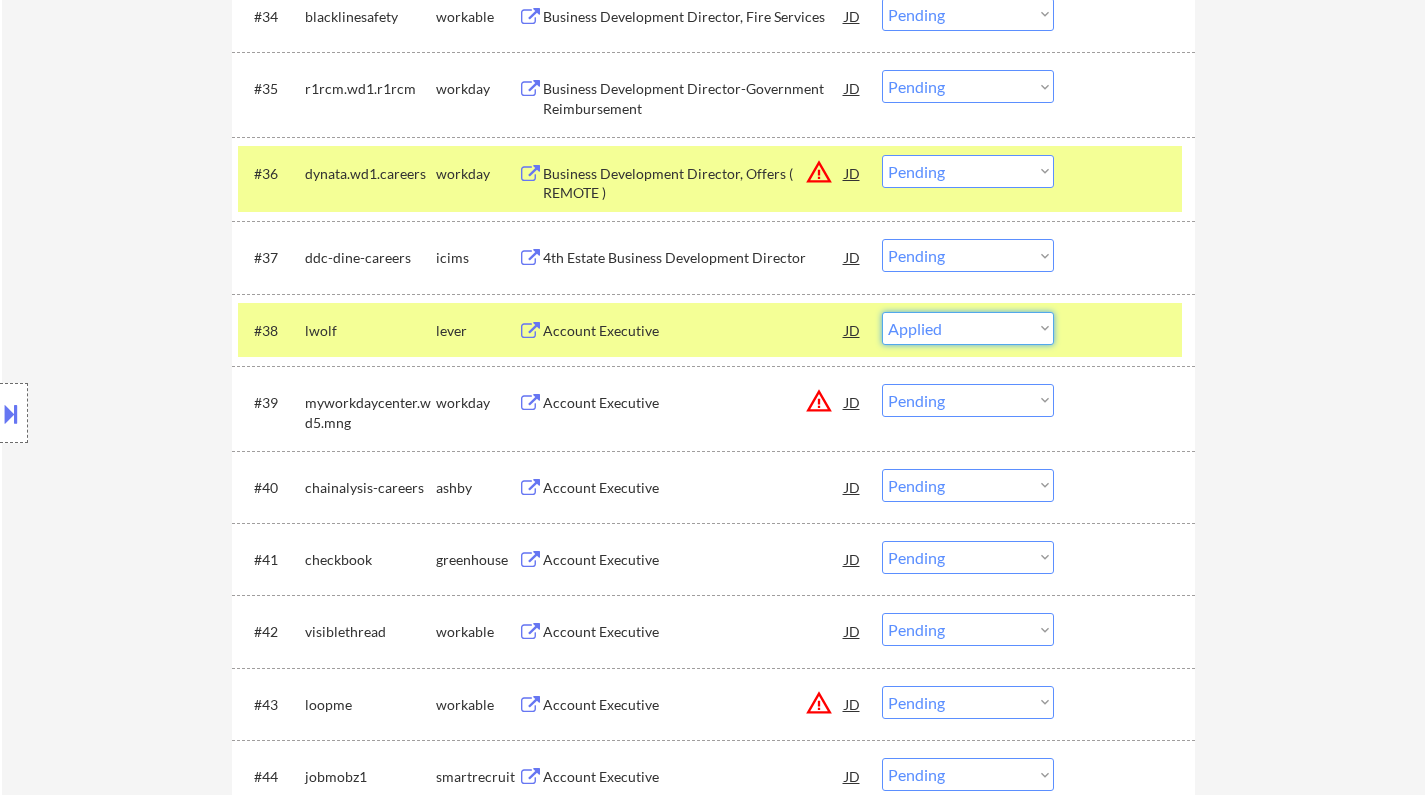 click on "Choose an option... Pending Applied Excluded (Questions) Excluded (Expired) Excluded (Location) Excluded (Bad Match) Excluded (Blocklist) Excluded (Salary) Excluded (Other)" at bounding box center [968, 328] 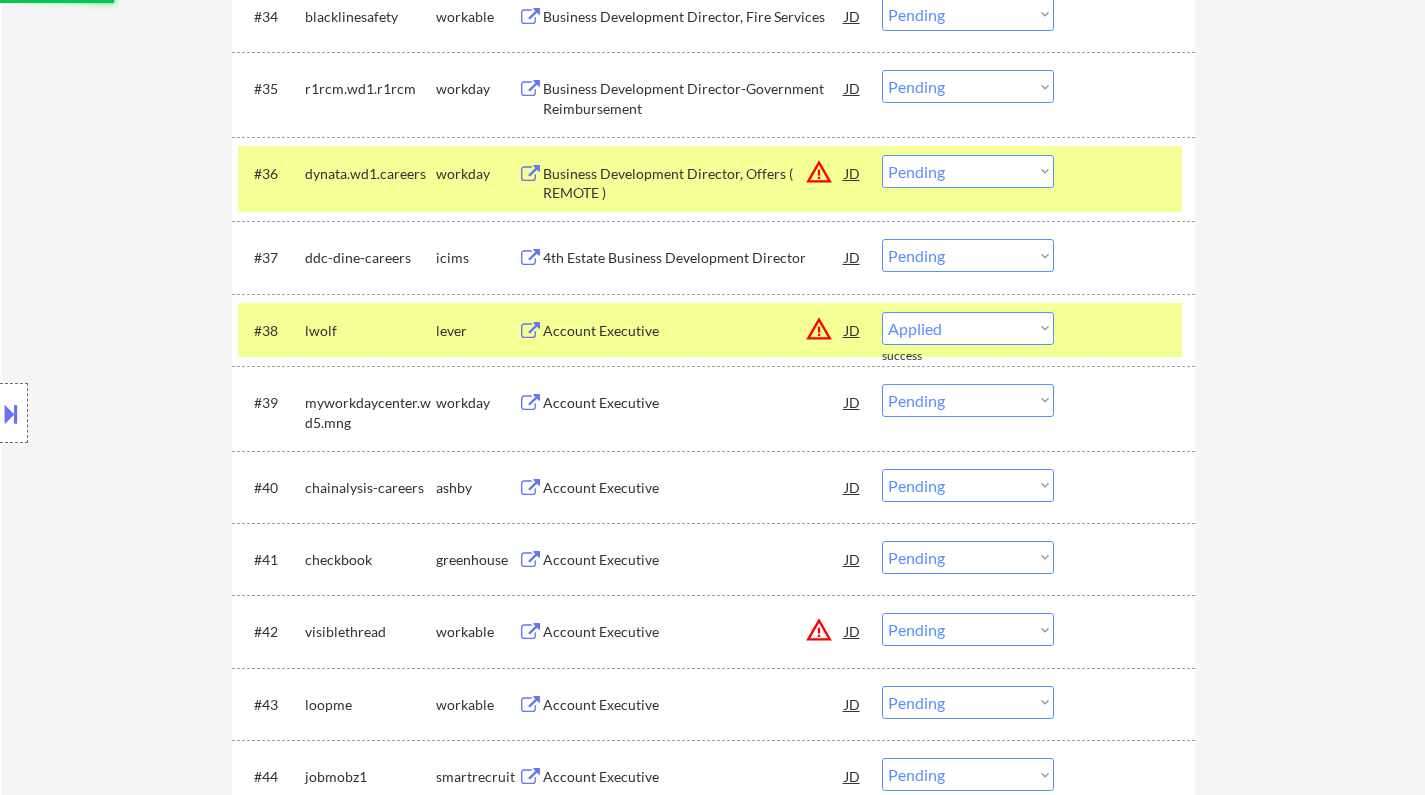 select on ""pending"" 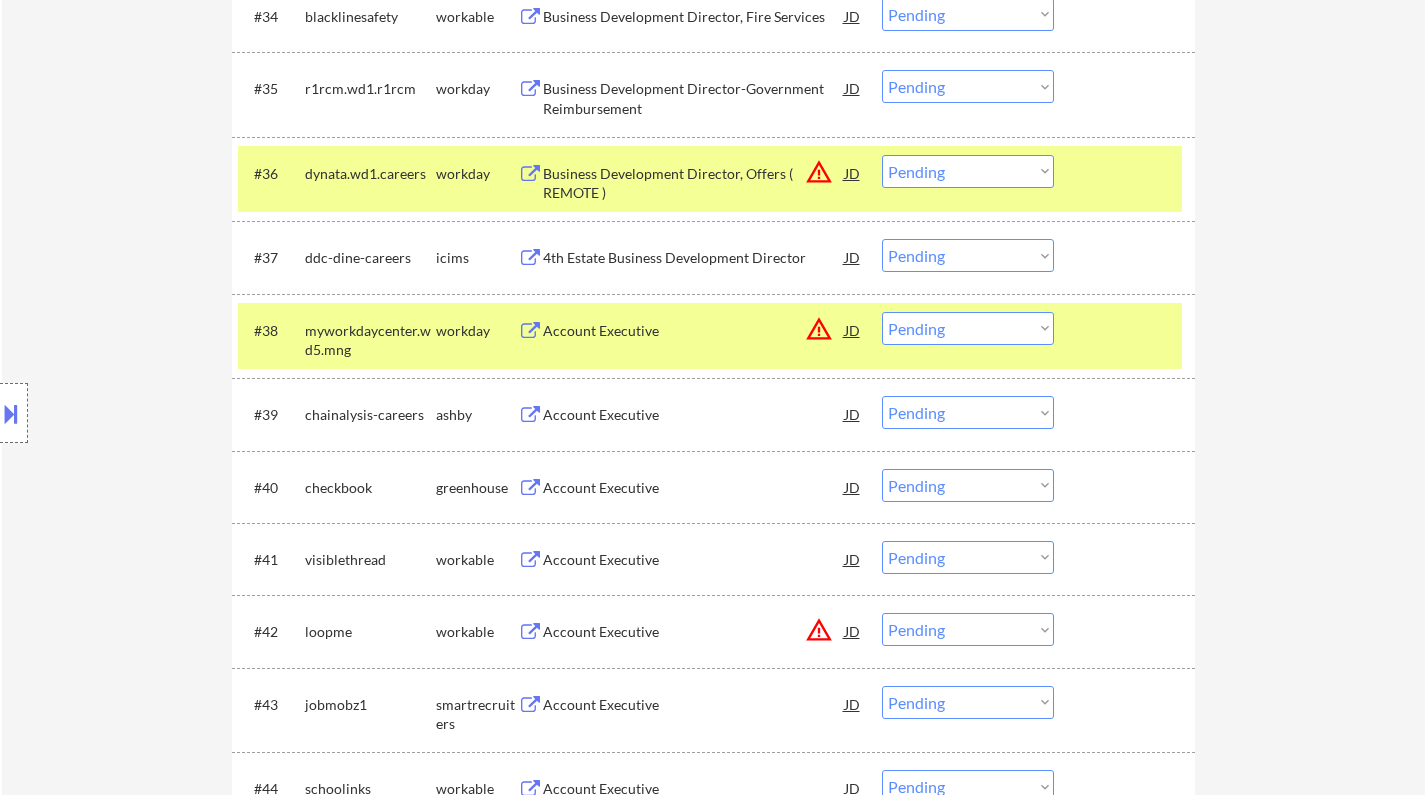 click on "Account Executive" at bounding box center [694, 415] 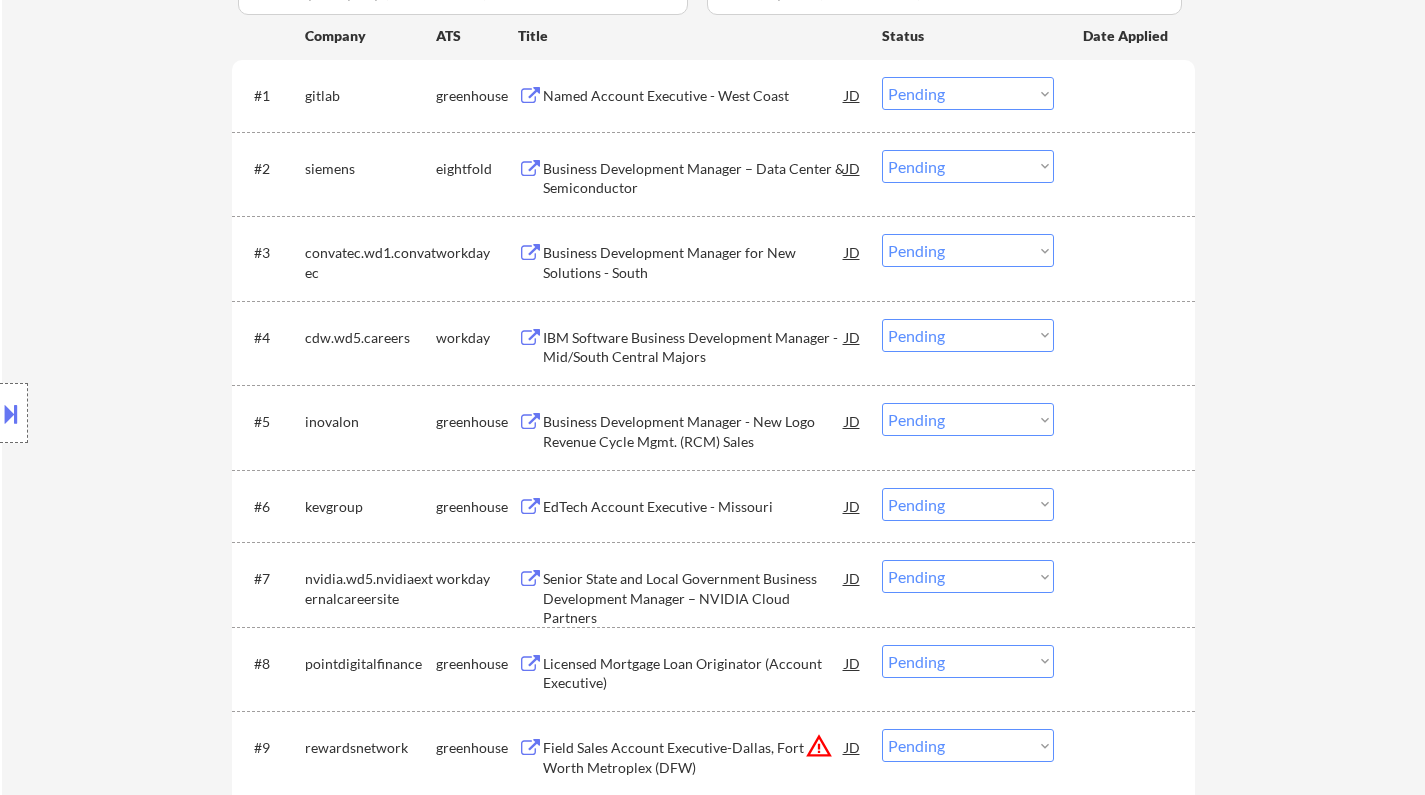 scroll, scrollTop: 0, scrollLeft: 0, axis: both 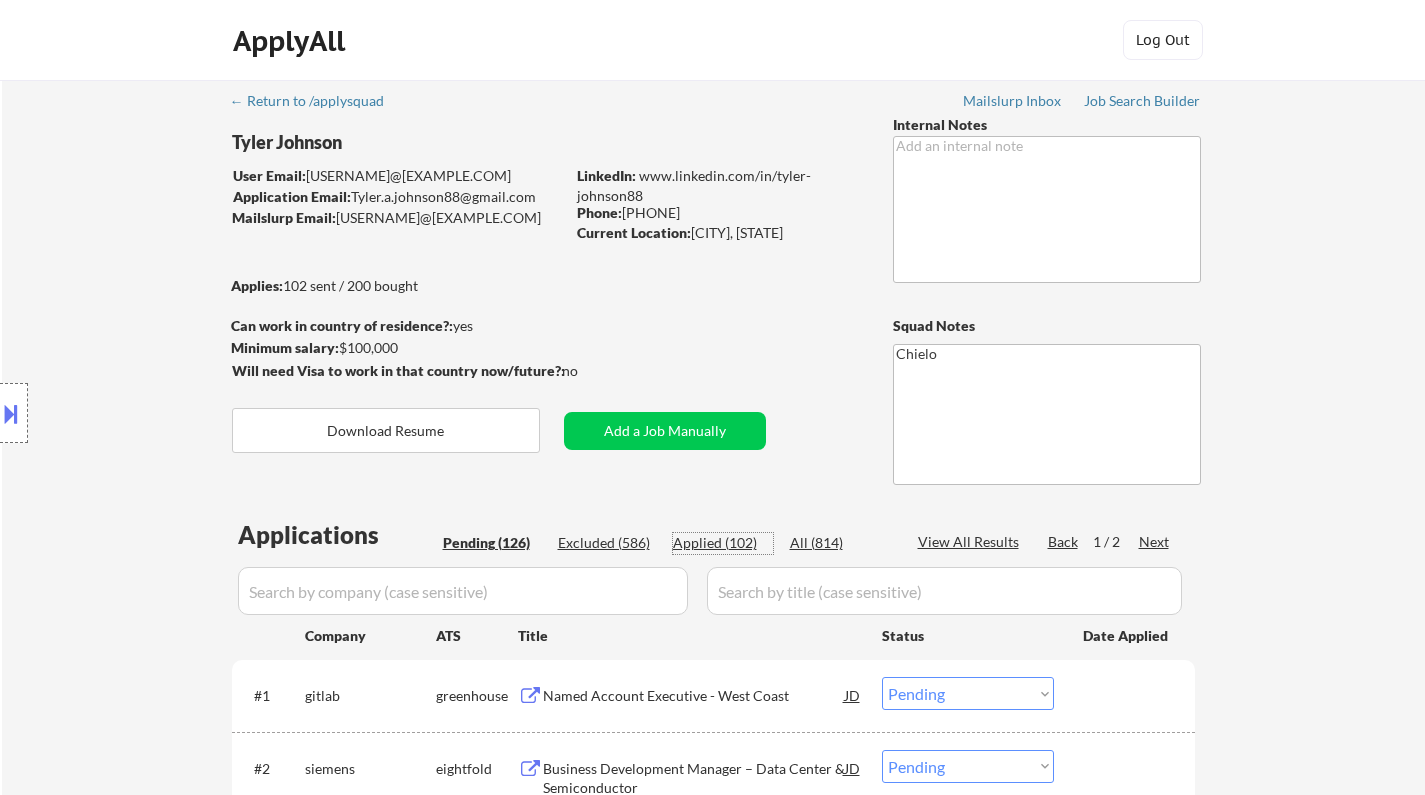 click on "Applied (102)" at bounding box center (723, 543) 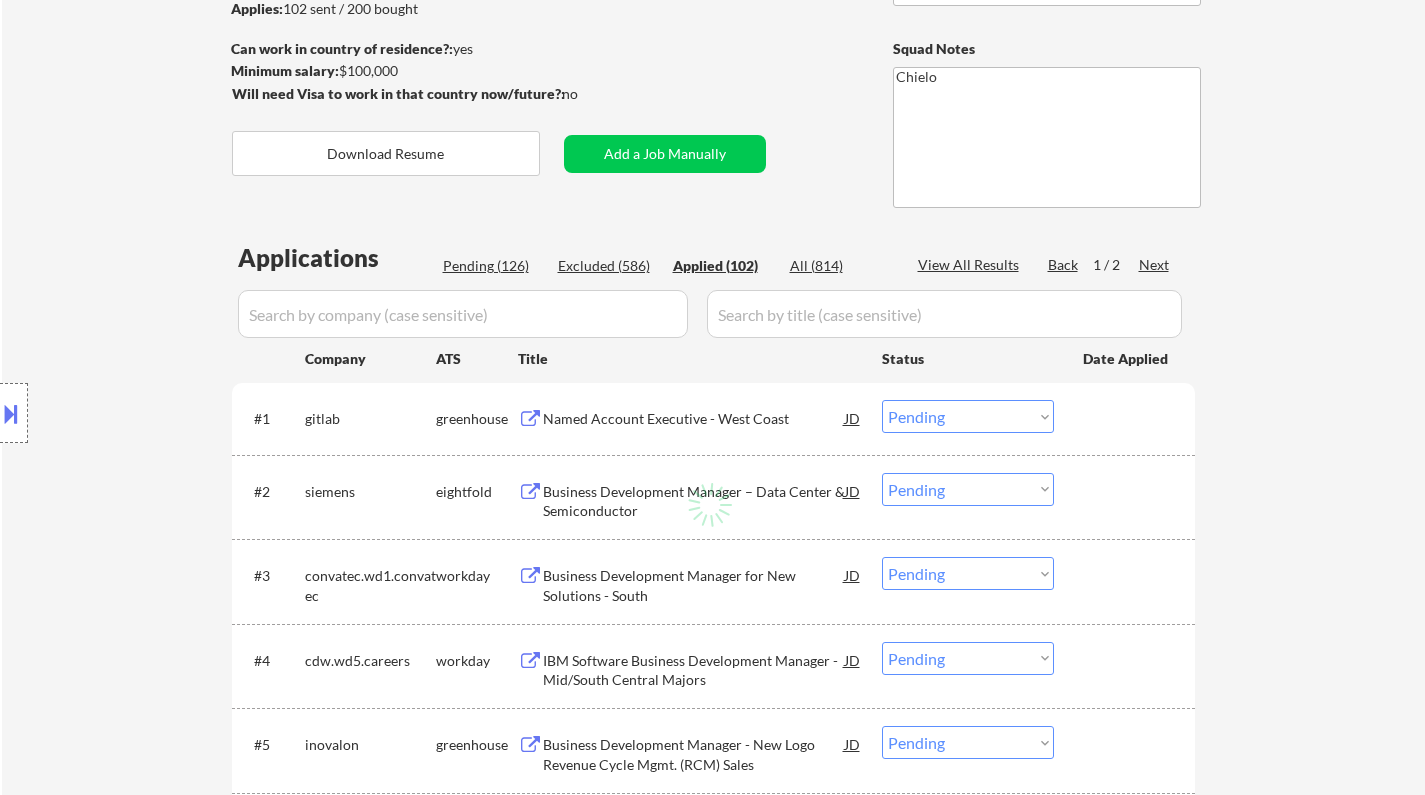 scroll, scrollTop: 300, scrollLeft: 0, axis: vertical 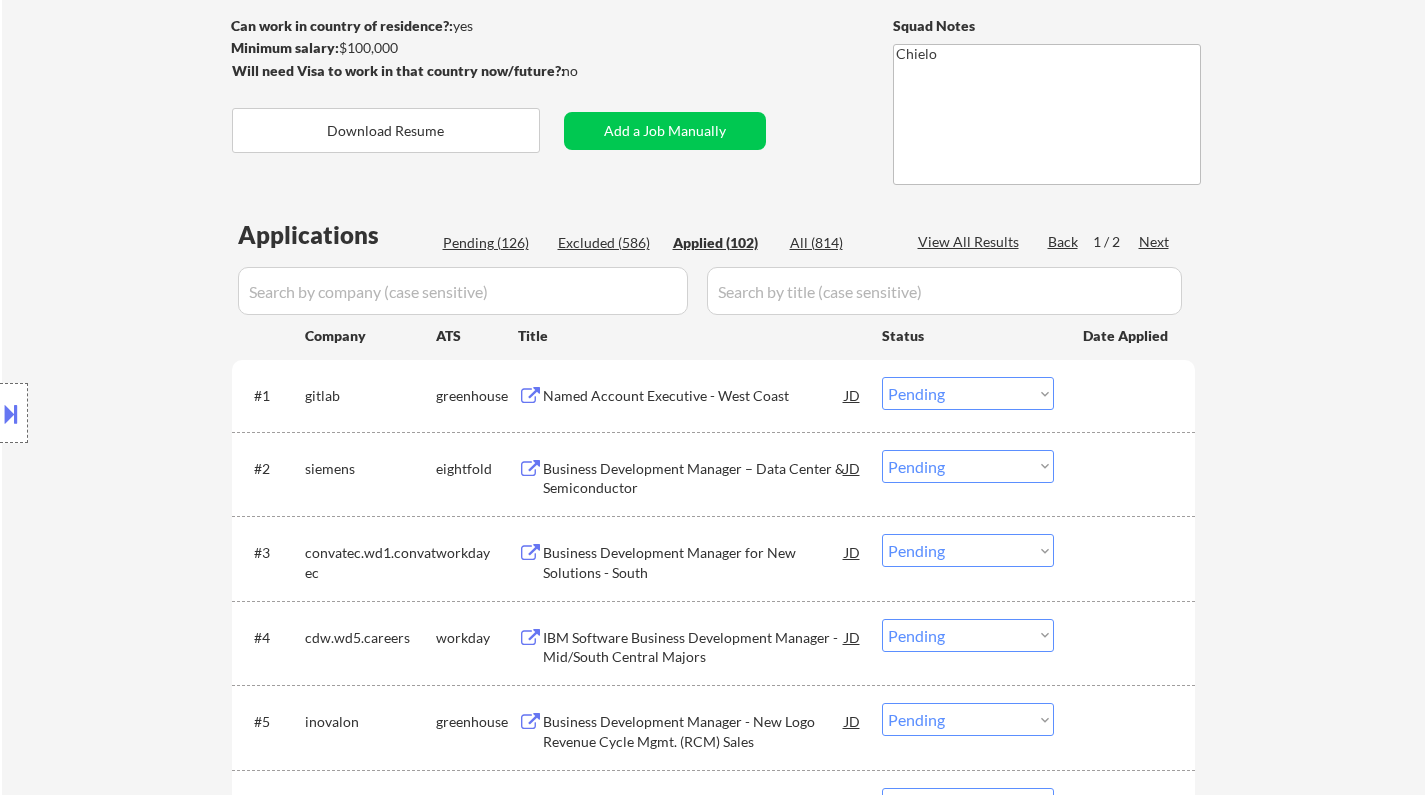 select on ""applied"" 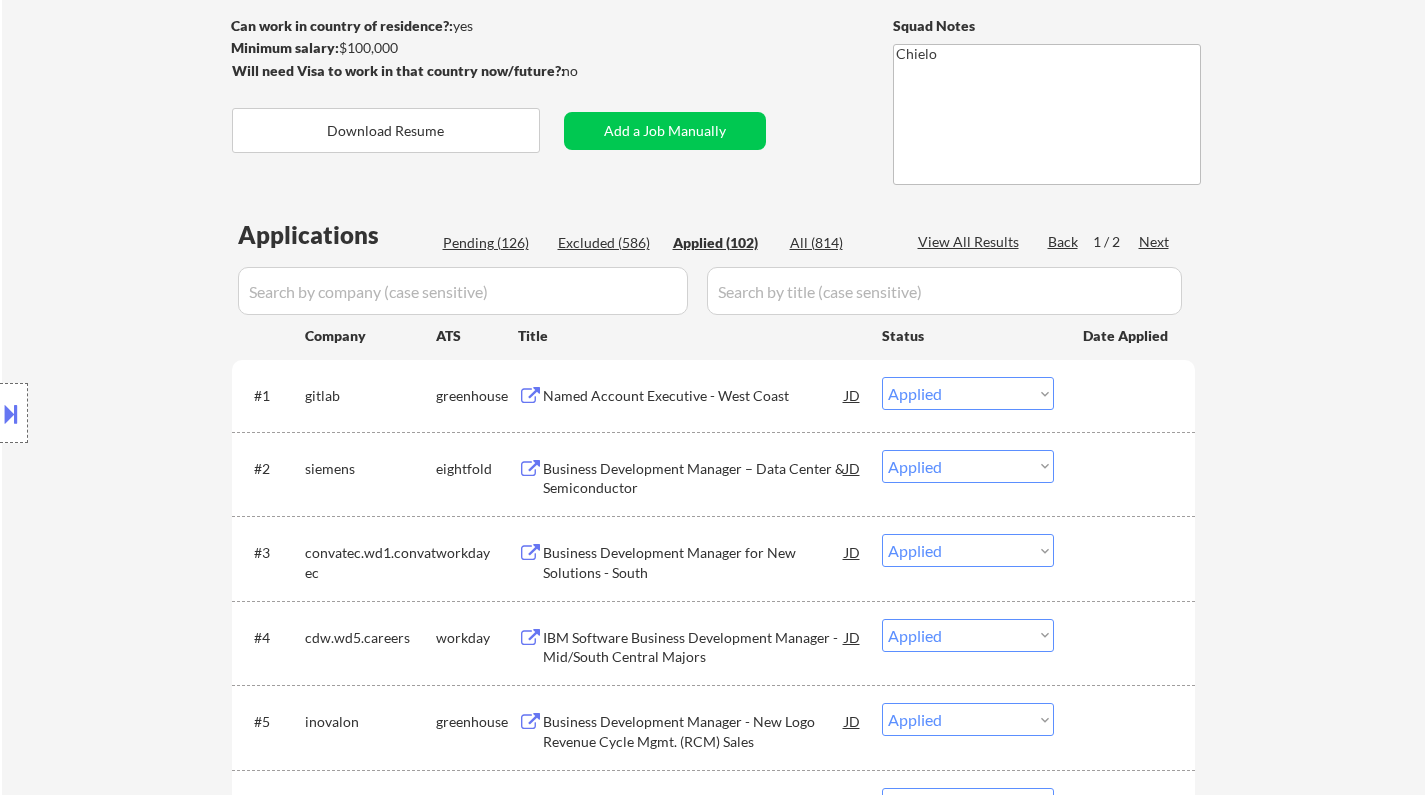 select on ""applied"" 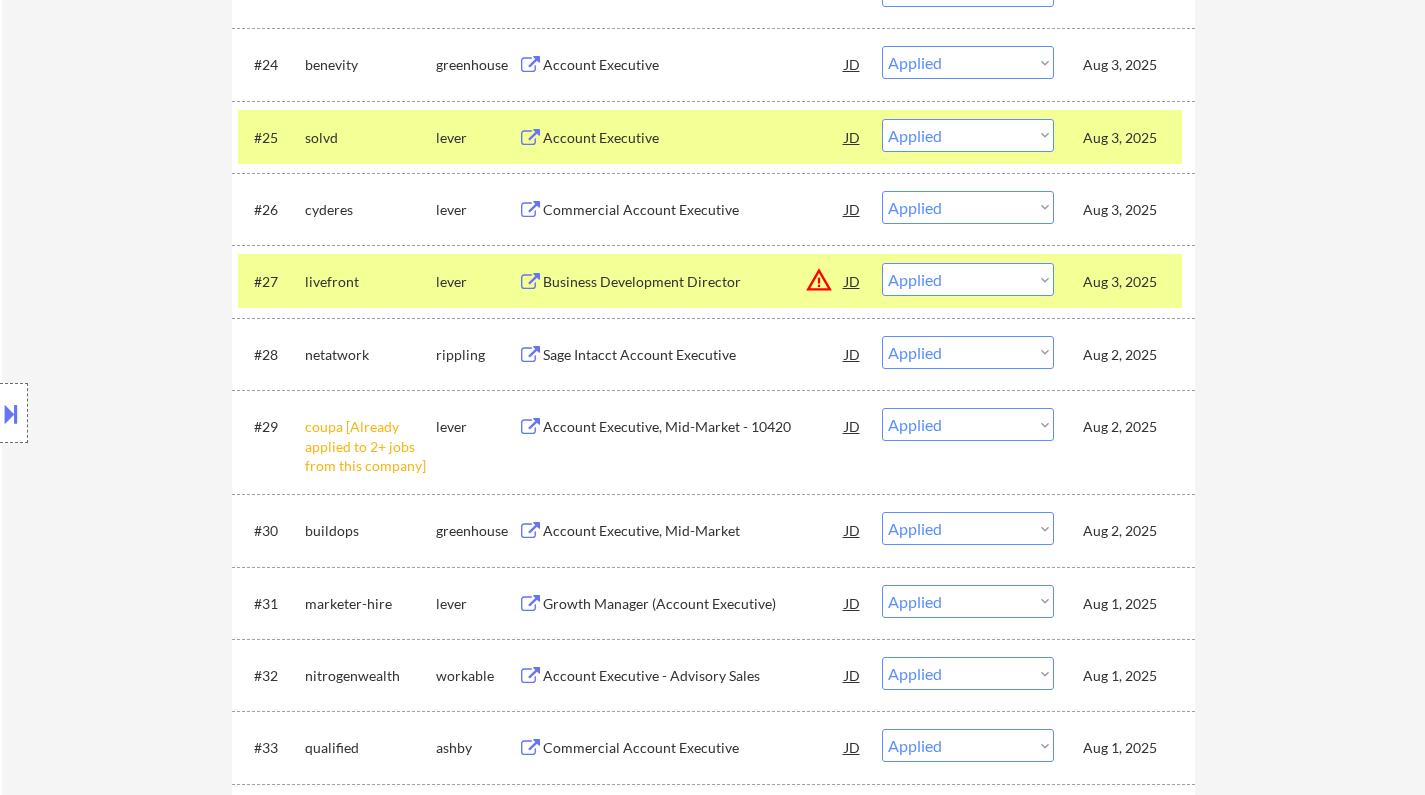 scroll, scrollTop: 2400, scrollLeft: 0, axis: vertical 